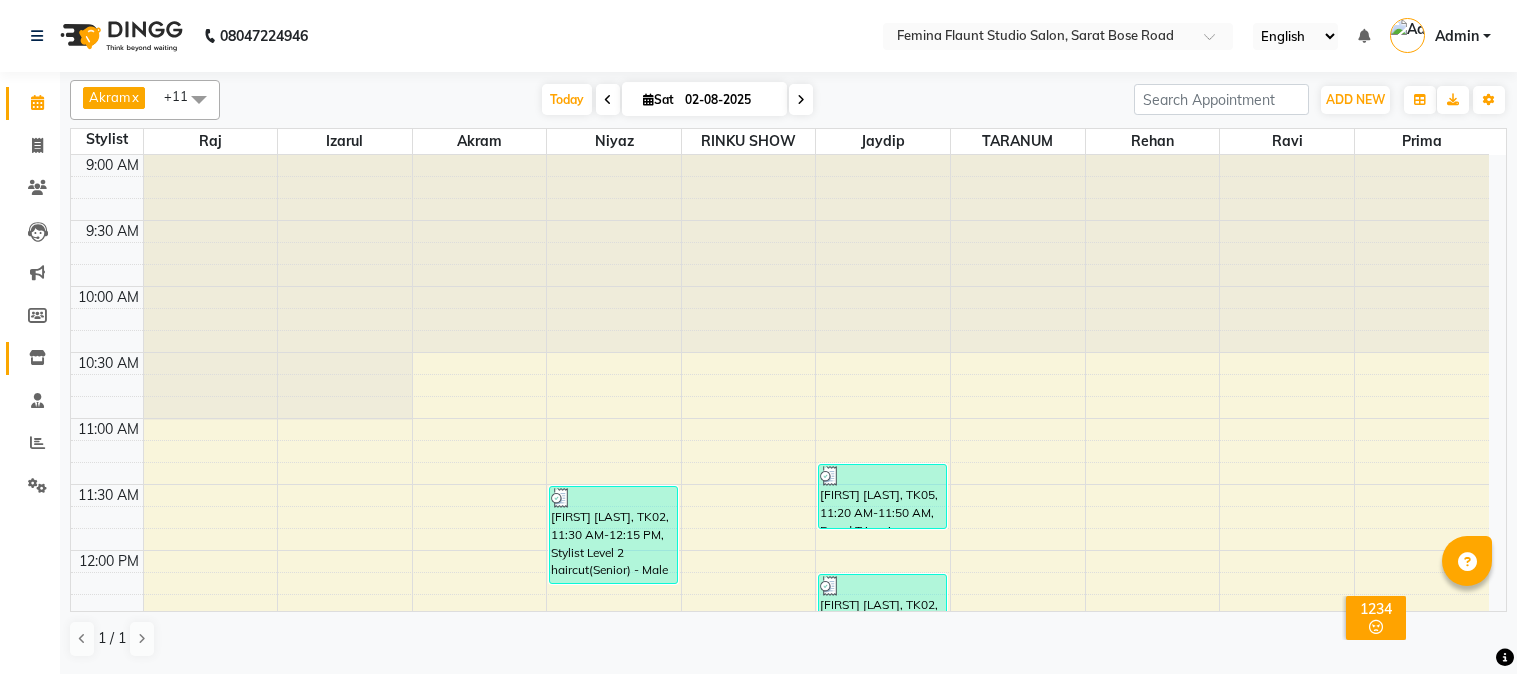 scroll, scrollTop: 0, scrollLeft: 0, axis: both 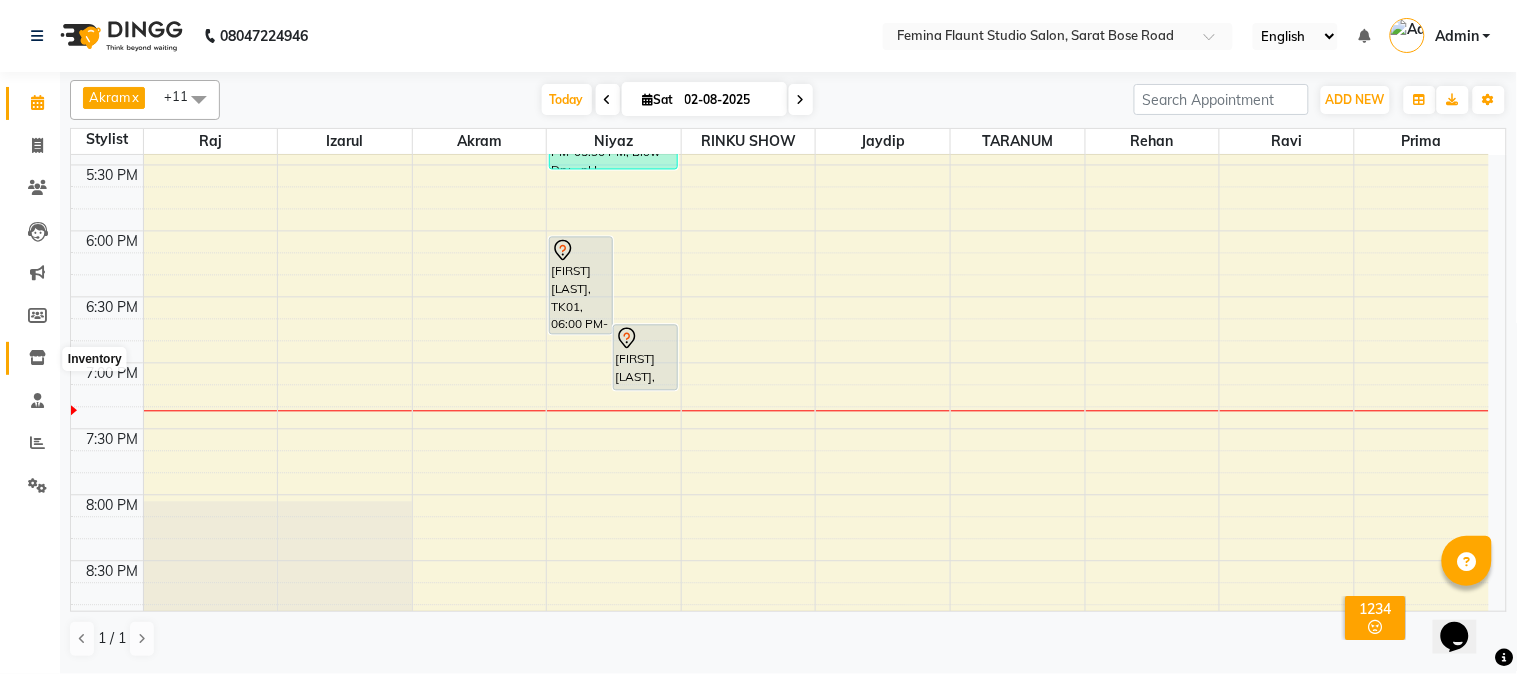 click 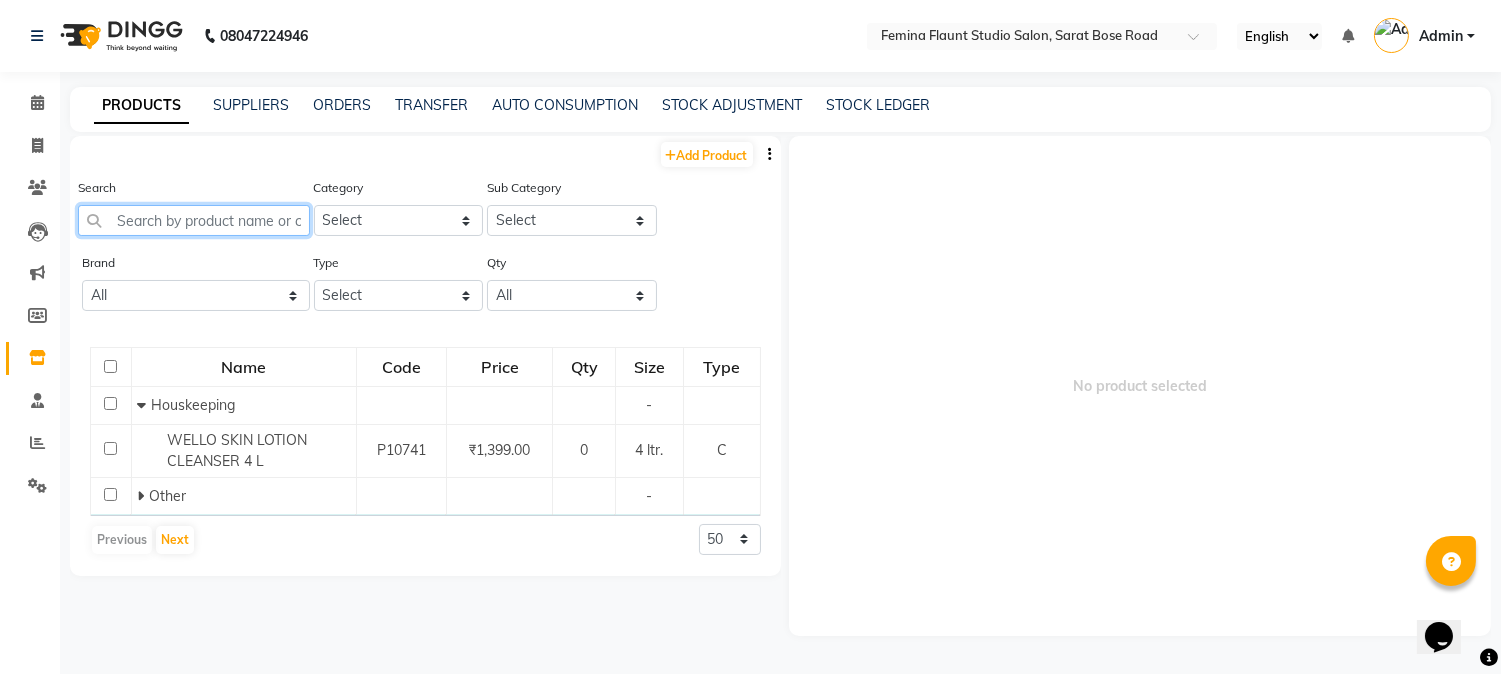 click 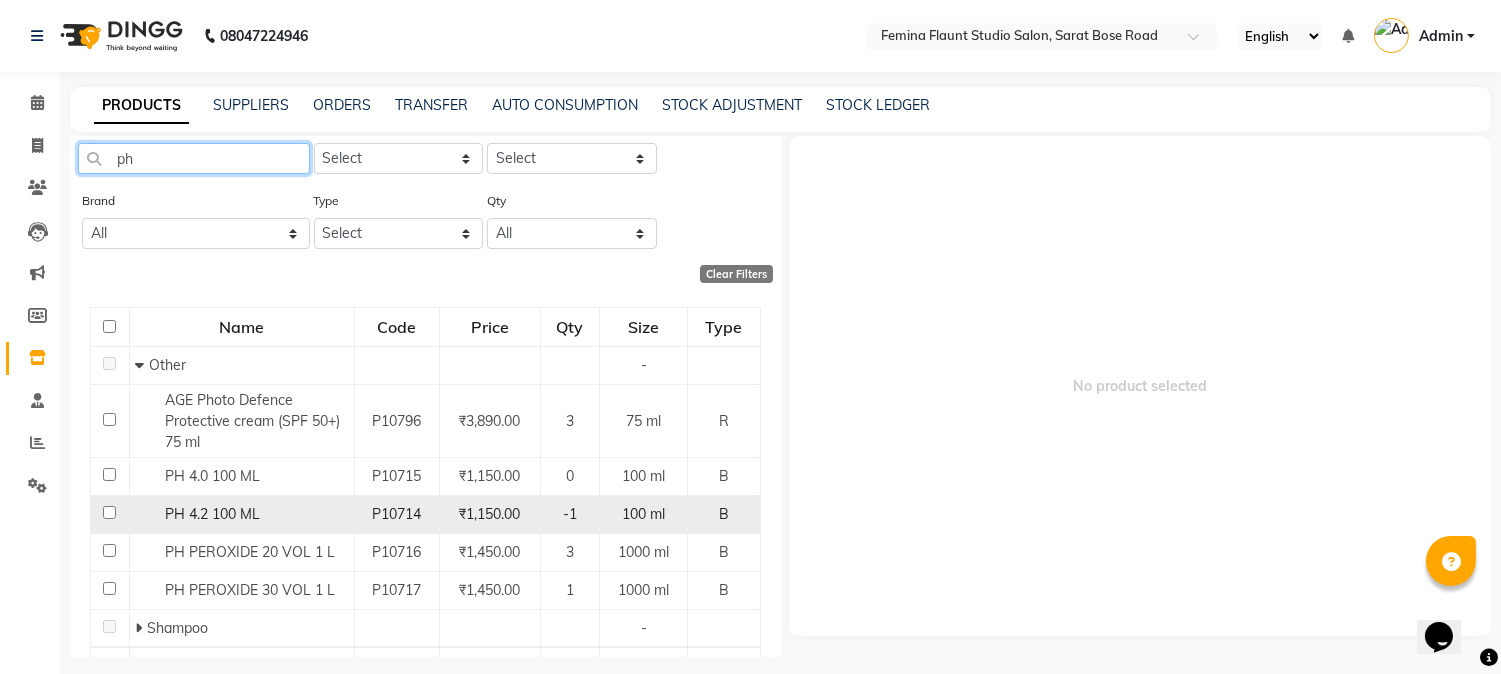 scroll, scrollTop: 111, scrollLeft: 0, axis: vertical 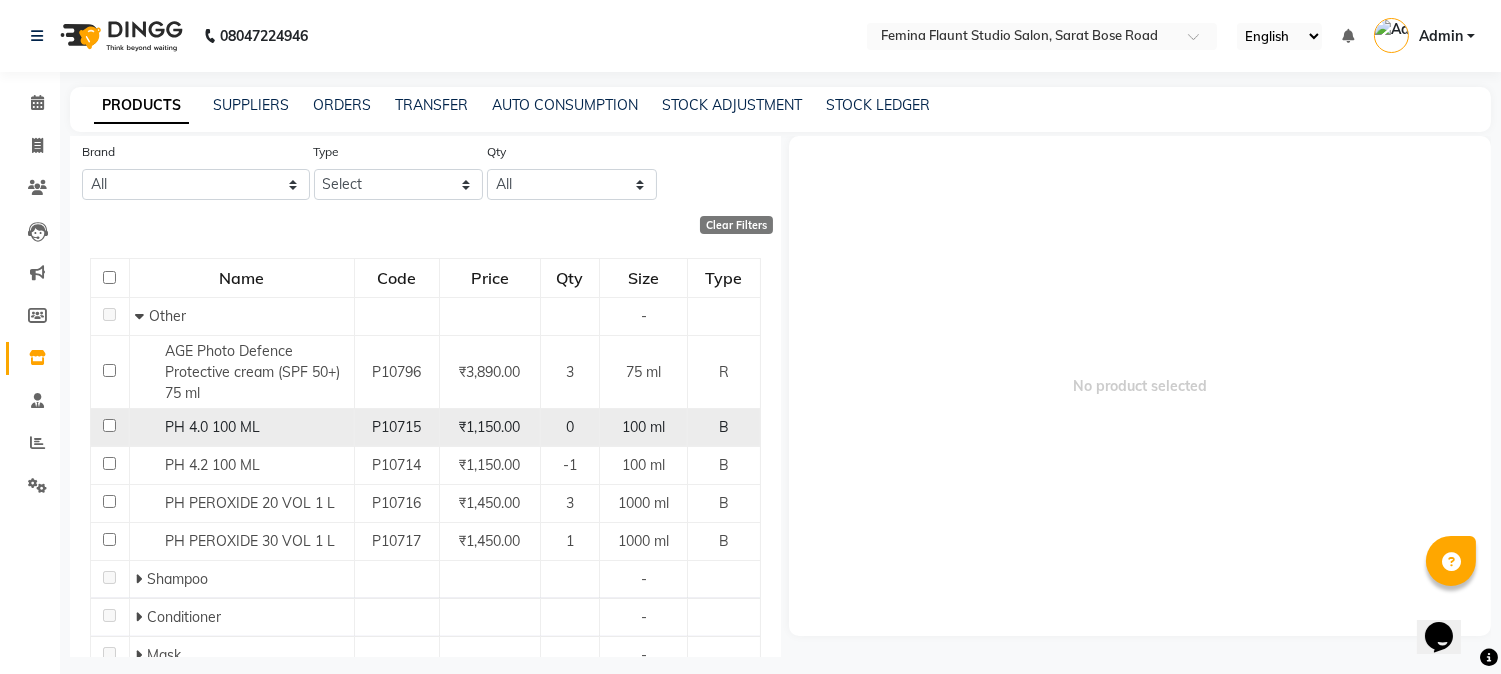 type on "ph" 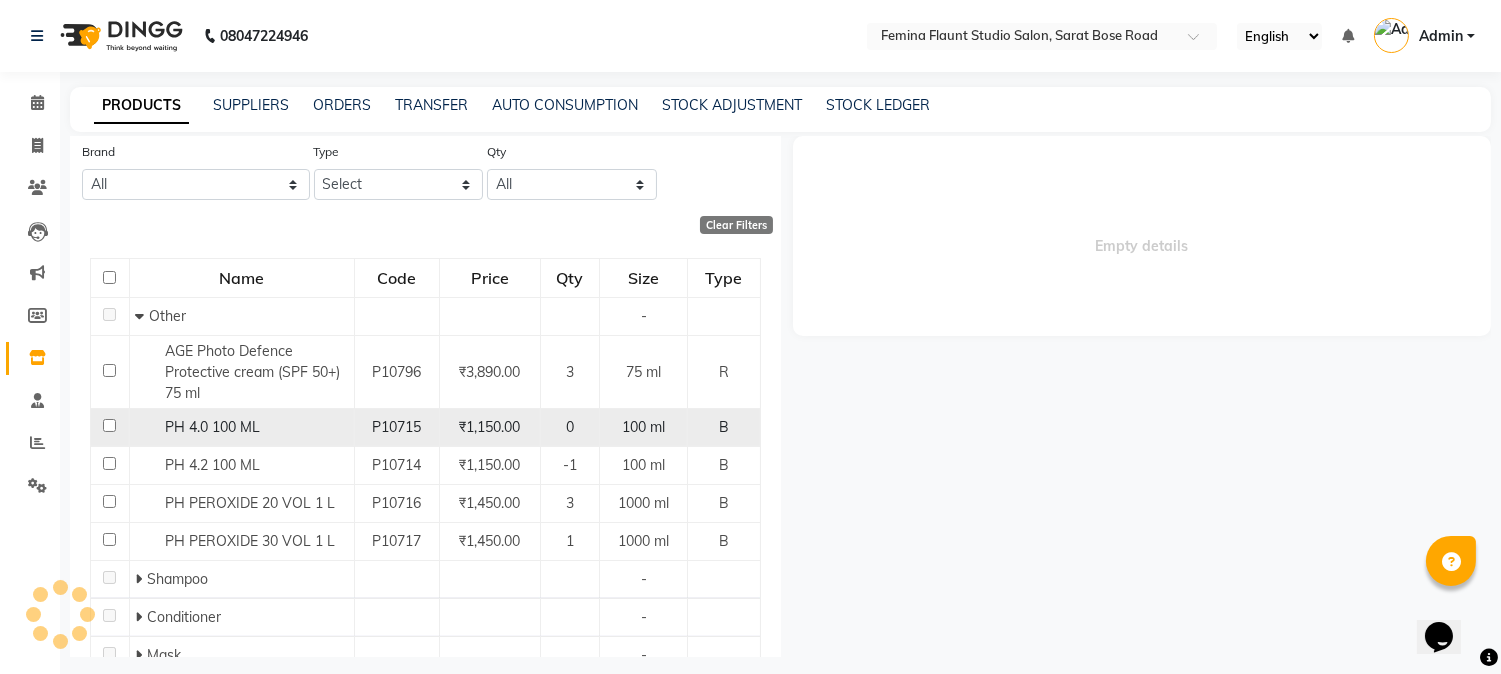 select 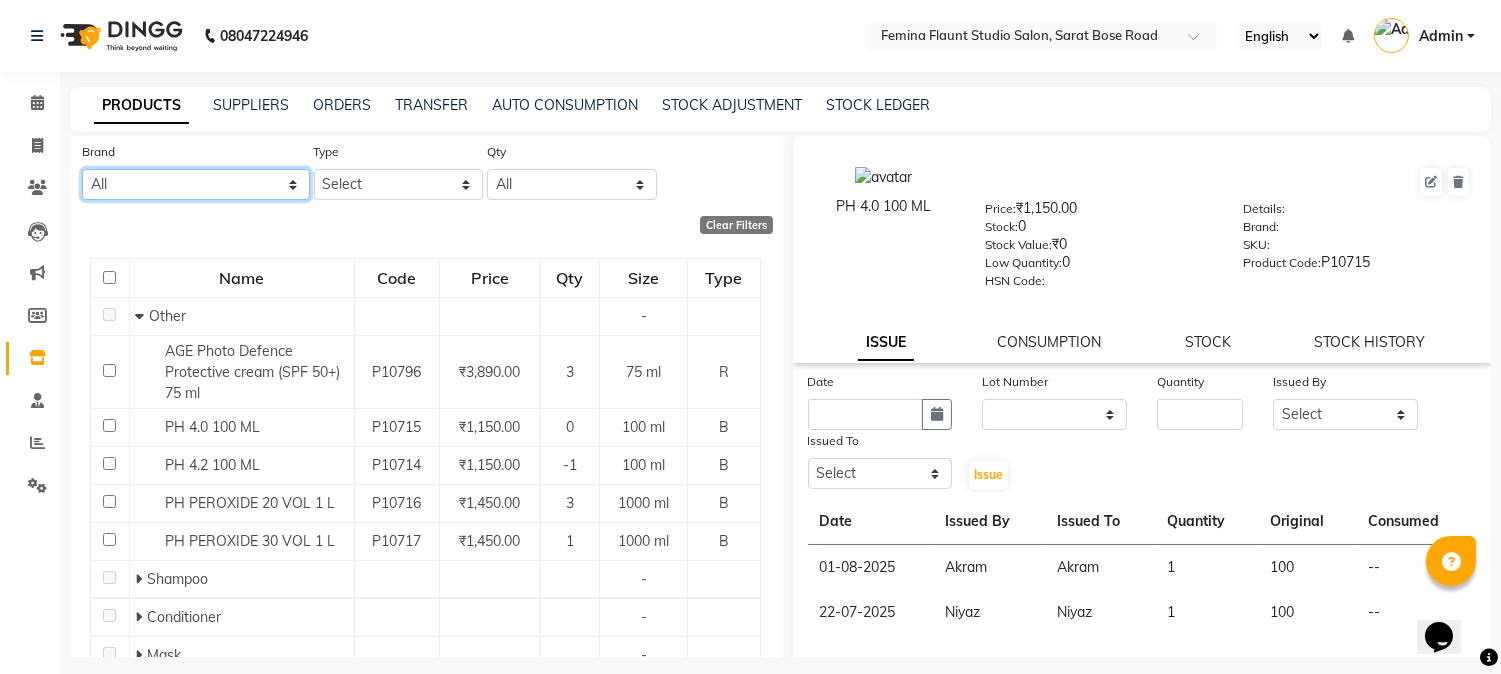 click on "All Beauty Gang Biotop Botoplastia Brillaire Brillare Cadiveu Casmara Defabulous Dermalogica Dermologica Dialight General Gk Hairoticmen Kazima Loreal Lotus Magestic Majestic Mcaffeine Mixfruit Mk Mk Majestic Mk Profession Moroccanoil Moroccon Moroccon Oil Naturica Null O3+ Oxylife Pedi Pie Ph Rica Root Deep Schwarzkopf Schwarzkoph Skp Skp Schwarzkopf Sleek Wellocare" 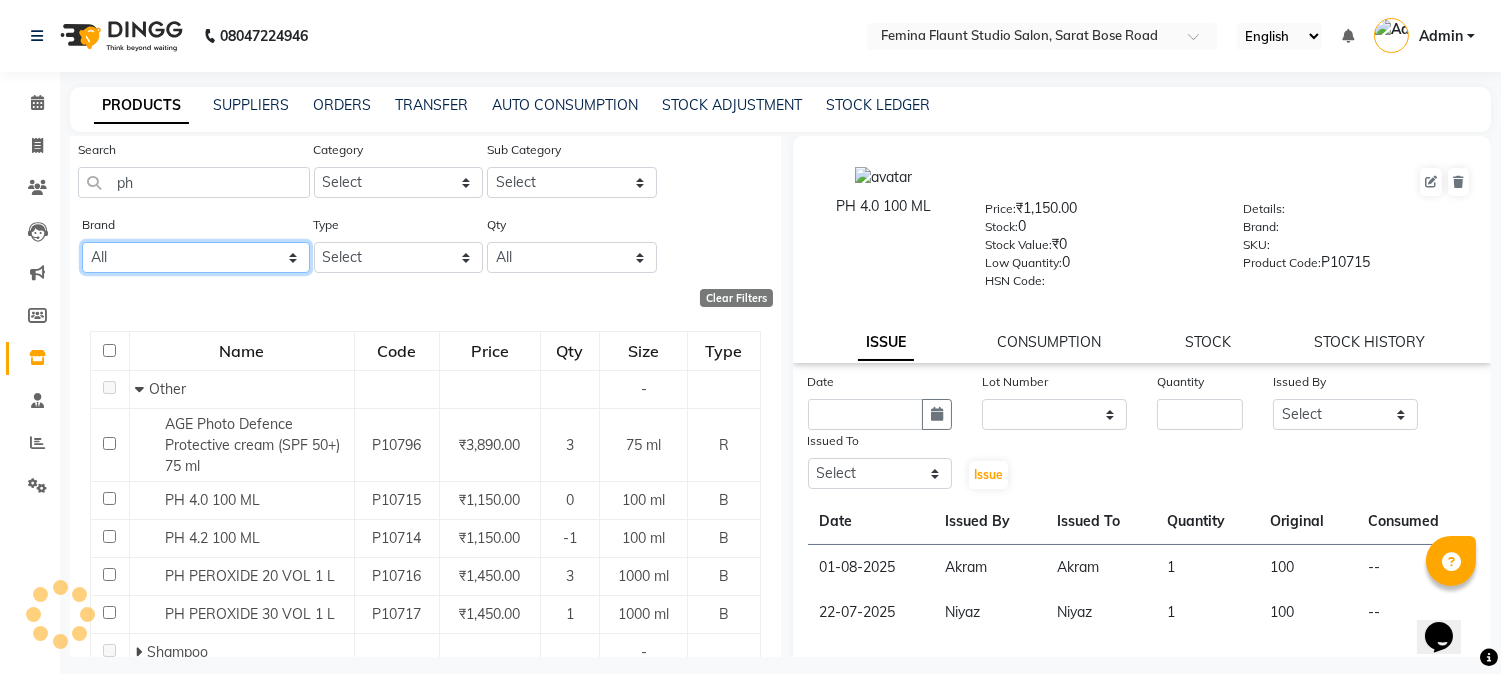 scroll, scrollTop: 0, scrollLeft: 0, axis: both 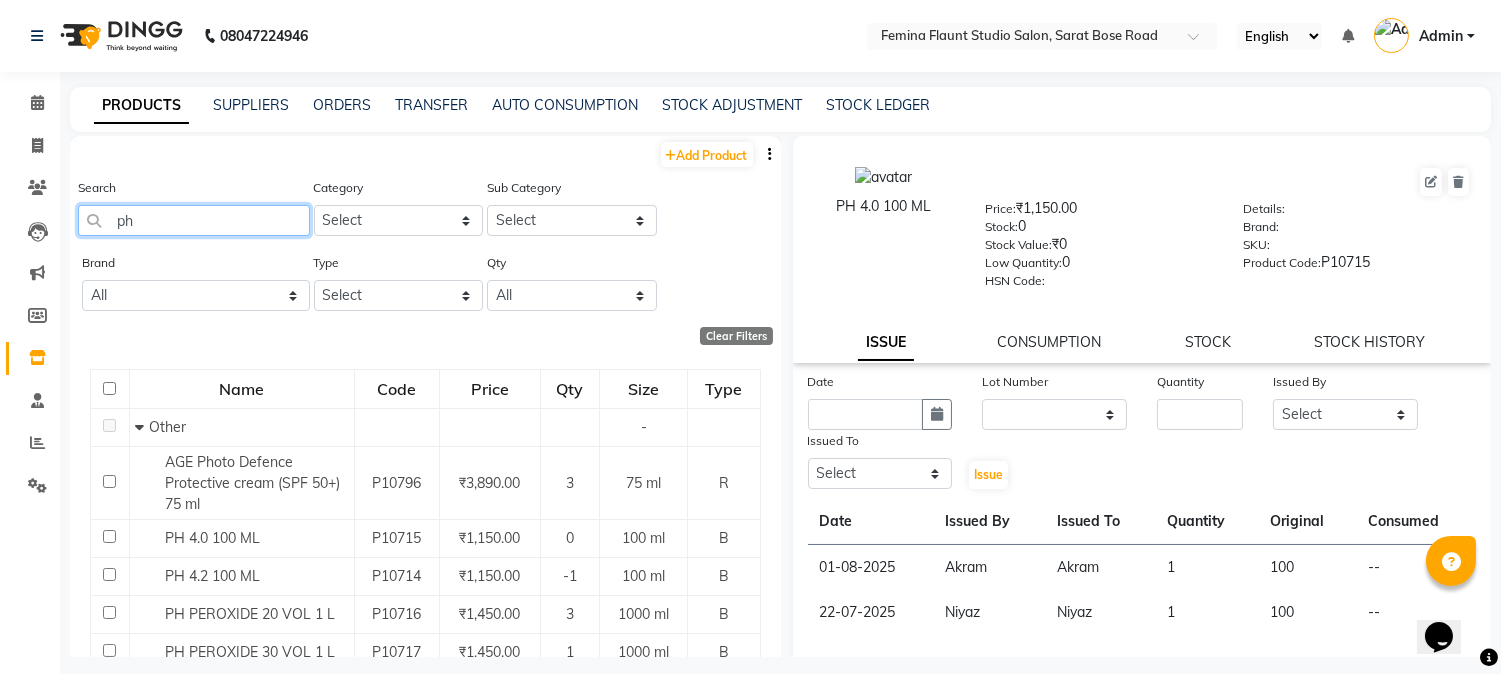 click on "ph" 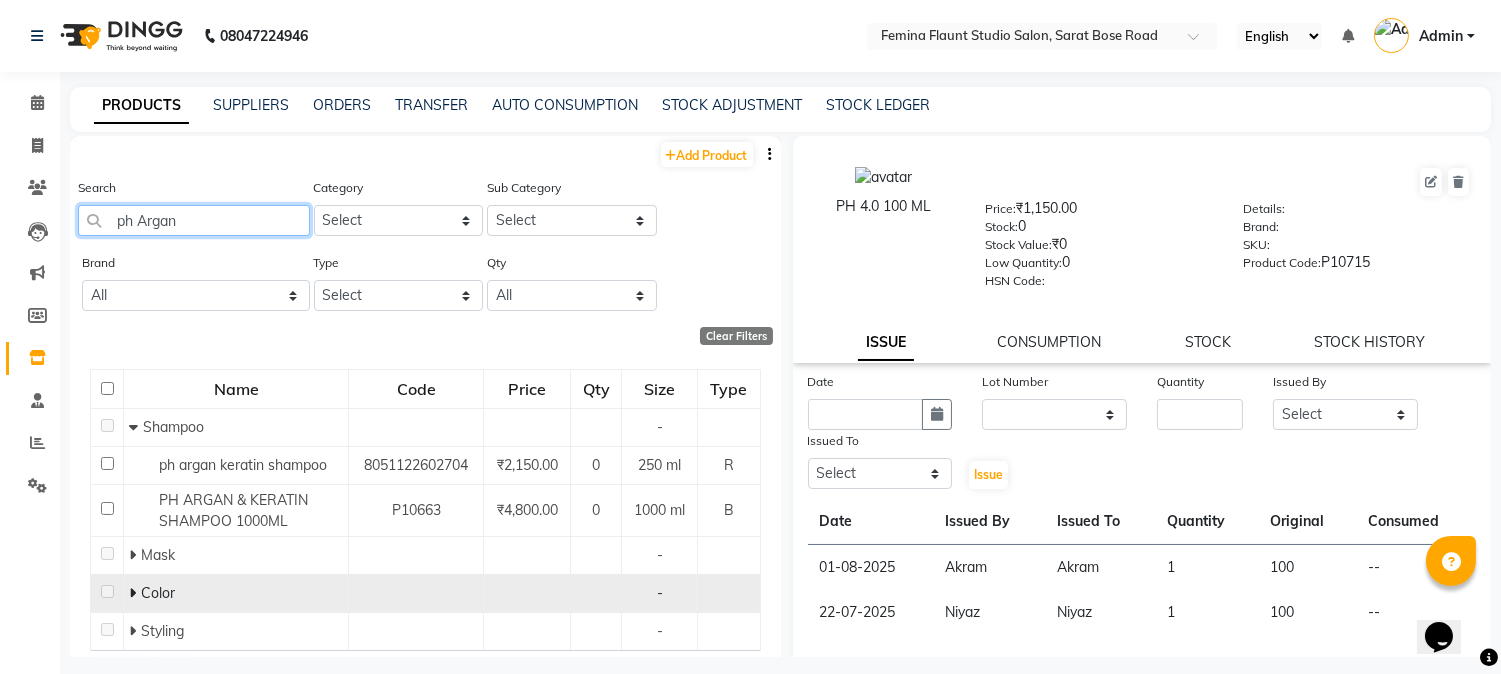 type on "ph Argan" 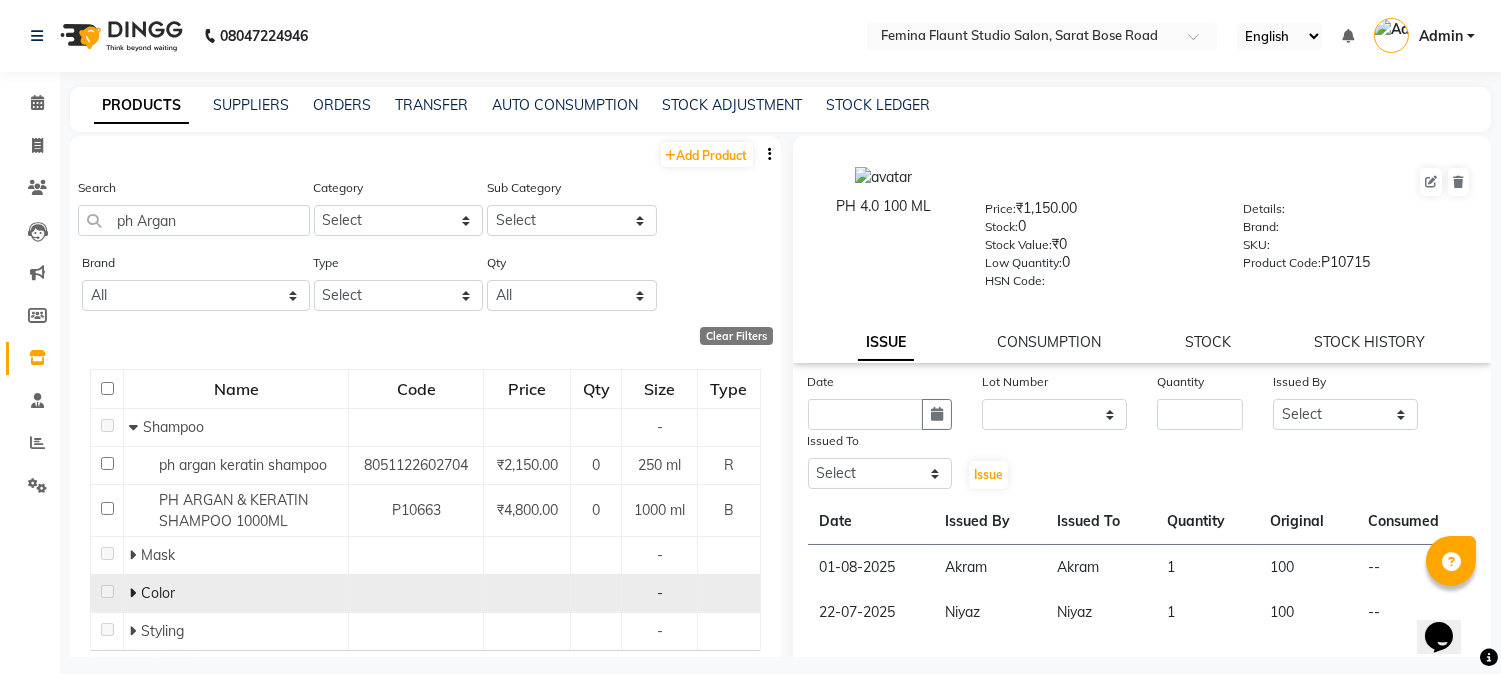 click 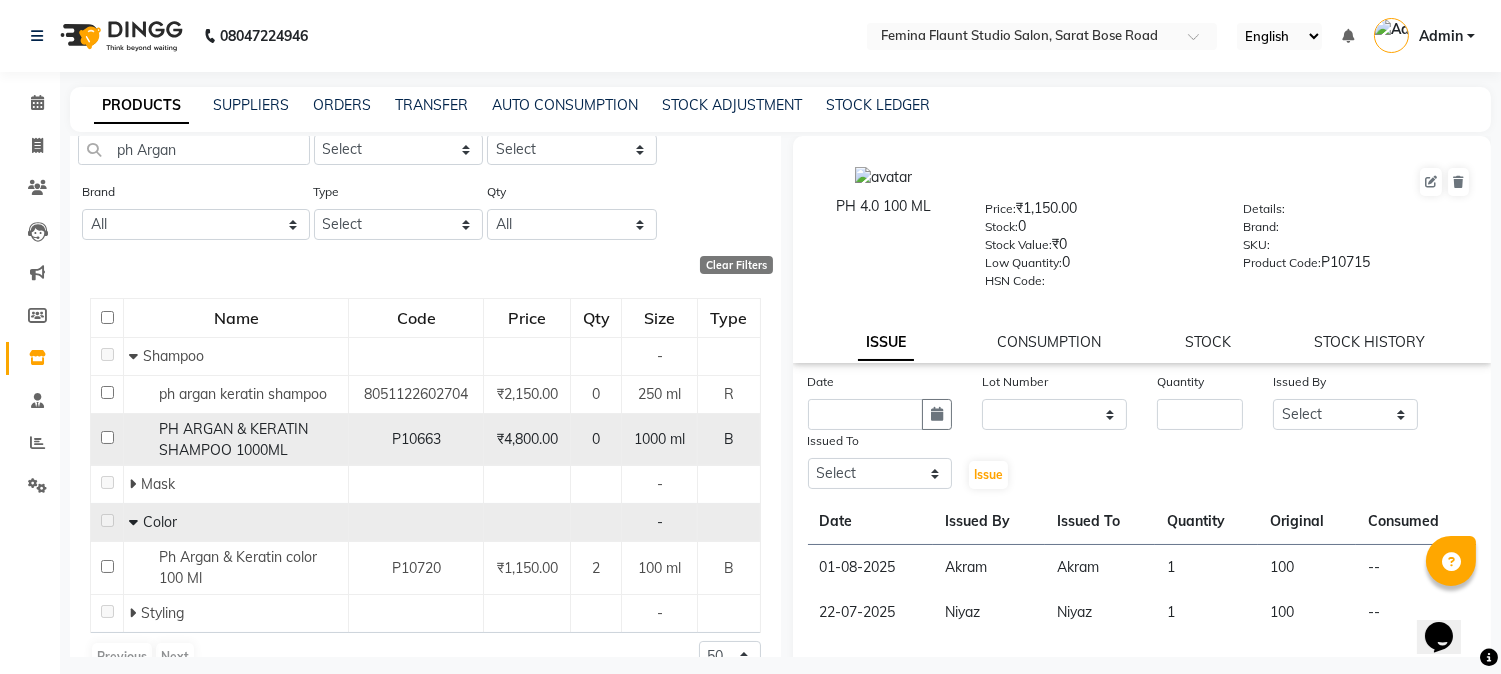 scroll, scrollTop: 107, scrollLeft: 0, axis: vertical 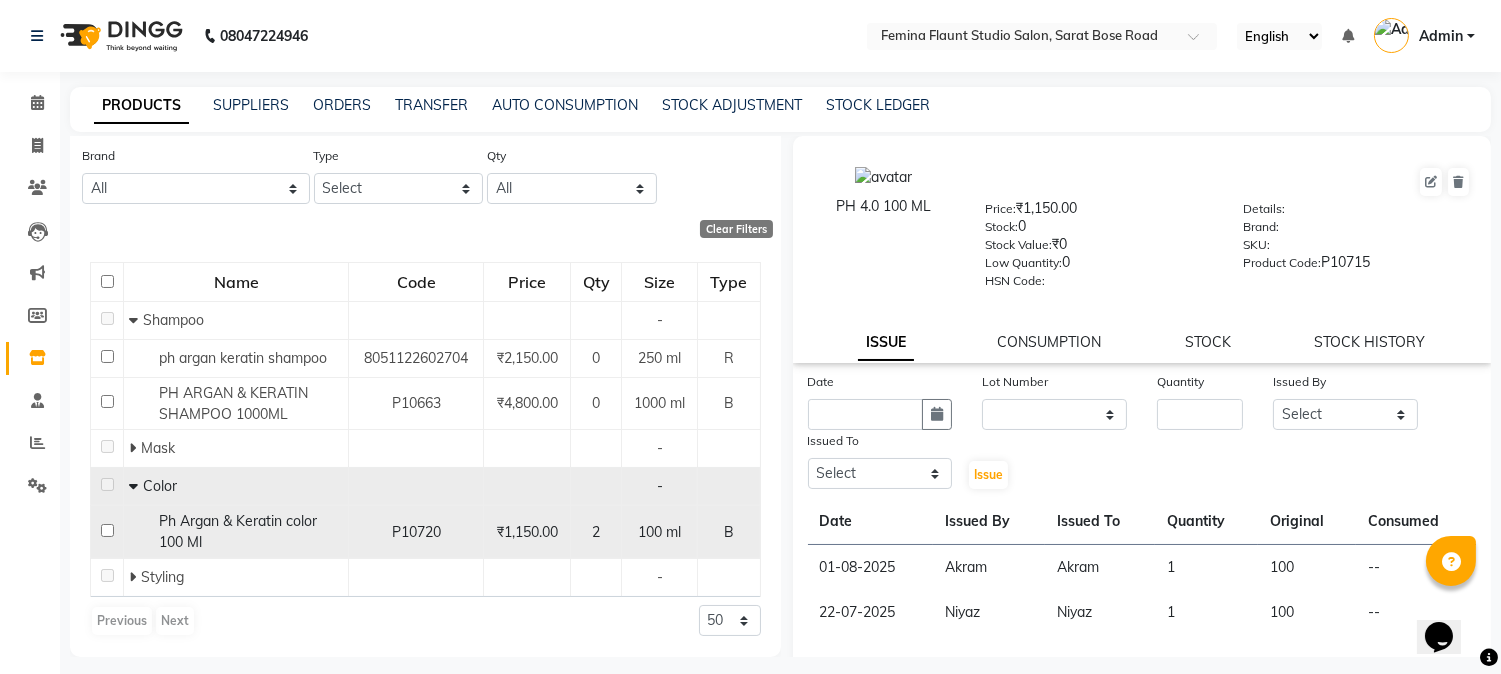 click on "Ph Argan & Keratin color 100 Ml" 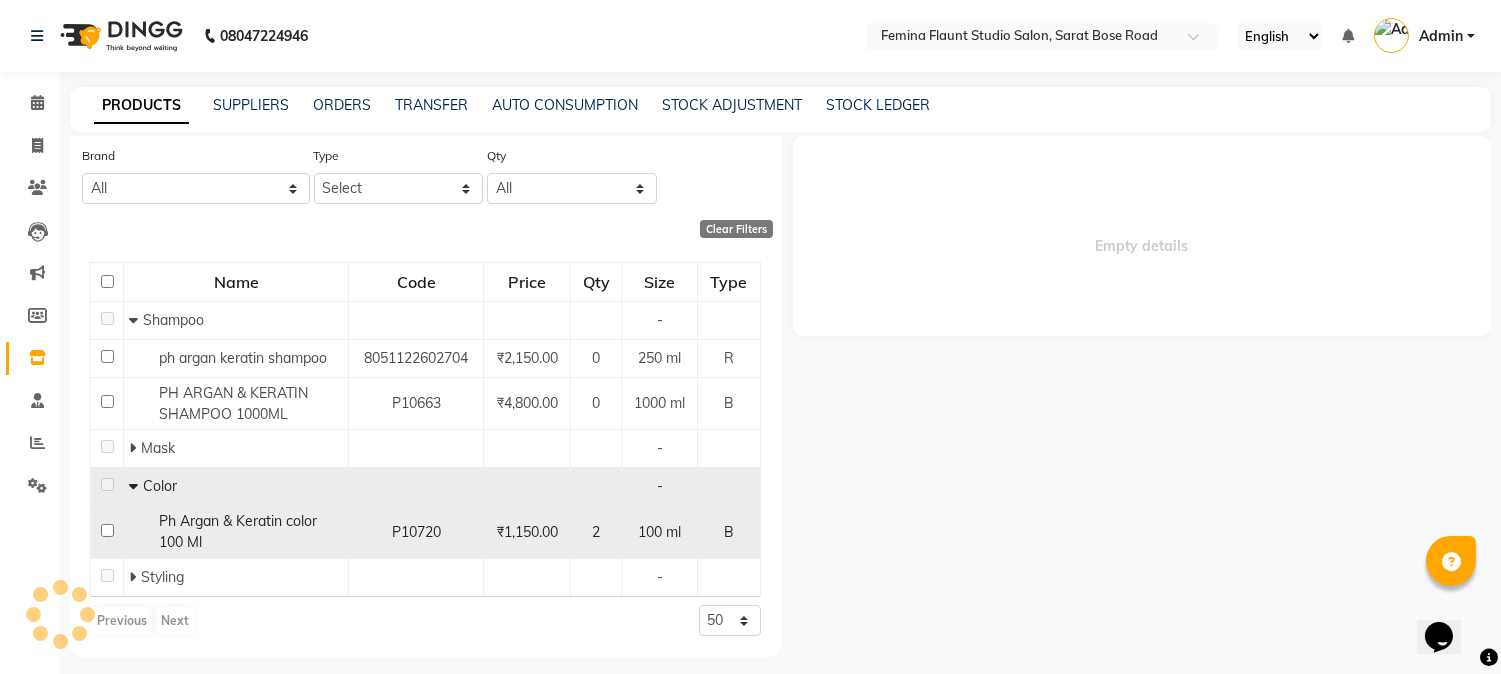 select 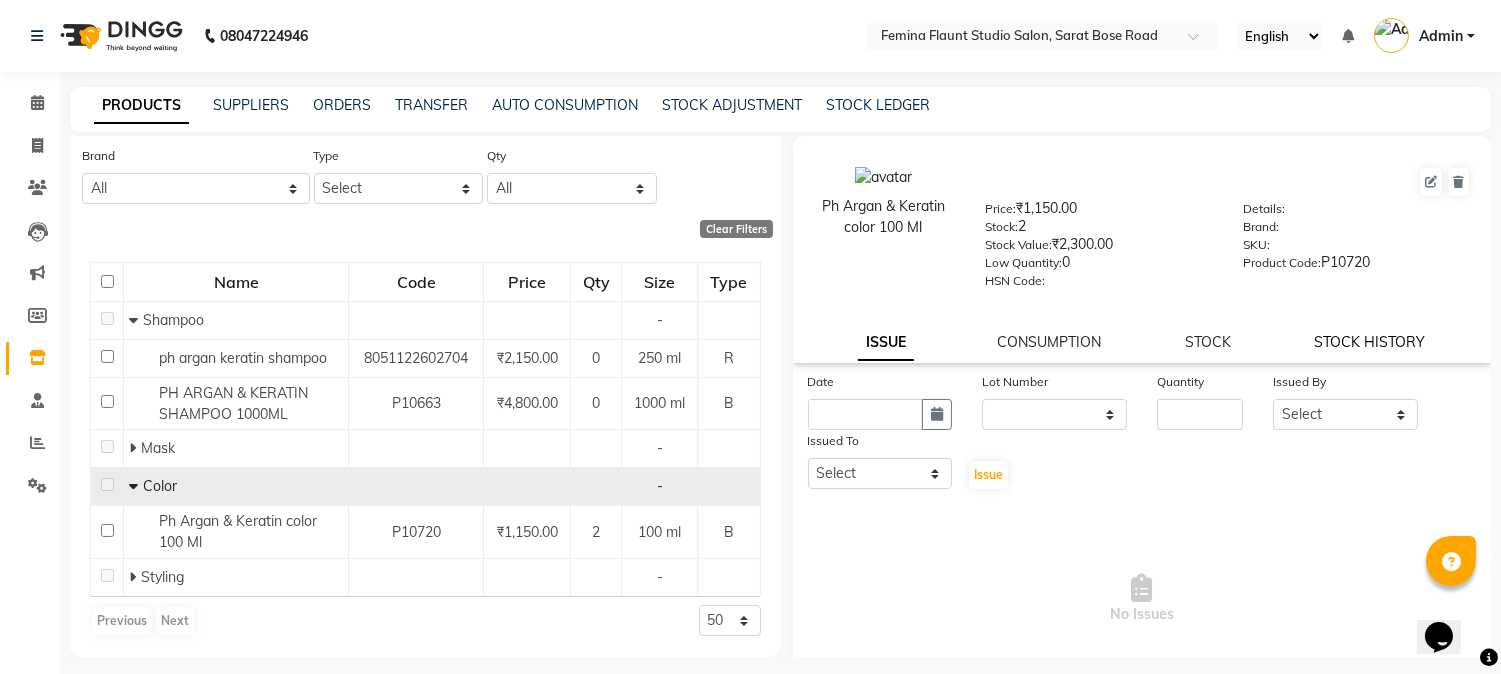 drag, startPoint x: 1360, startPoint y: 345, endPoint x: 1357, endPoint y: 357, distance: 12.369317 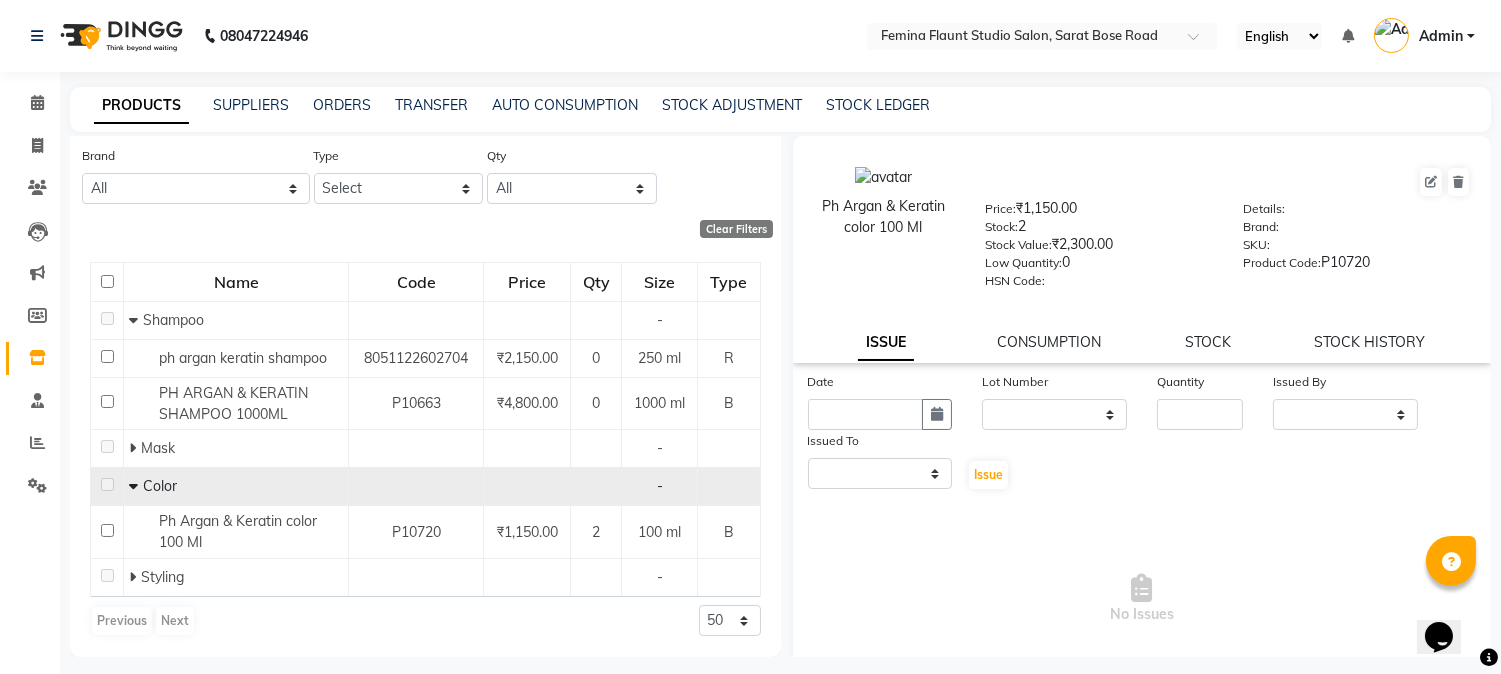 select on "all" 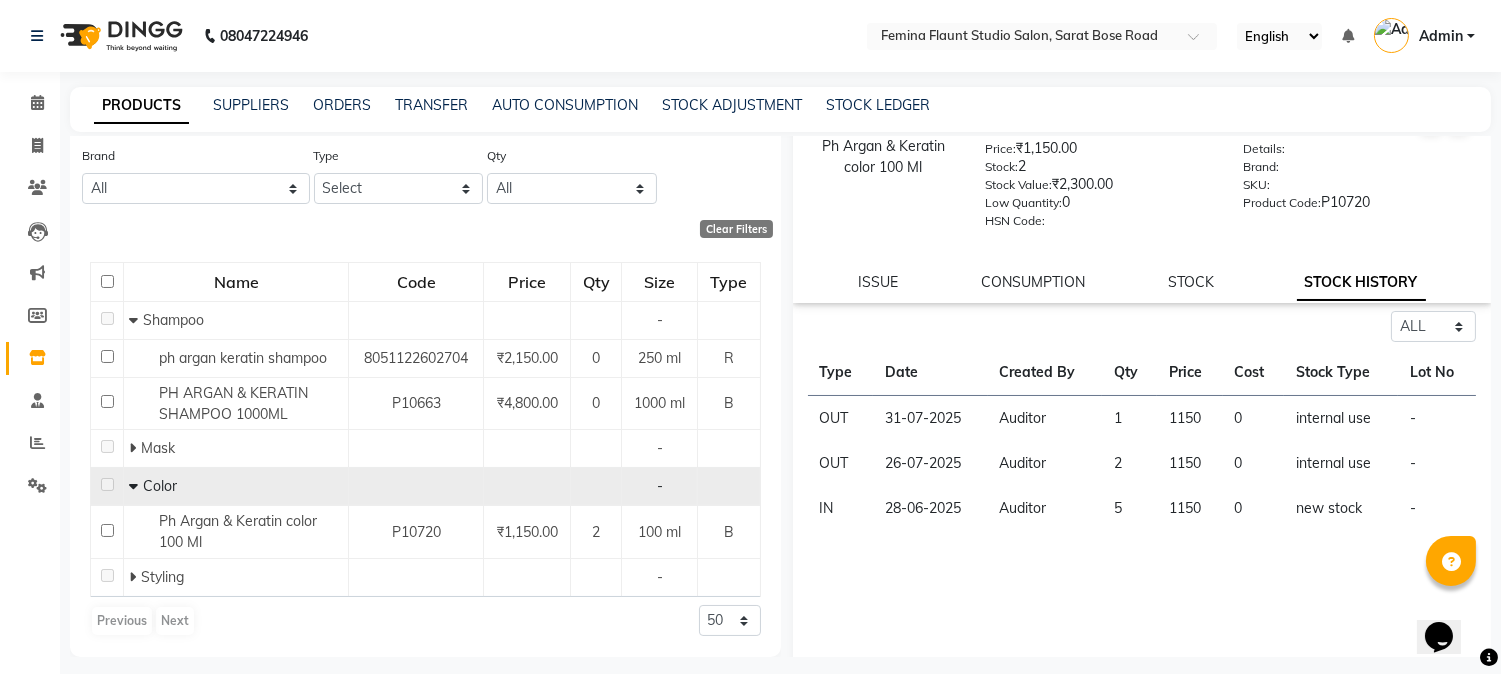 scroll, scrollTop: 114, scrollLeft: 0, axis: vertical 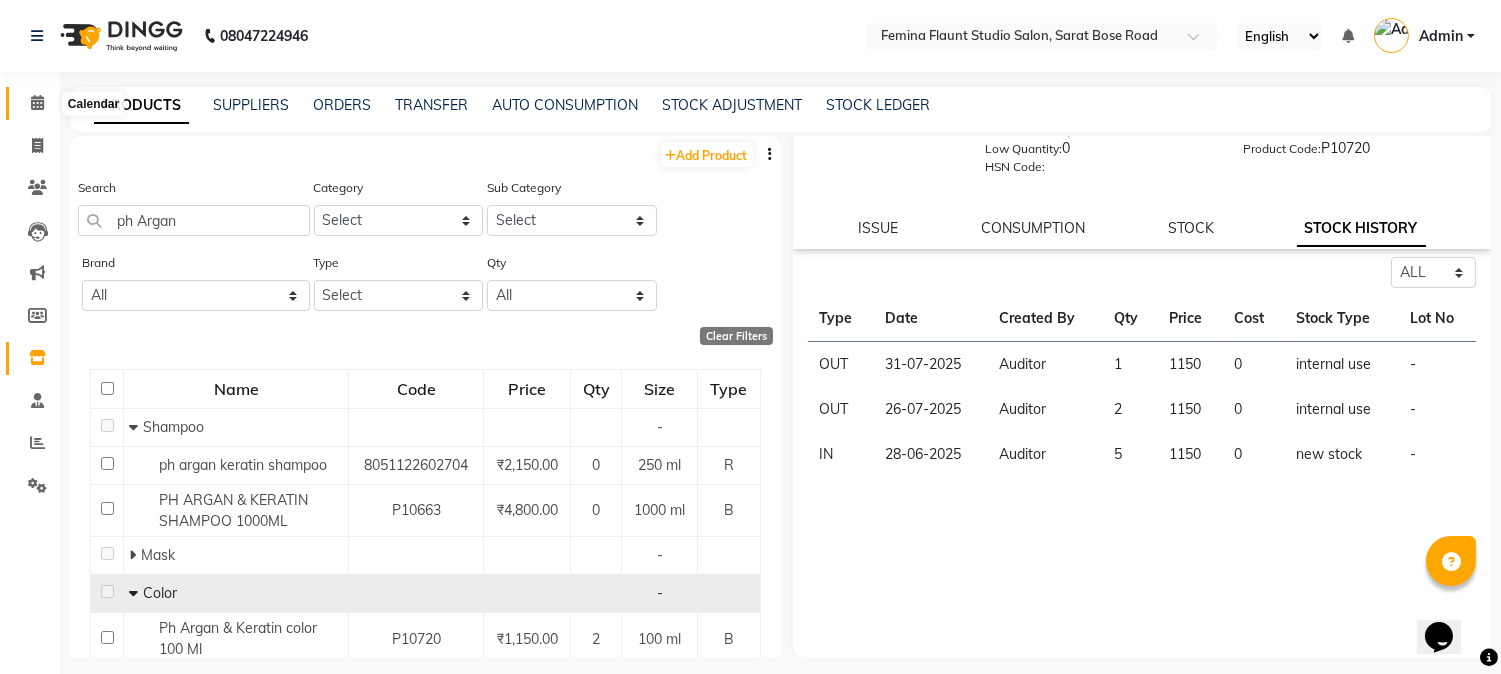 click 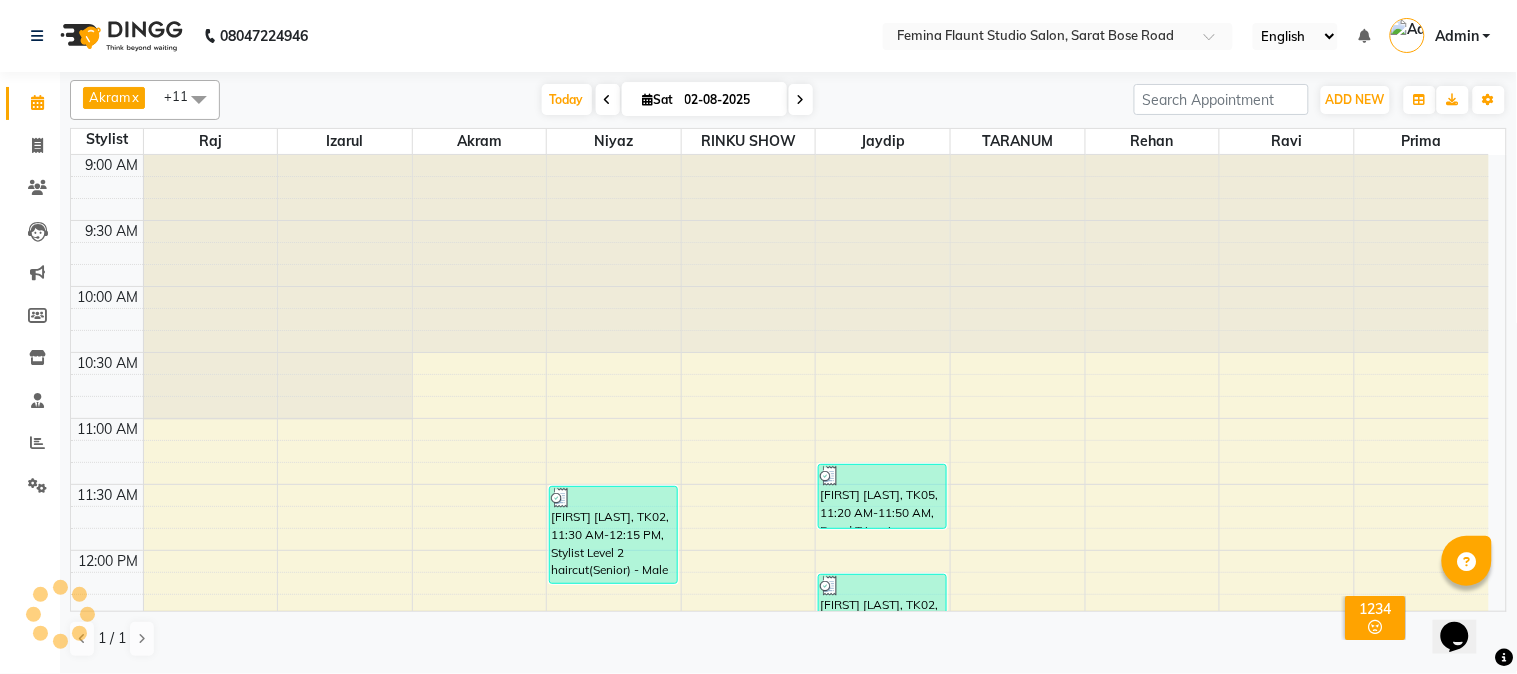 scroll, scrollTop: 0, scrollLeft: 0, axis: both 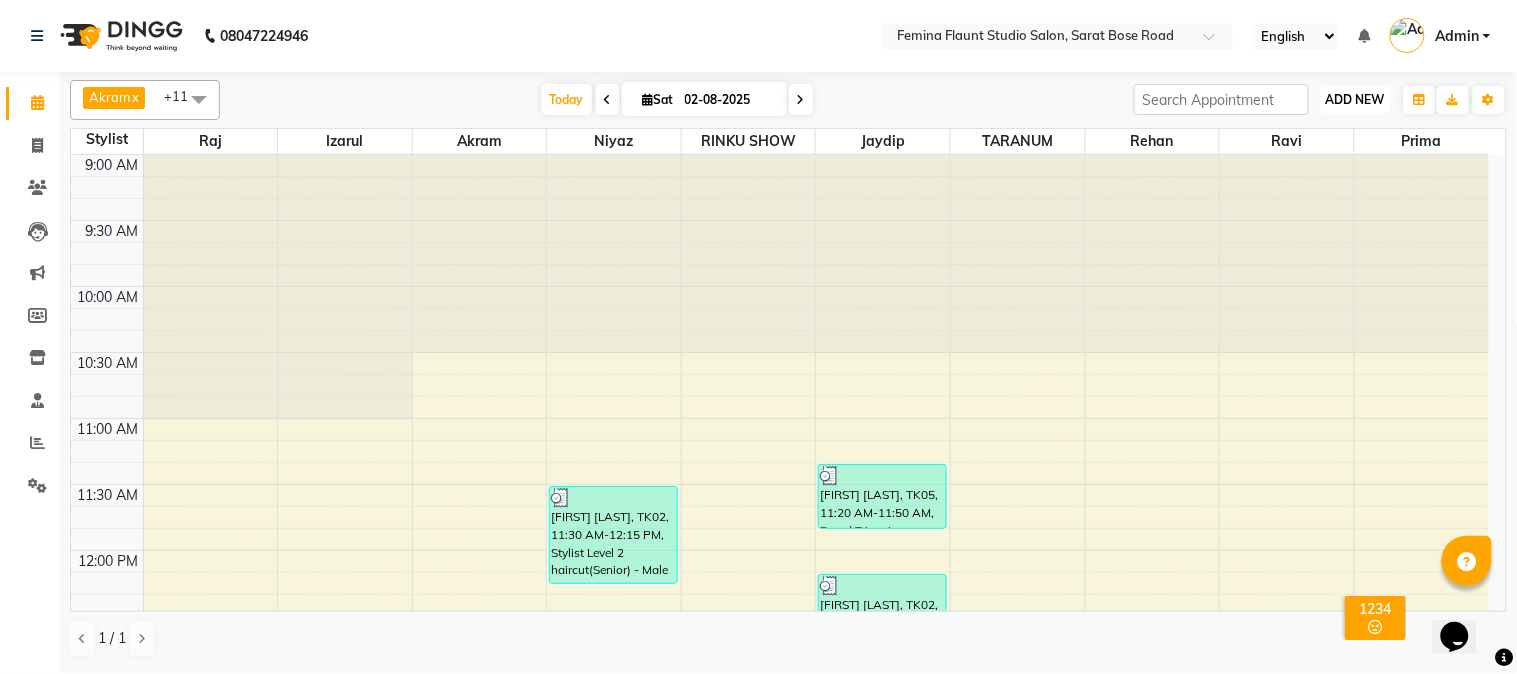 click on "ADD NEW" at bounding box center [1355, 99] 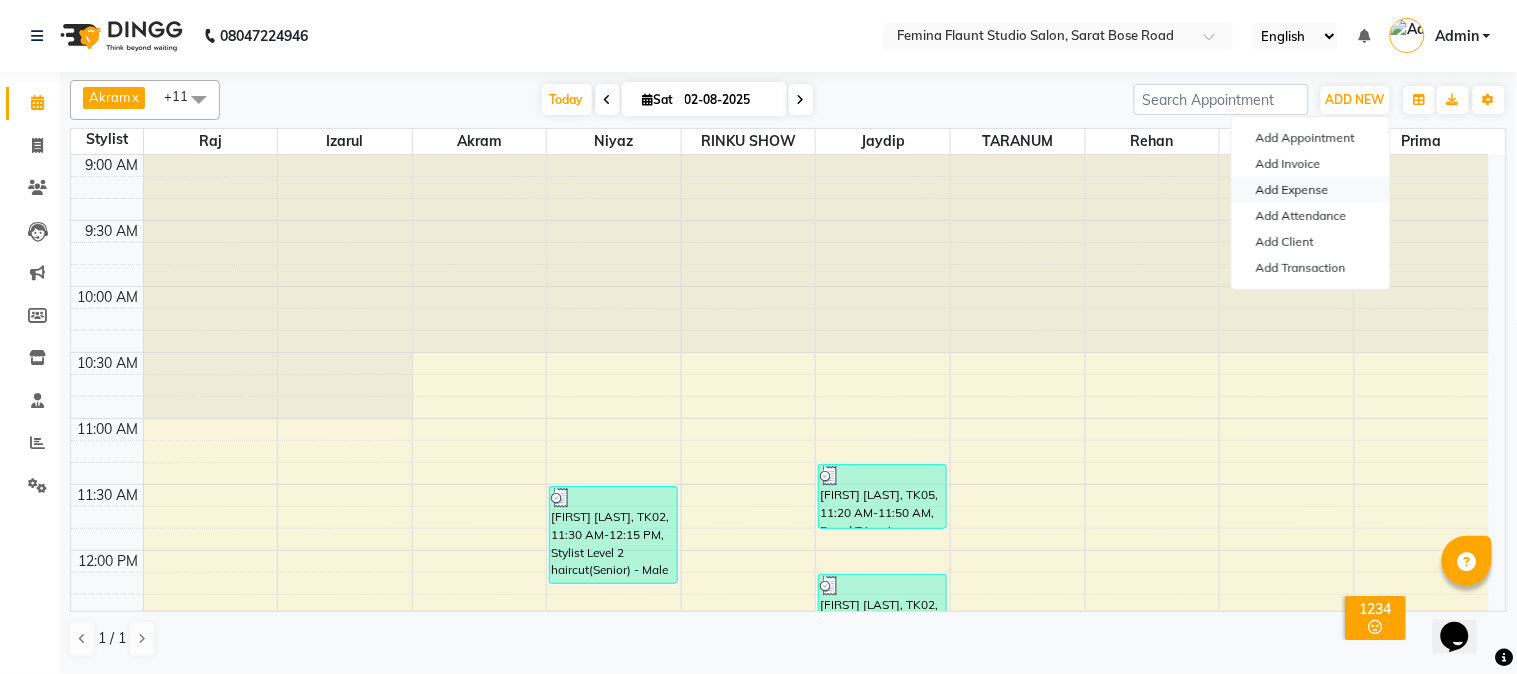 click on "Add Expense" at bounding box center [1311, 190] 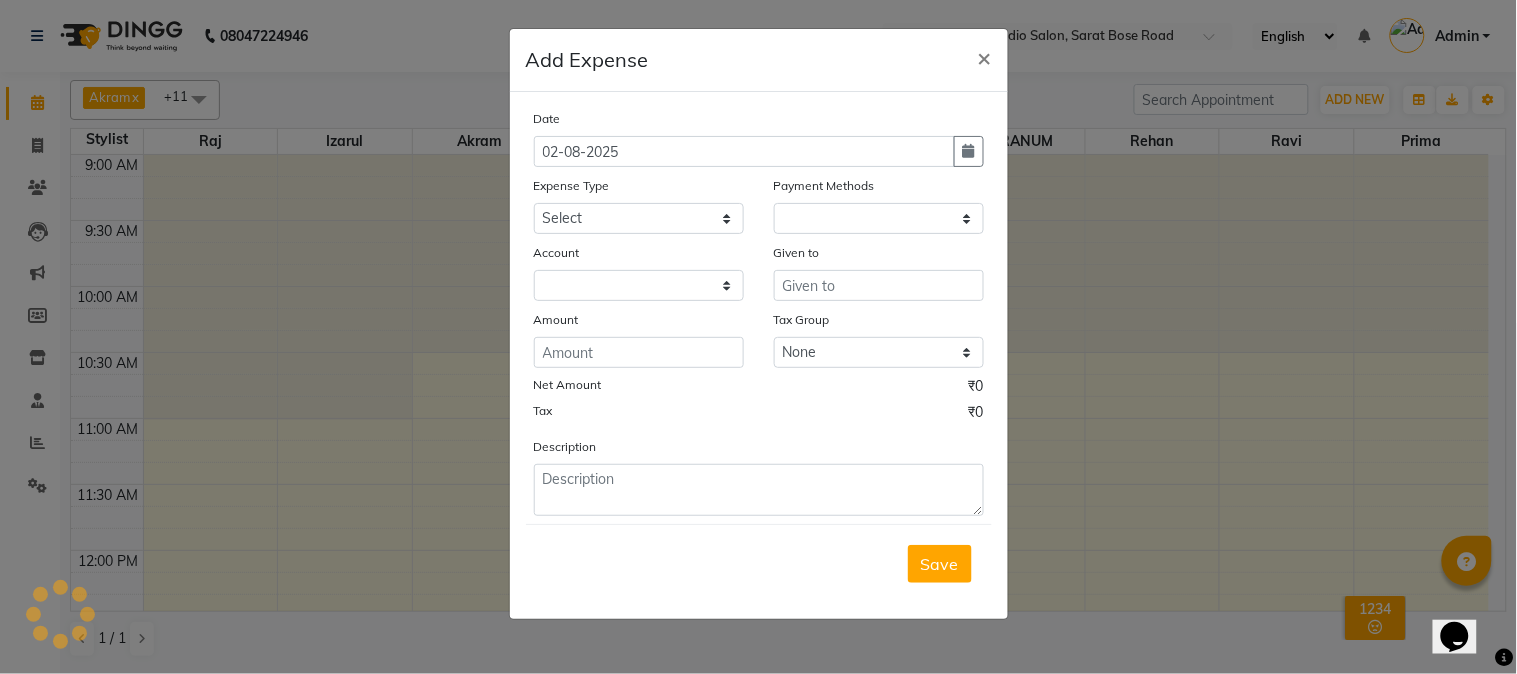 select on "1" 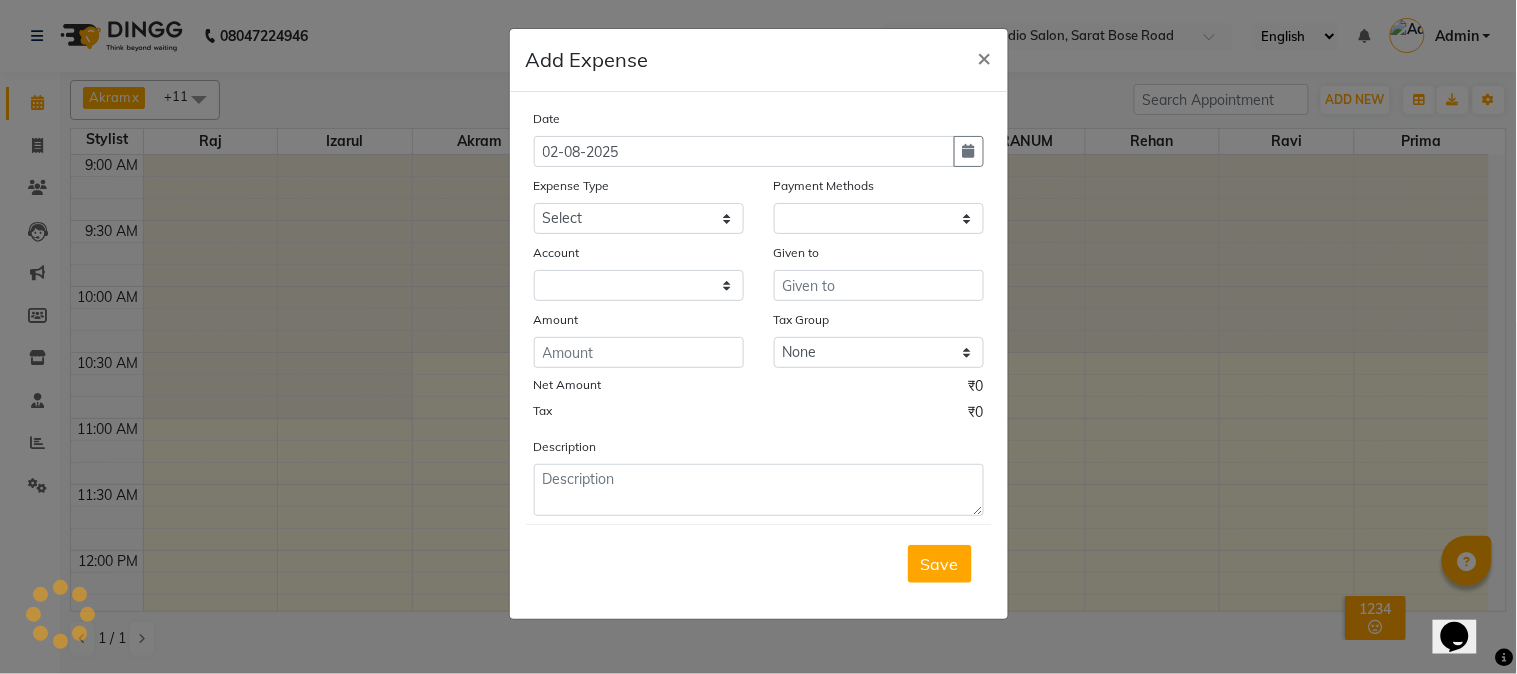 select on "4140" 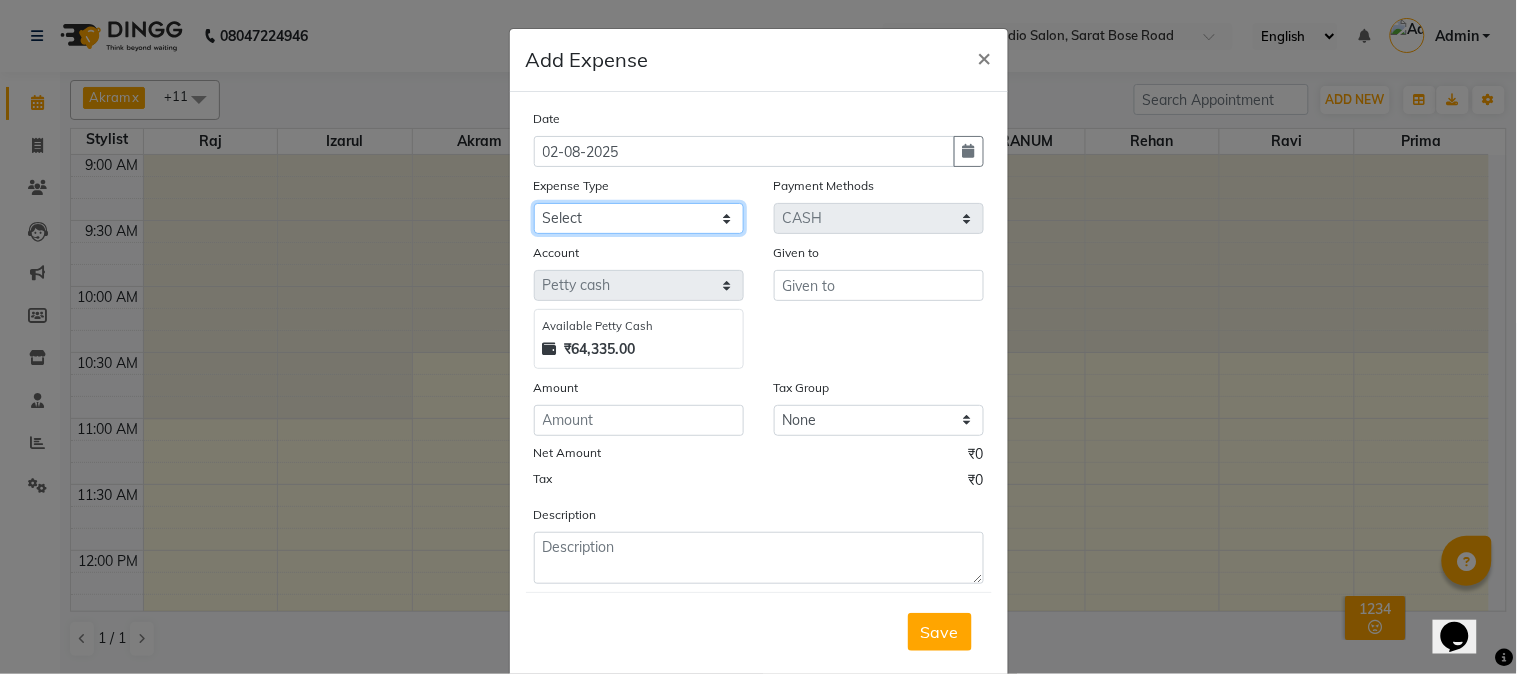 click on "Select Advance Salary Car Parking Charges Cash transfer to bank Cash Transfer to Owner Client Snacks Electricity Incentive Laundry Marketing Miscellaneous Other Pantry Salary Staff Snacks Tea & Refreshment Transgender Water" 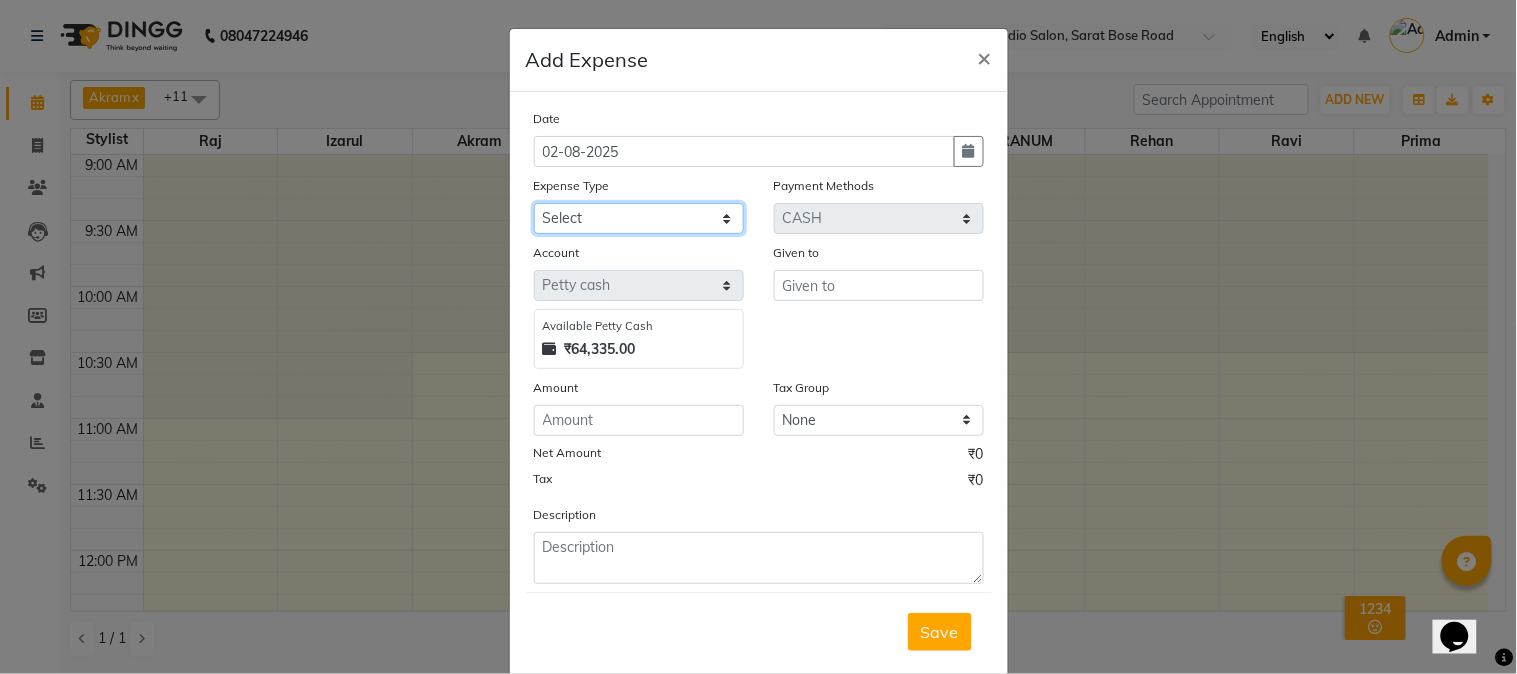select on "9802" 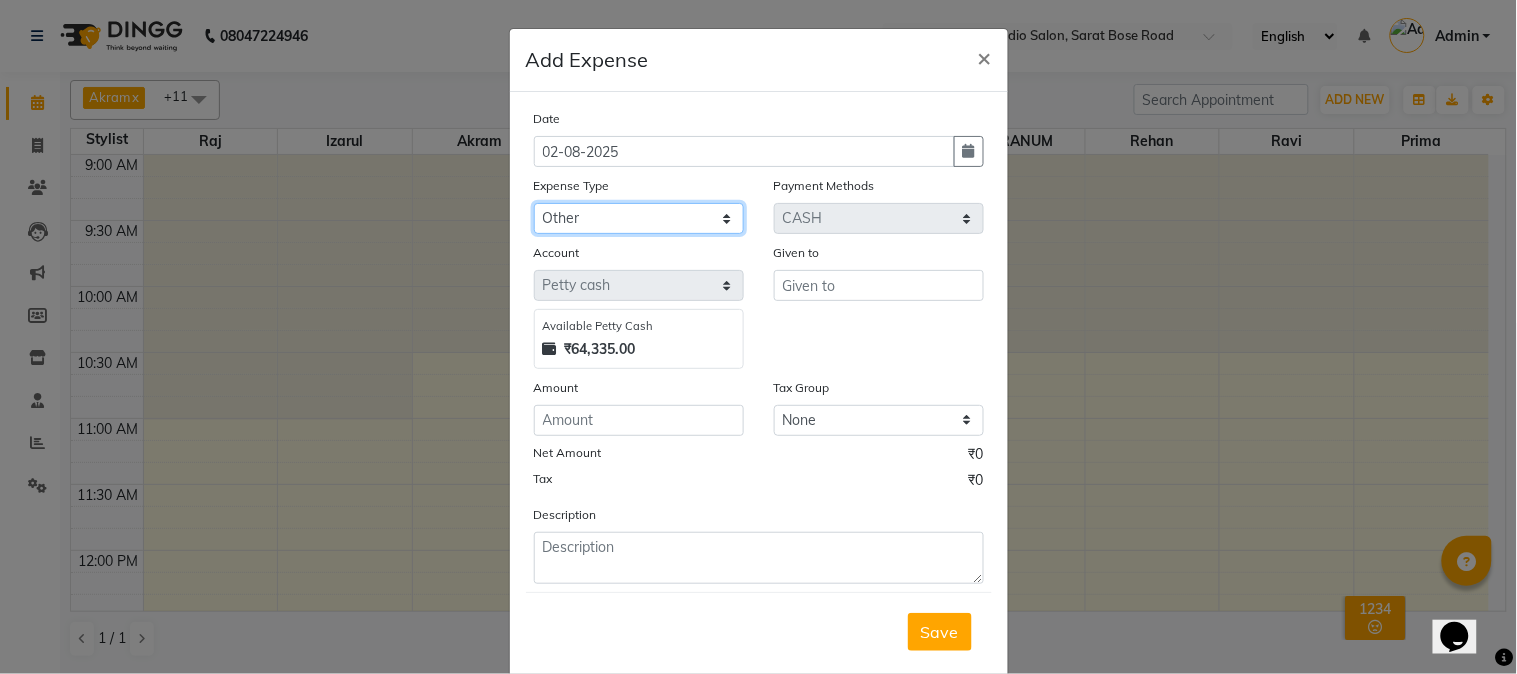 click on "Select Advance Salary Car Parking Charges Cash transfer to bank Cash Transfer to Owner Client Snacks Electricity Incentive Laundry Marketing Miscellaneous Other Pantry Salary Staff Snacks Tea & Refreshment Transgender Water" 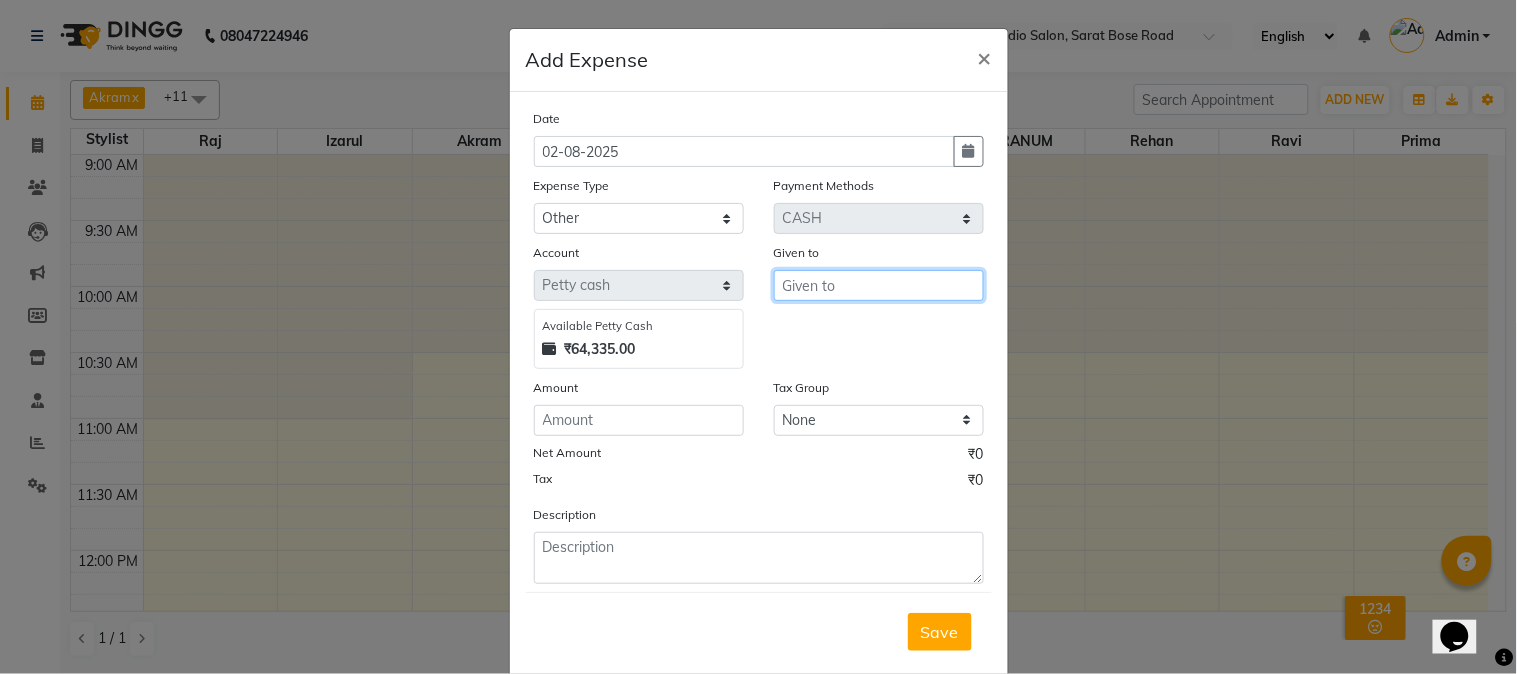 click at bounding box center (879, 285) 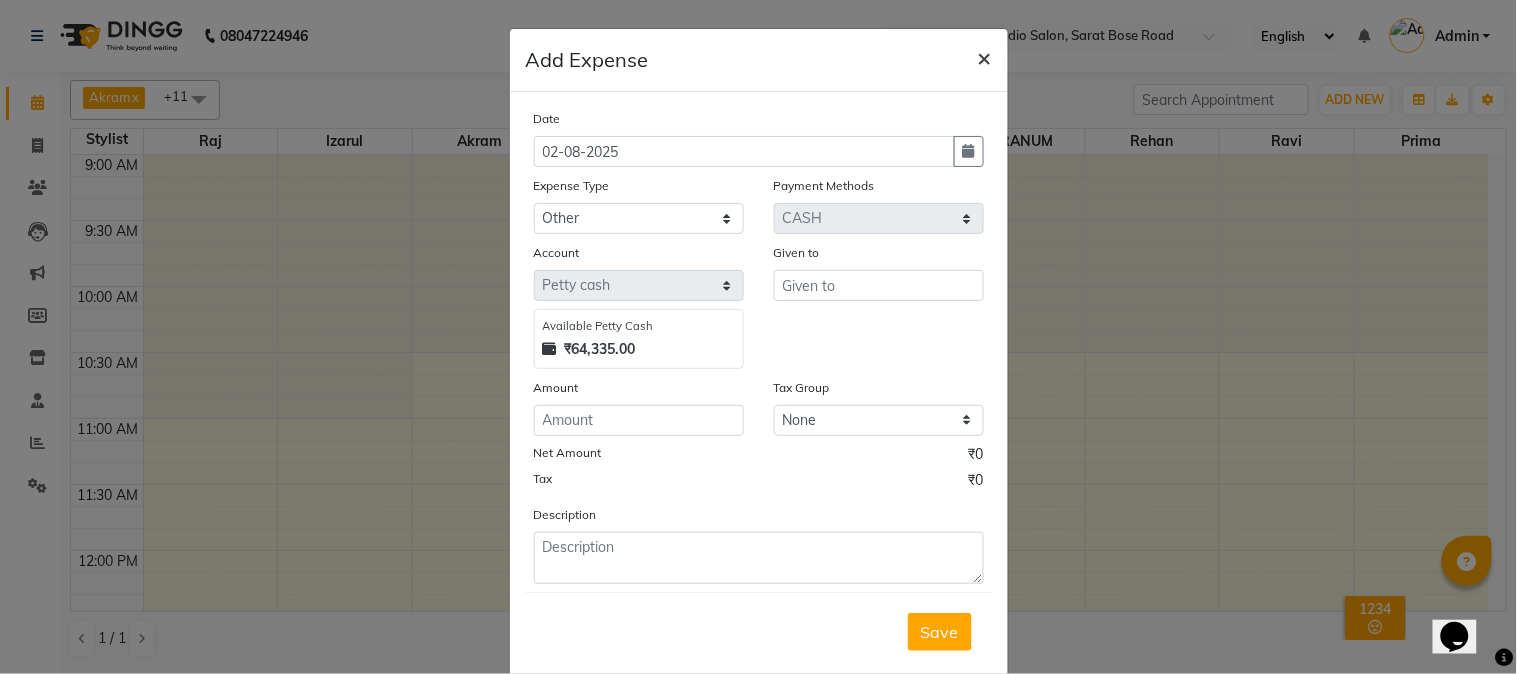 click on "×" 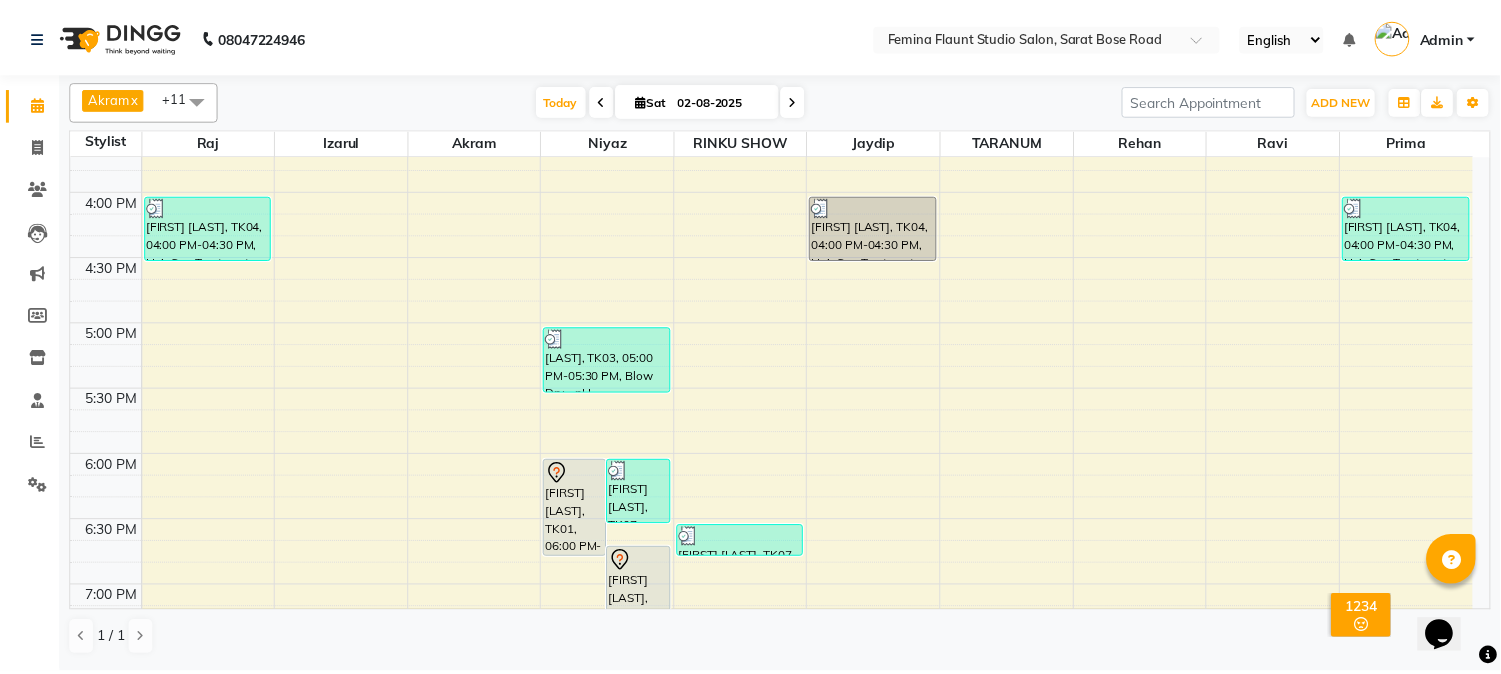 scroll, scrollTop: 1111, scrollLeft: 0, axis: vertical 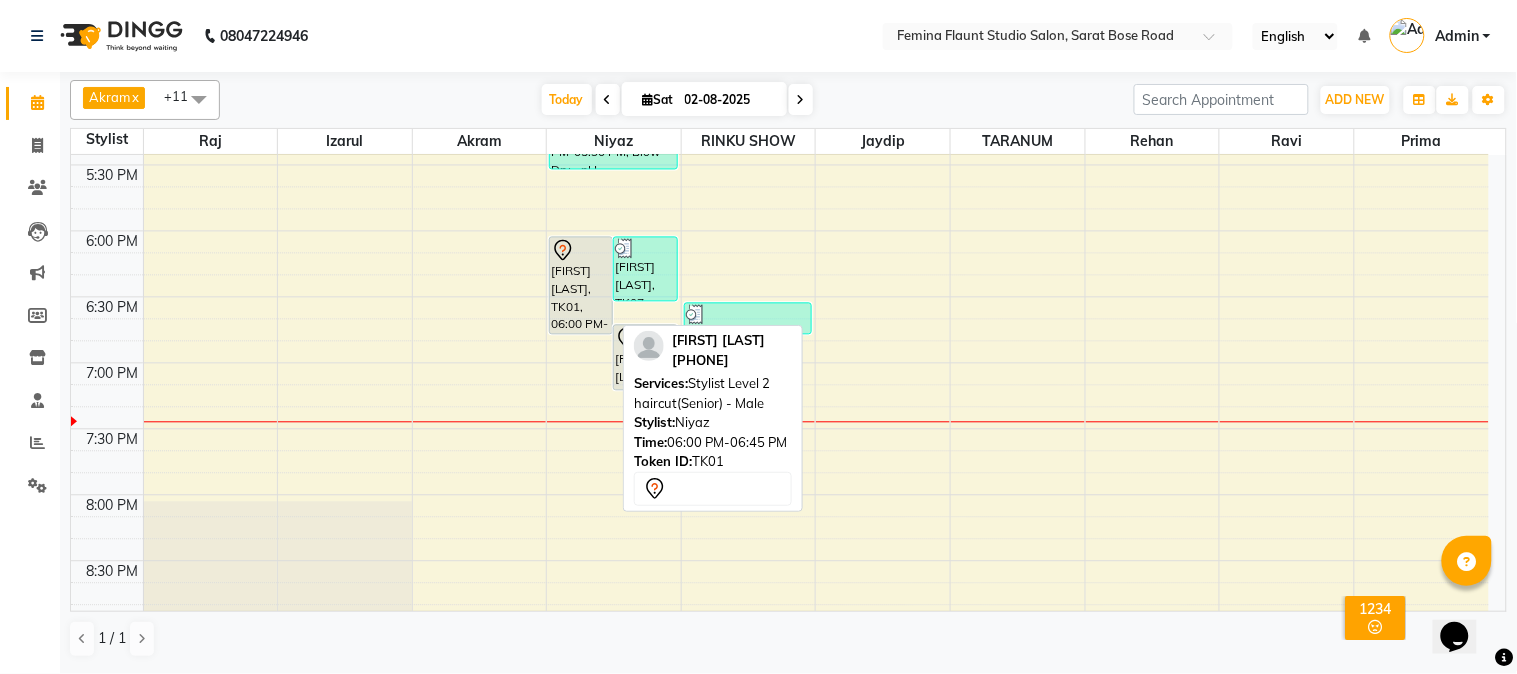click on "[FIRST] [LAST], TK01, 06:00 PM-06:45 PM, Stylist Level 2 haircut(Senior) - Male" at bounding box center (581, 286) 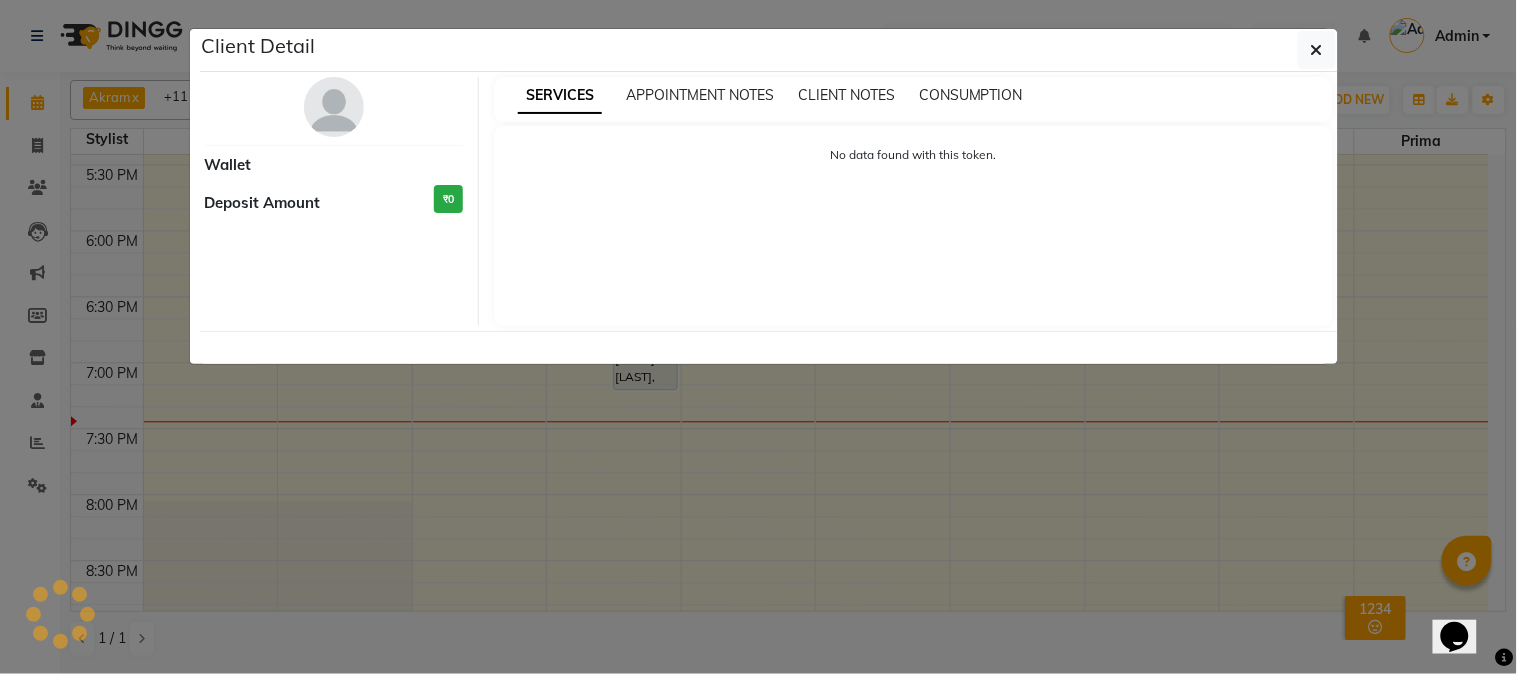 select on "7" 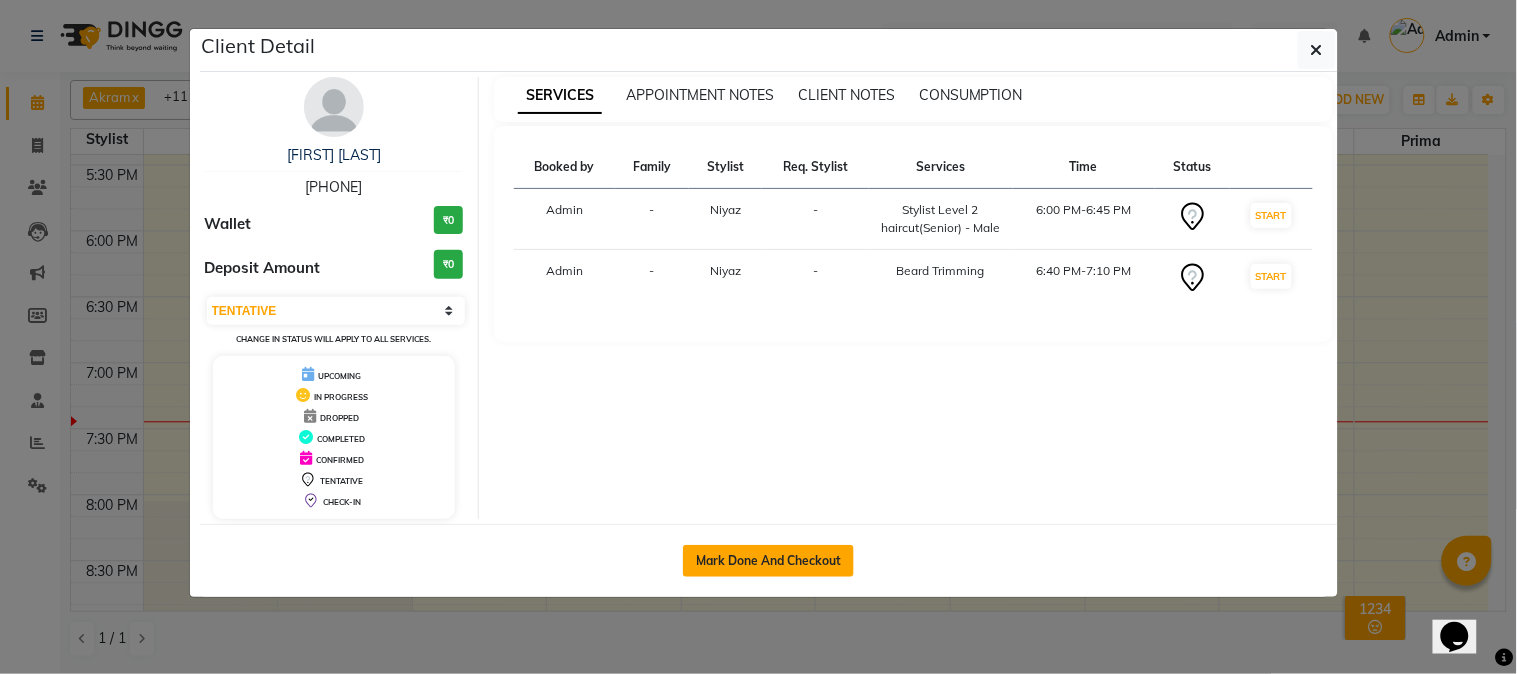 click on "Mark Done And Checkout" 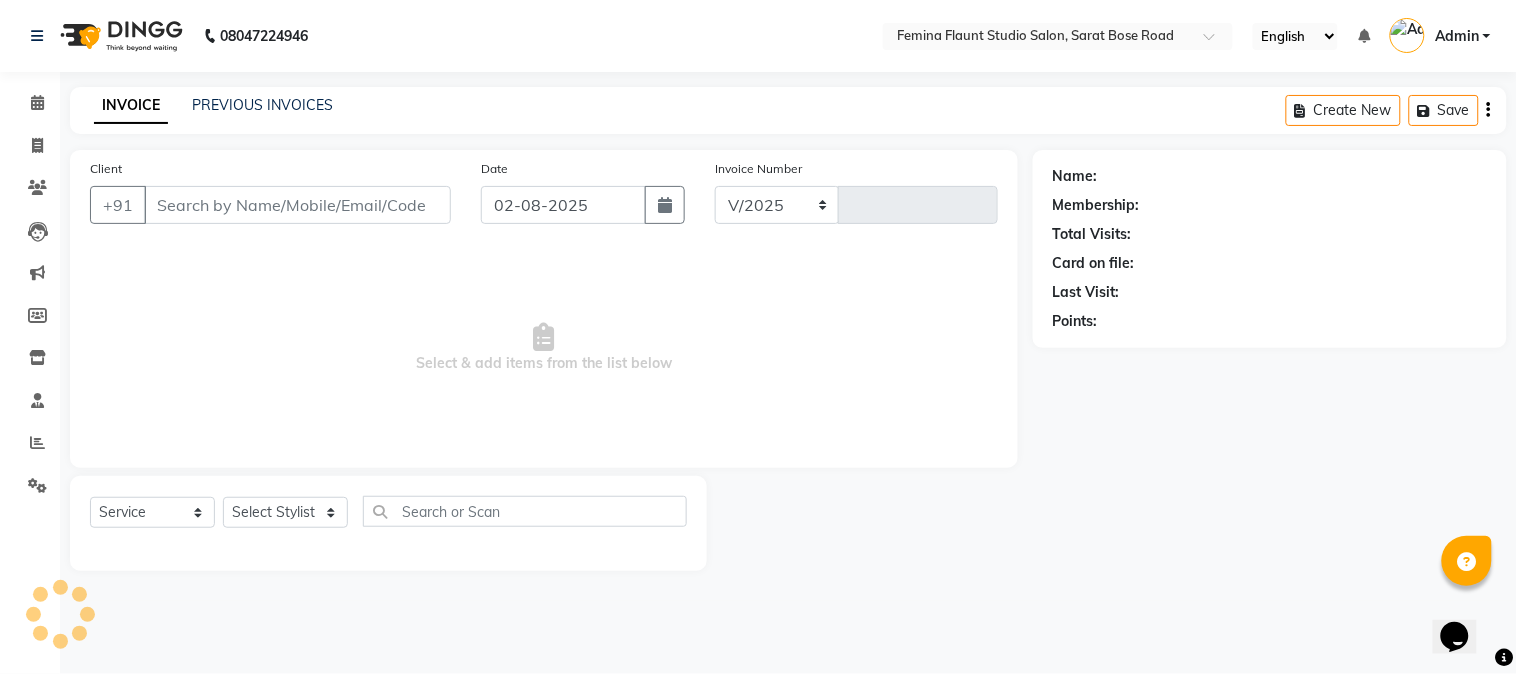 select on "5231" 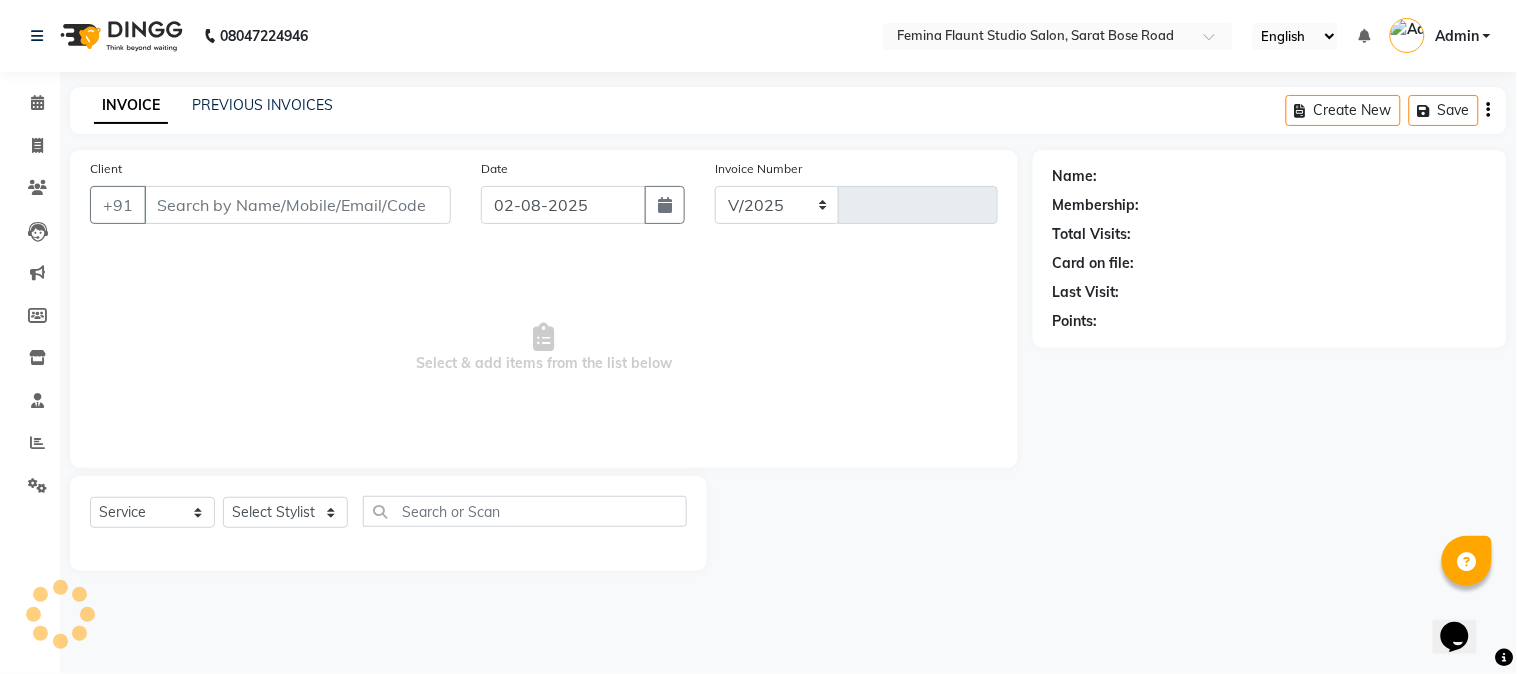 type on "1263" 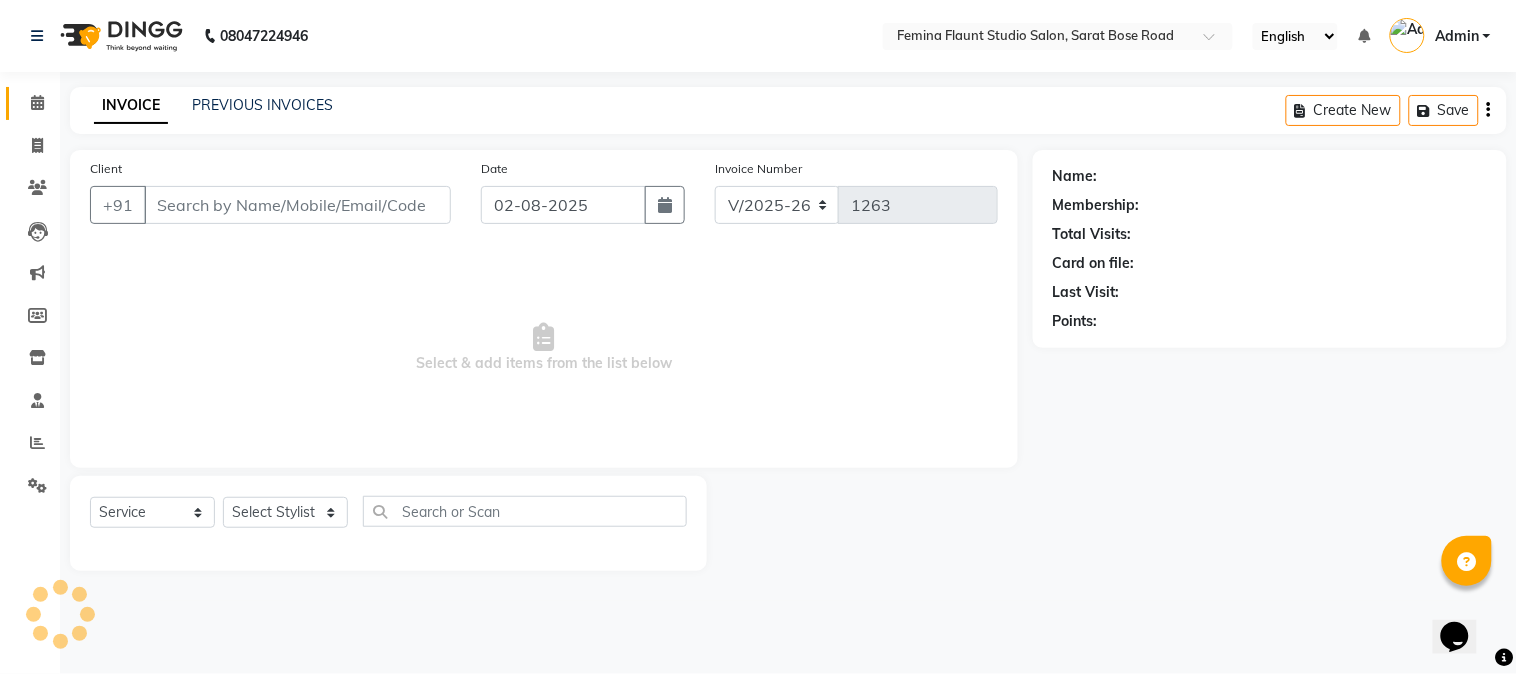 type on "[PHONE]" 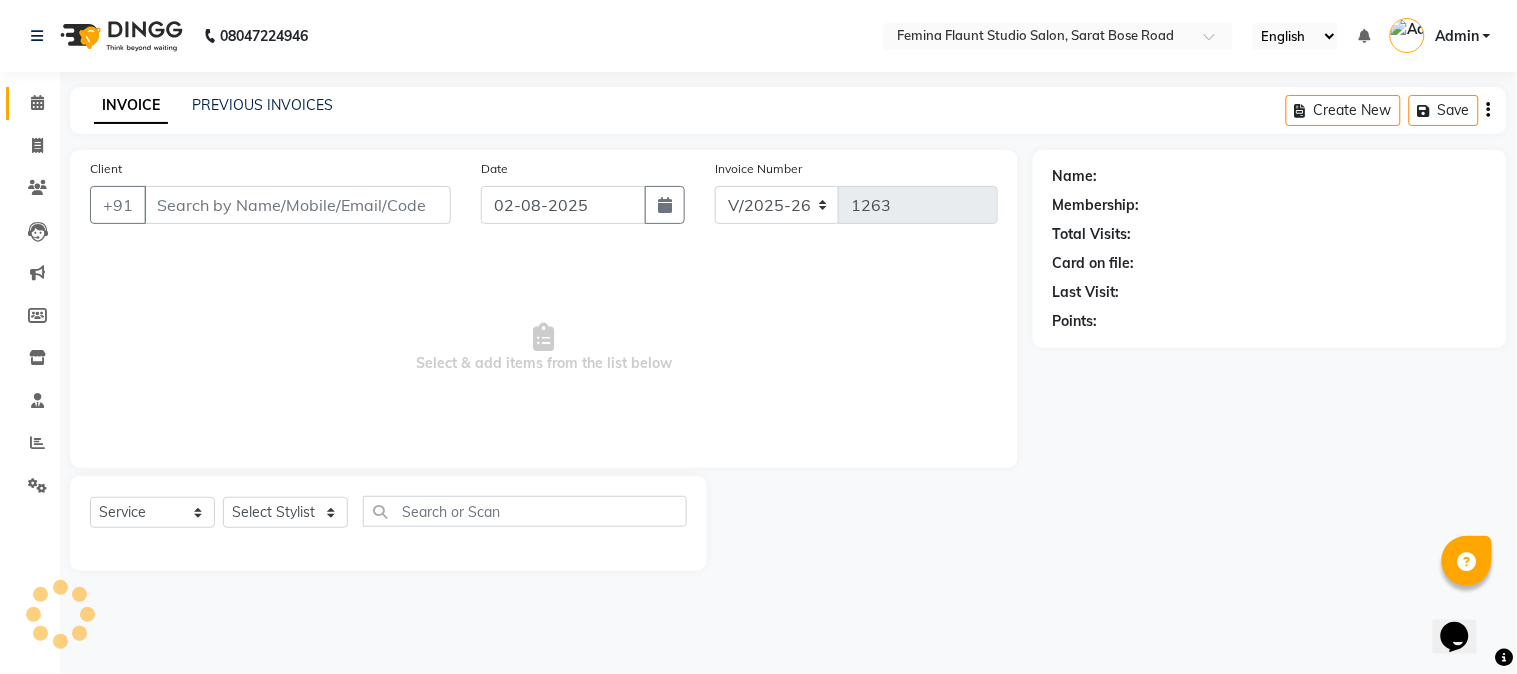 select on "83062" 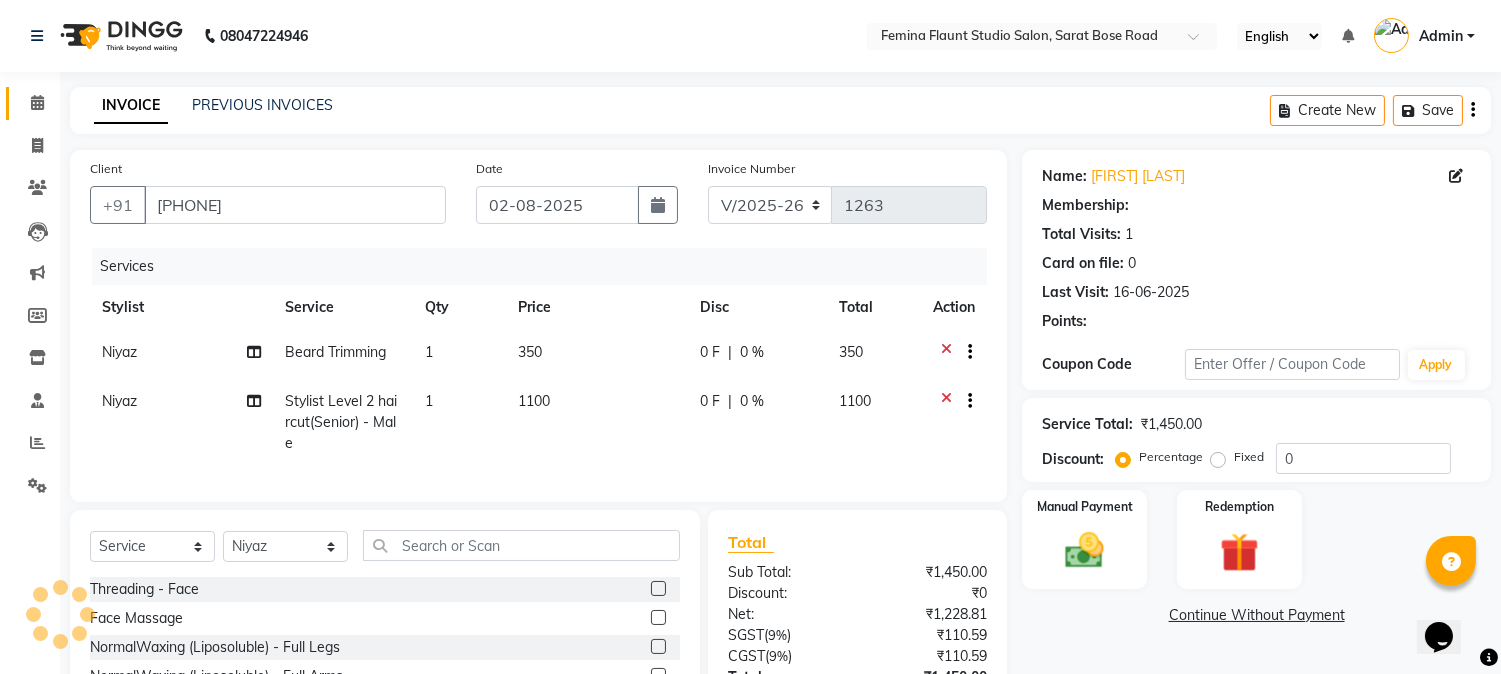 select on "1: Object" 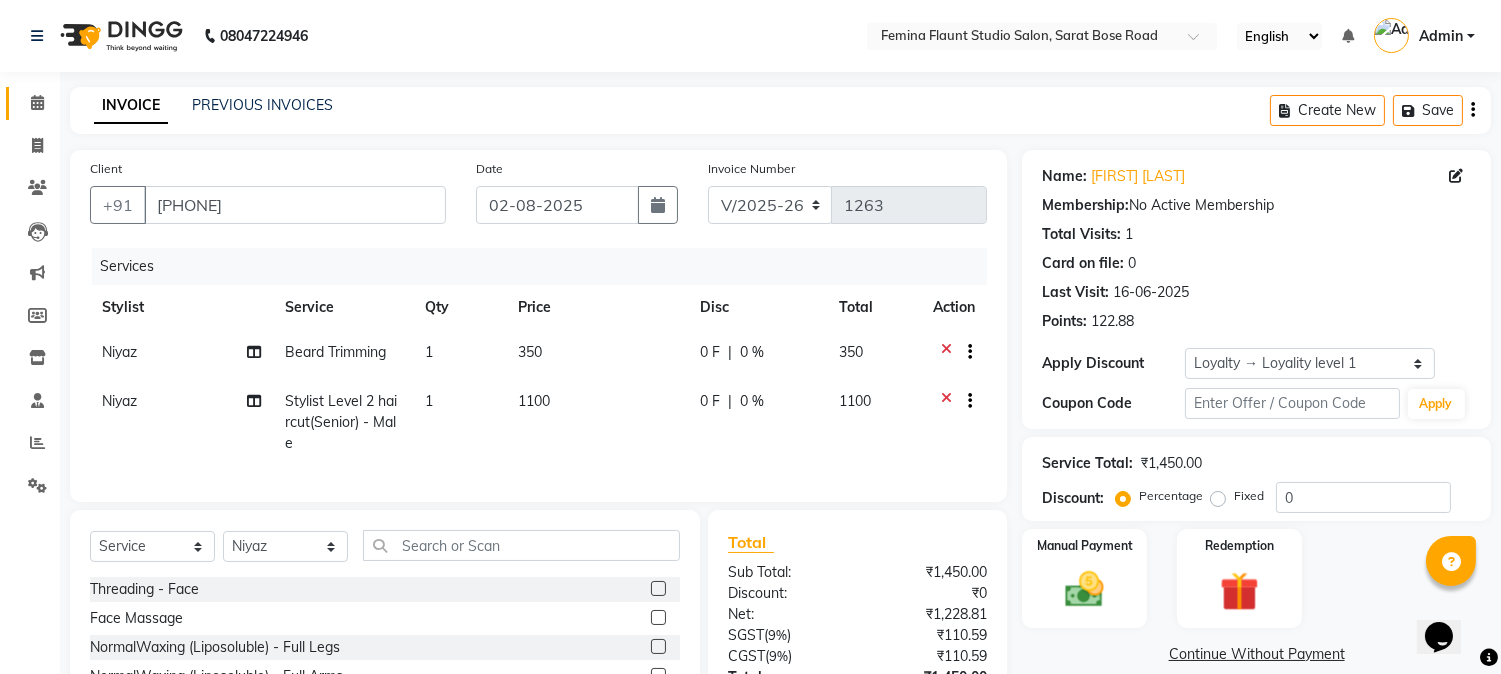 scroll, scrollTop: 177, scrollLeft: 0, axis: vertical 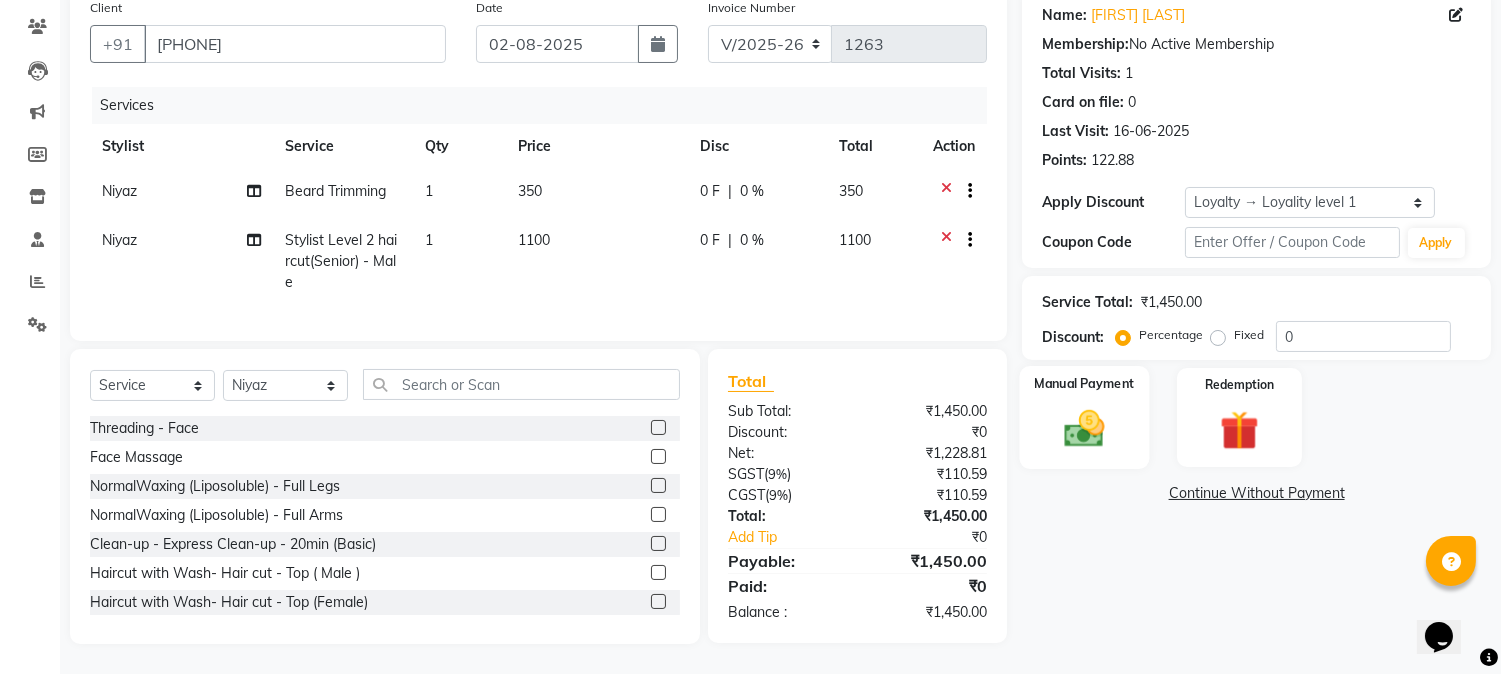 click on "Manual Payment" 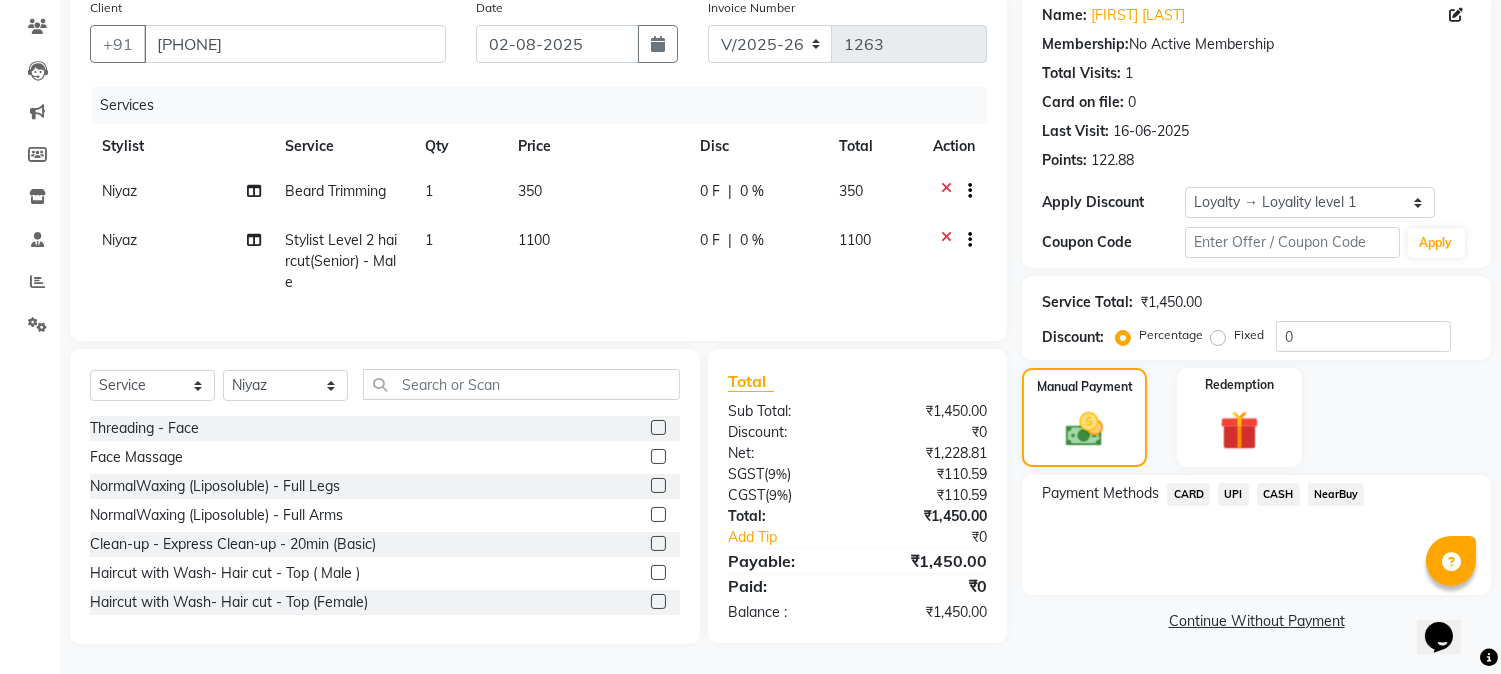 click on "CASH" 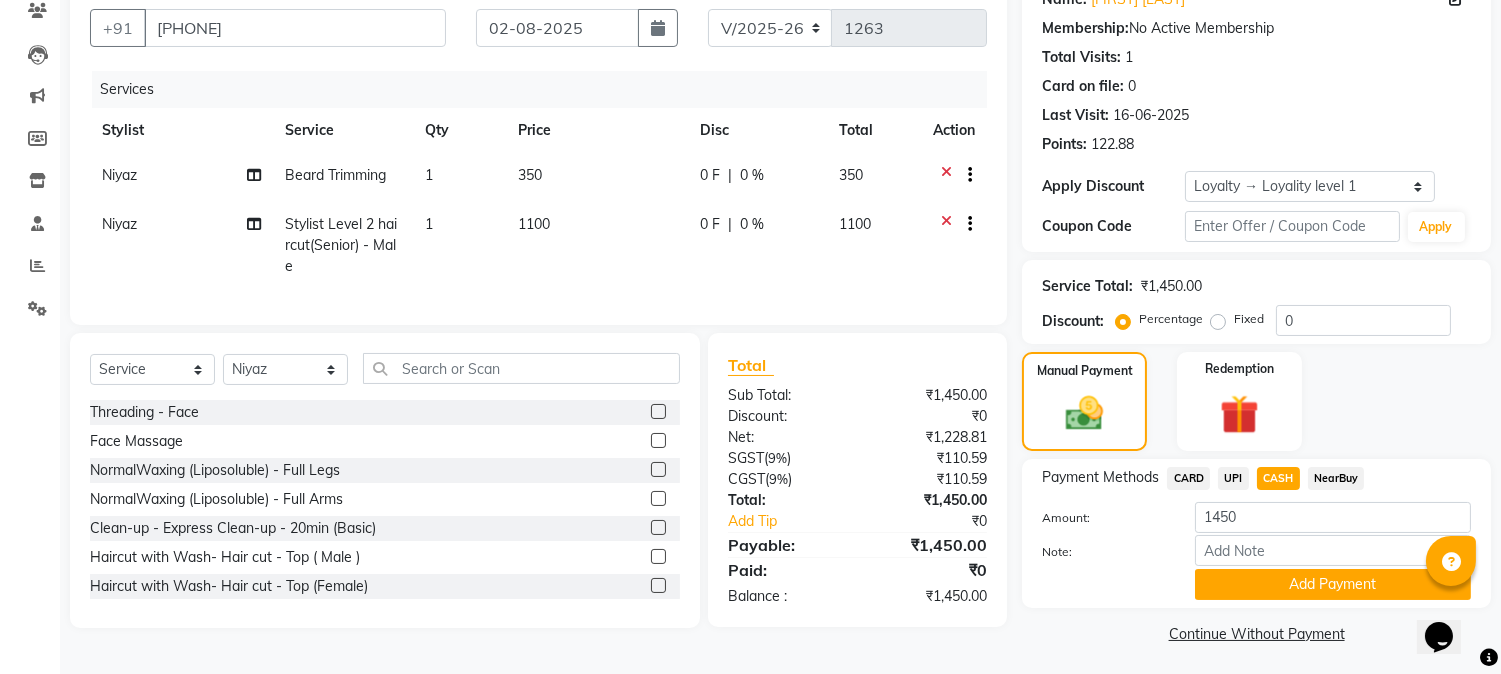 scroll, scrollTop: 181, scrollLeft: 0, axis: vertical 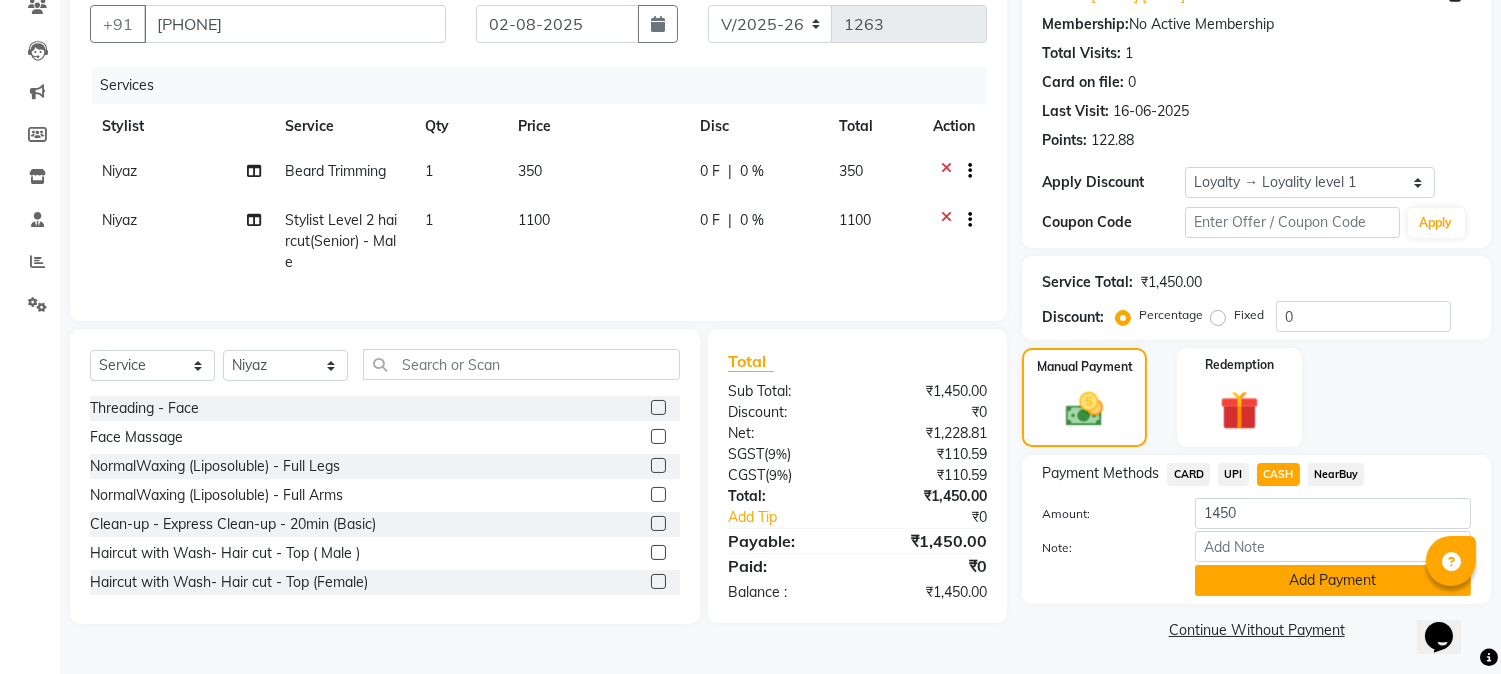 click on "Add Payment" 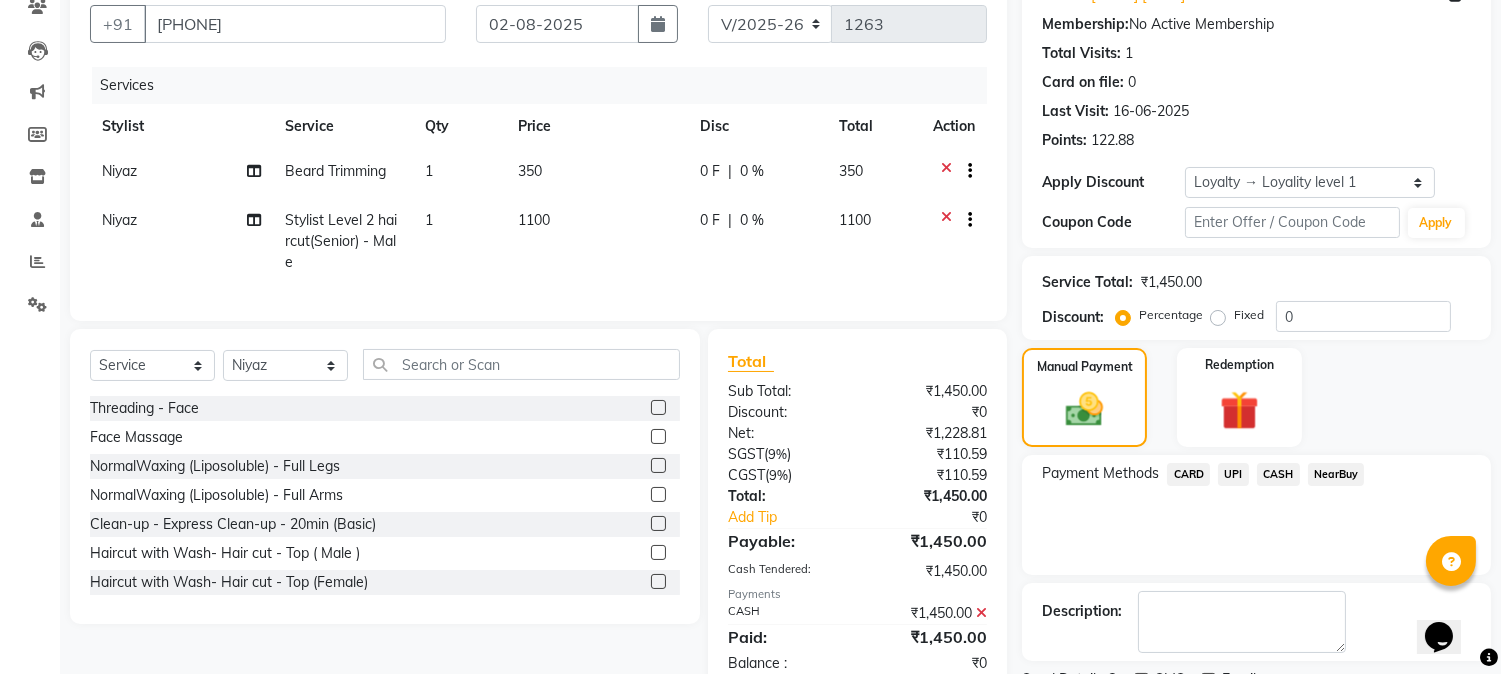 scroll, scrollTop: 367, scrollLeft: 0, axis: vertical 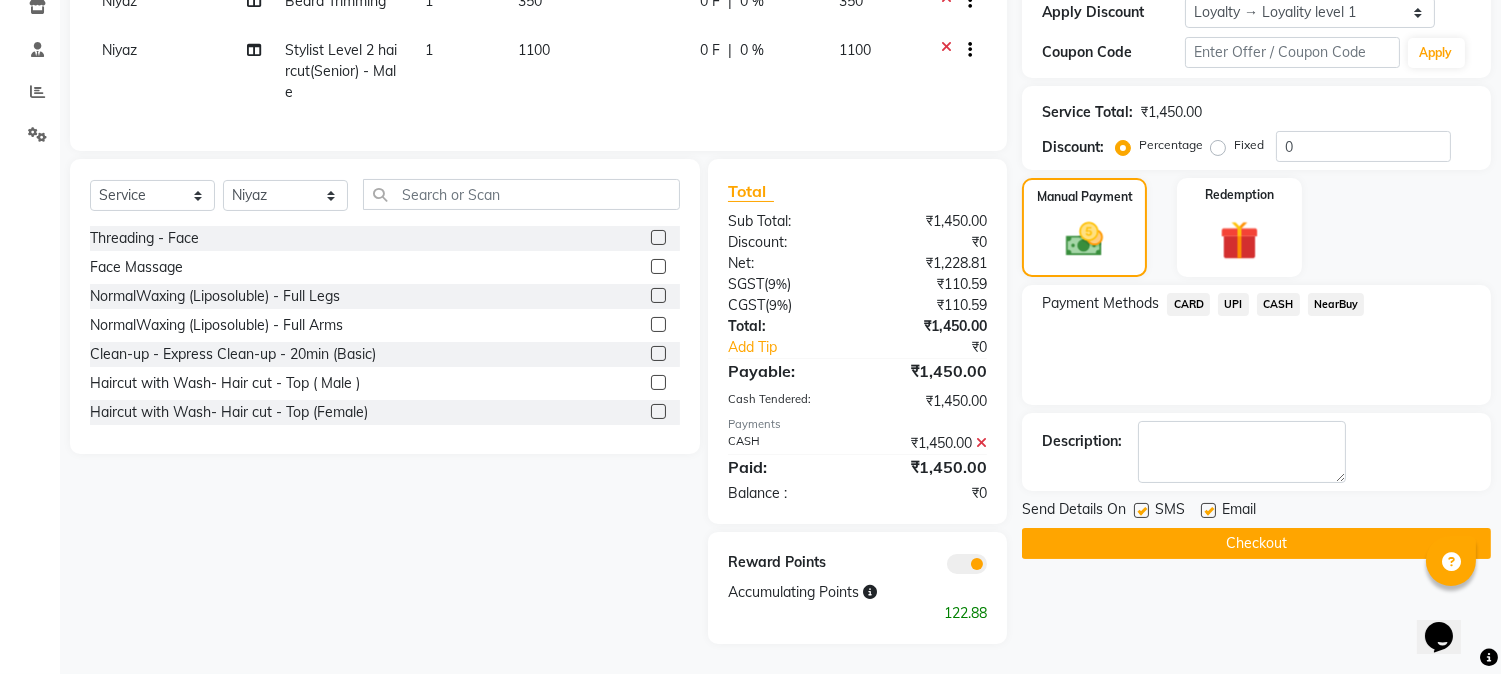 click on "Checkout" 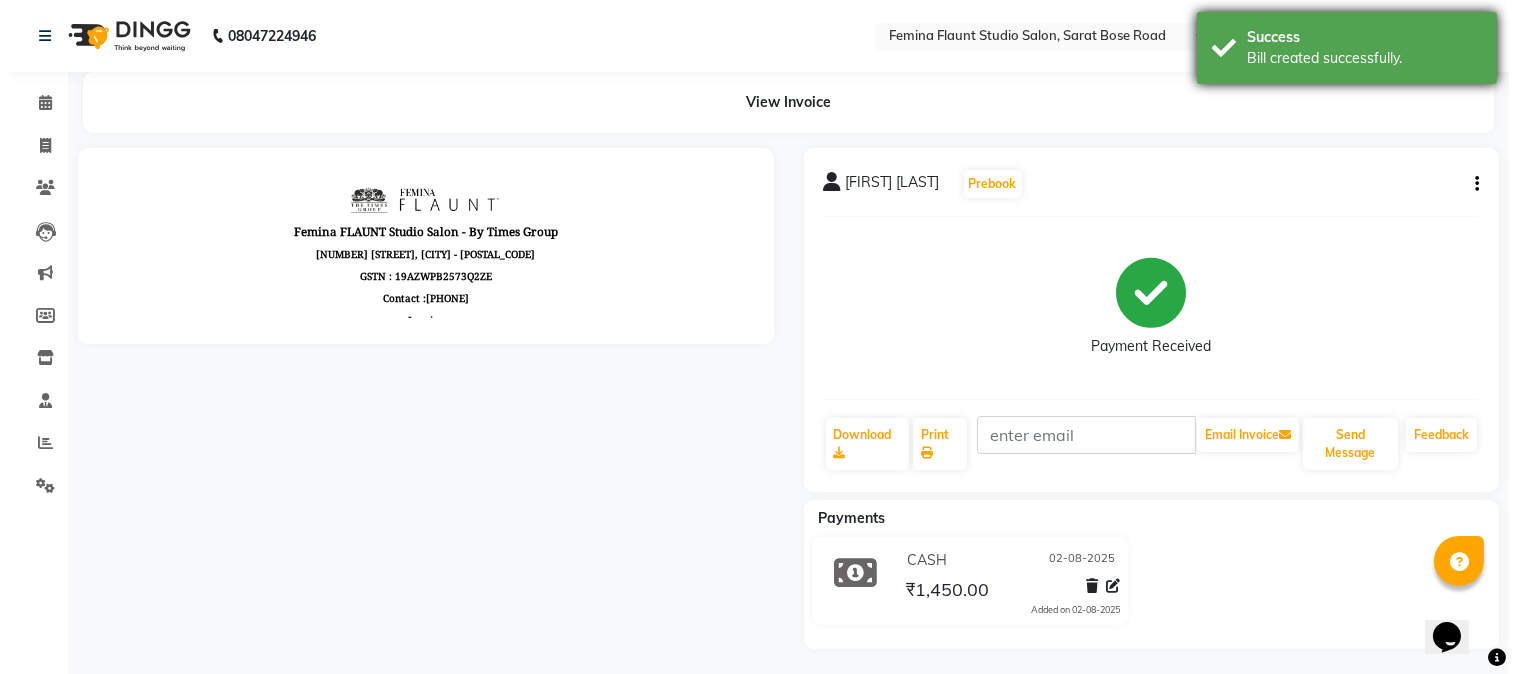 scroll, scrollTop: 0, scrollLeft: 0, axis: both 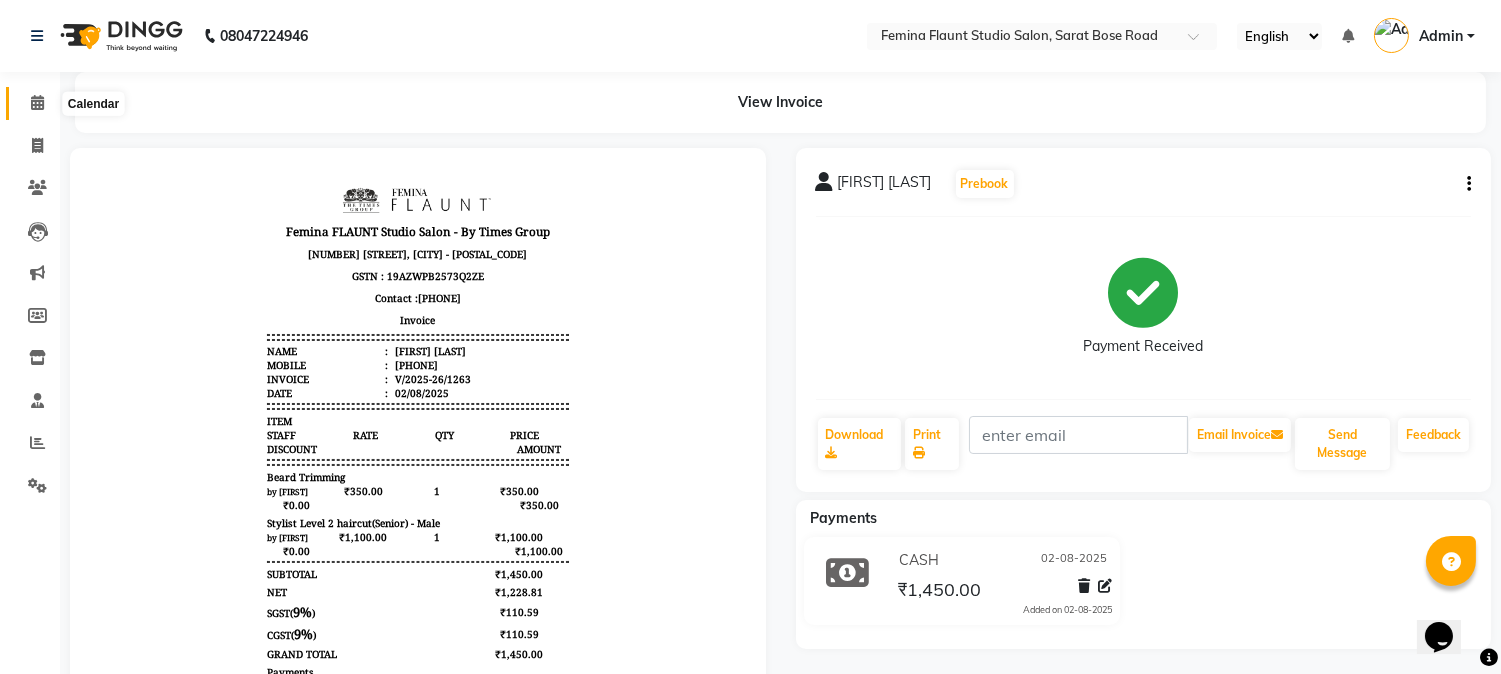 click 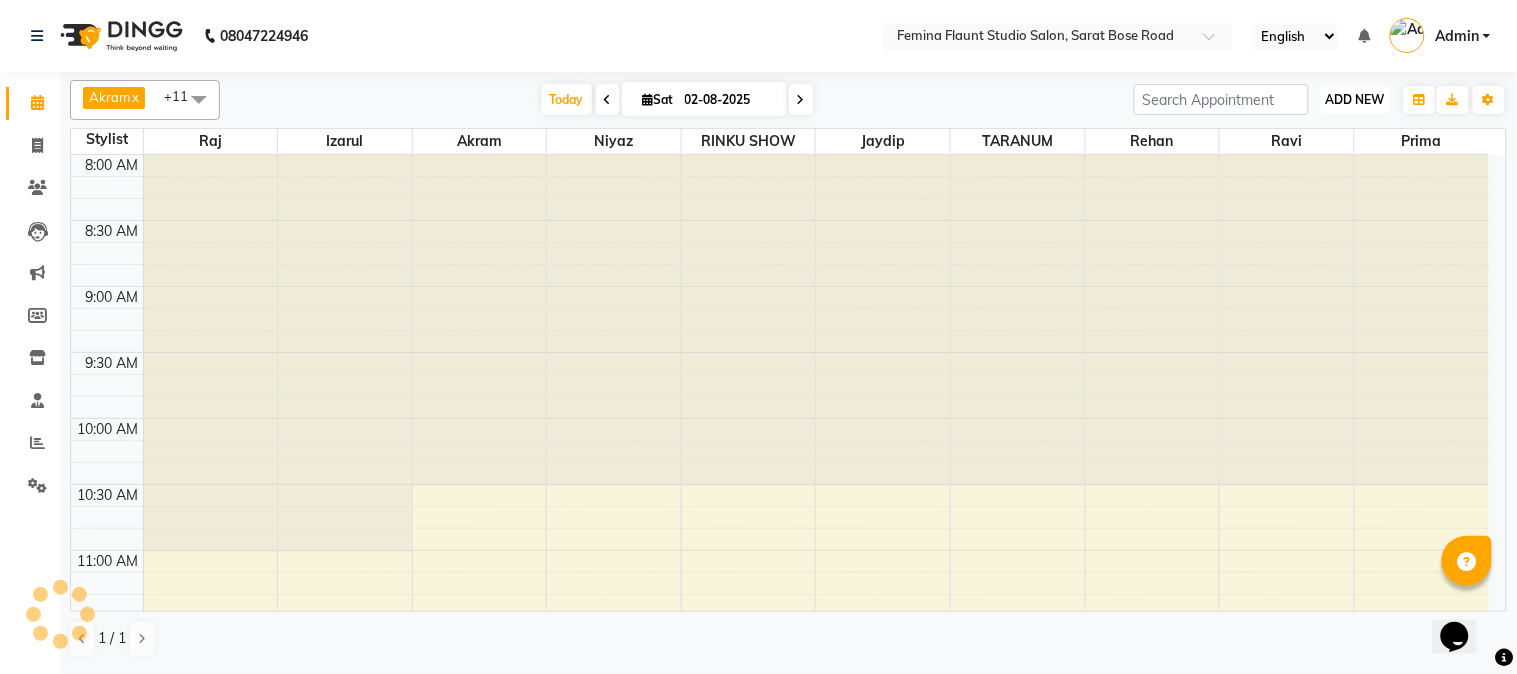 scroll, scrollTop: 0, scrollLeft: 0, axis: both 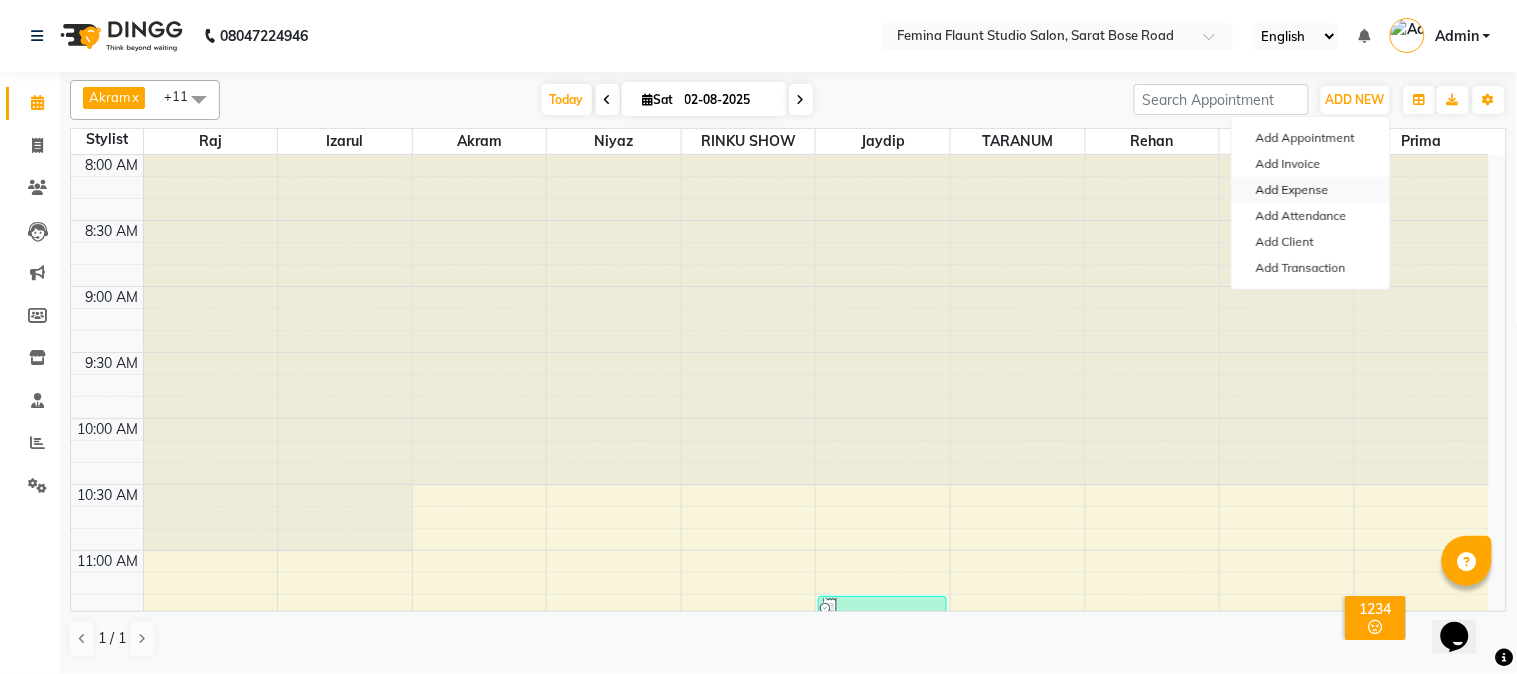 click on "Add Expense" at bounding box center (1311, 190) 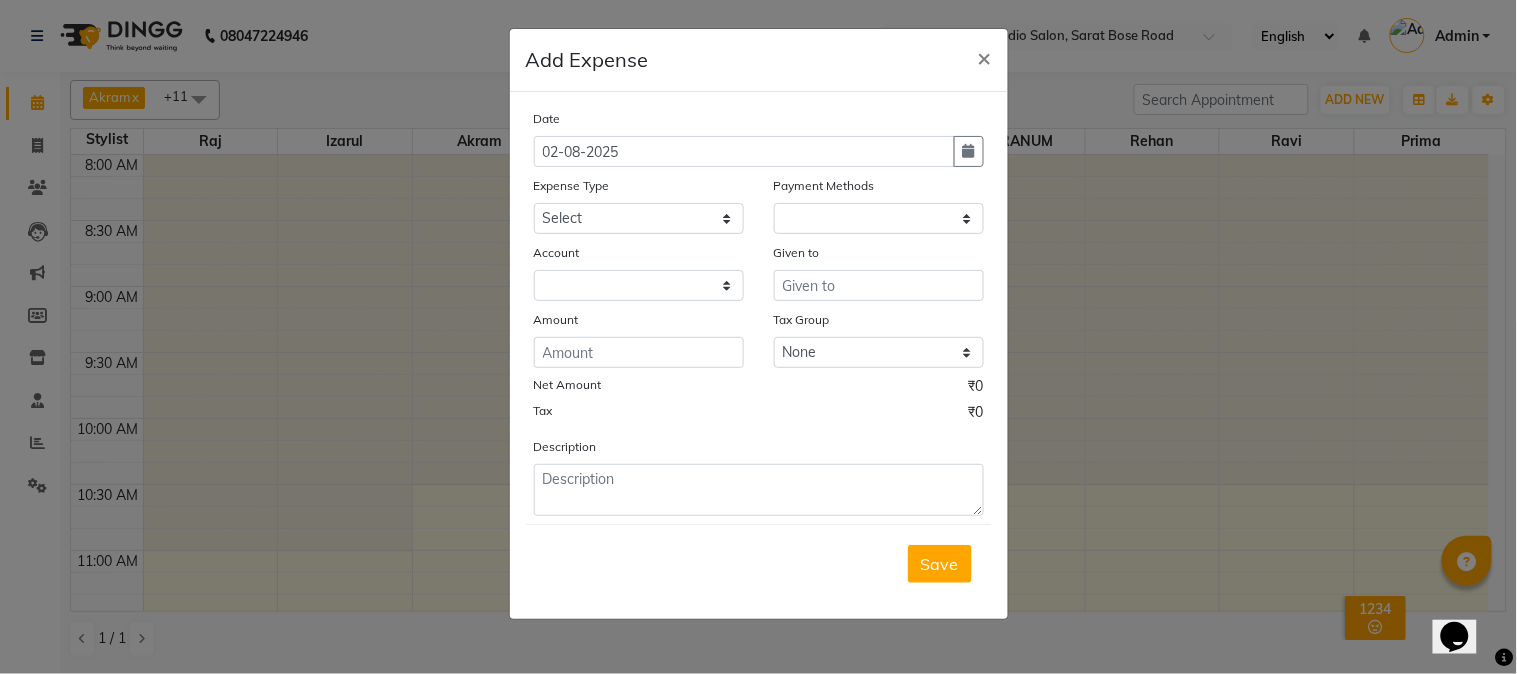 select on "1" 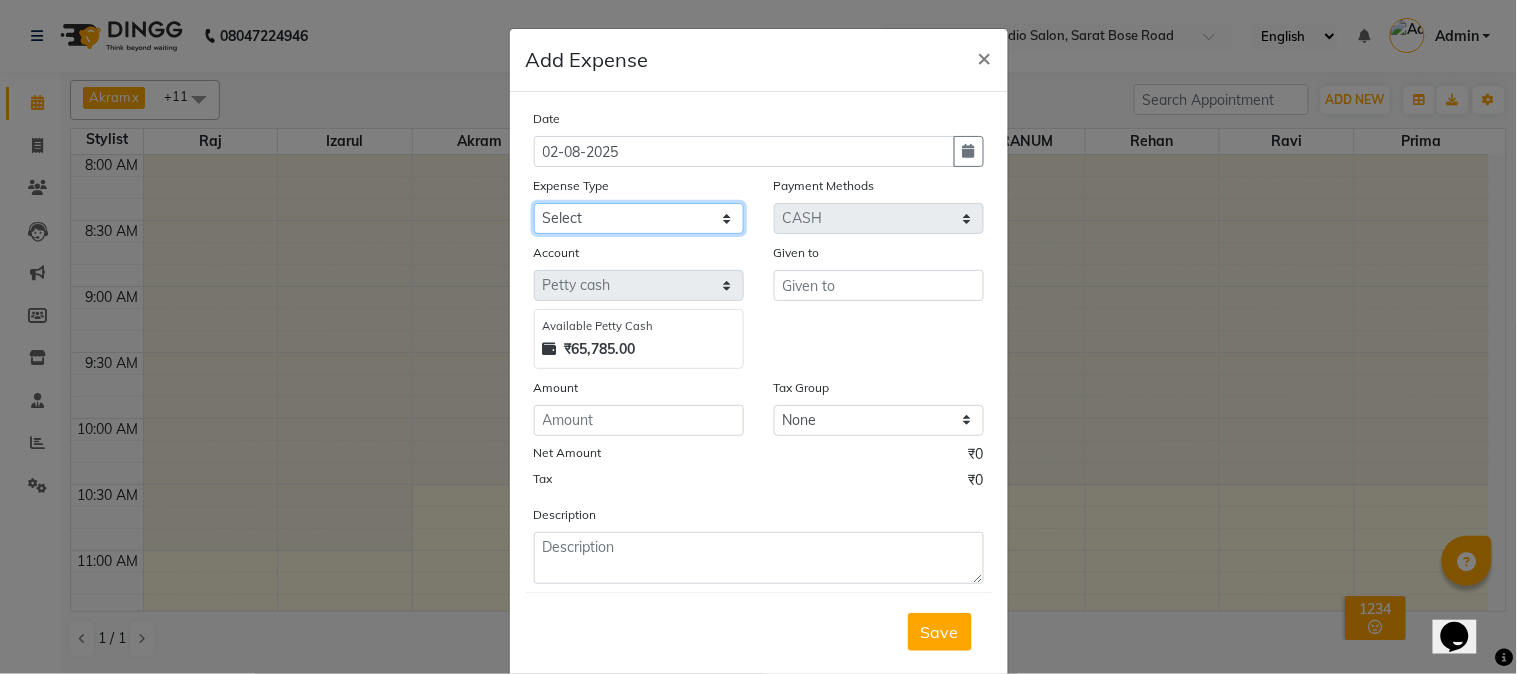 click on "Select Advance Salary Car Parking Charges Cash transfer to bank Cash Transfer to Owner Client Snacks Electricity Incentive Laundry Marketing Miscellaneous Other Pantry Salary Staff Snacks Tea & Refreshment Transgender Water" 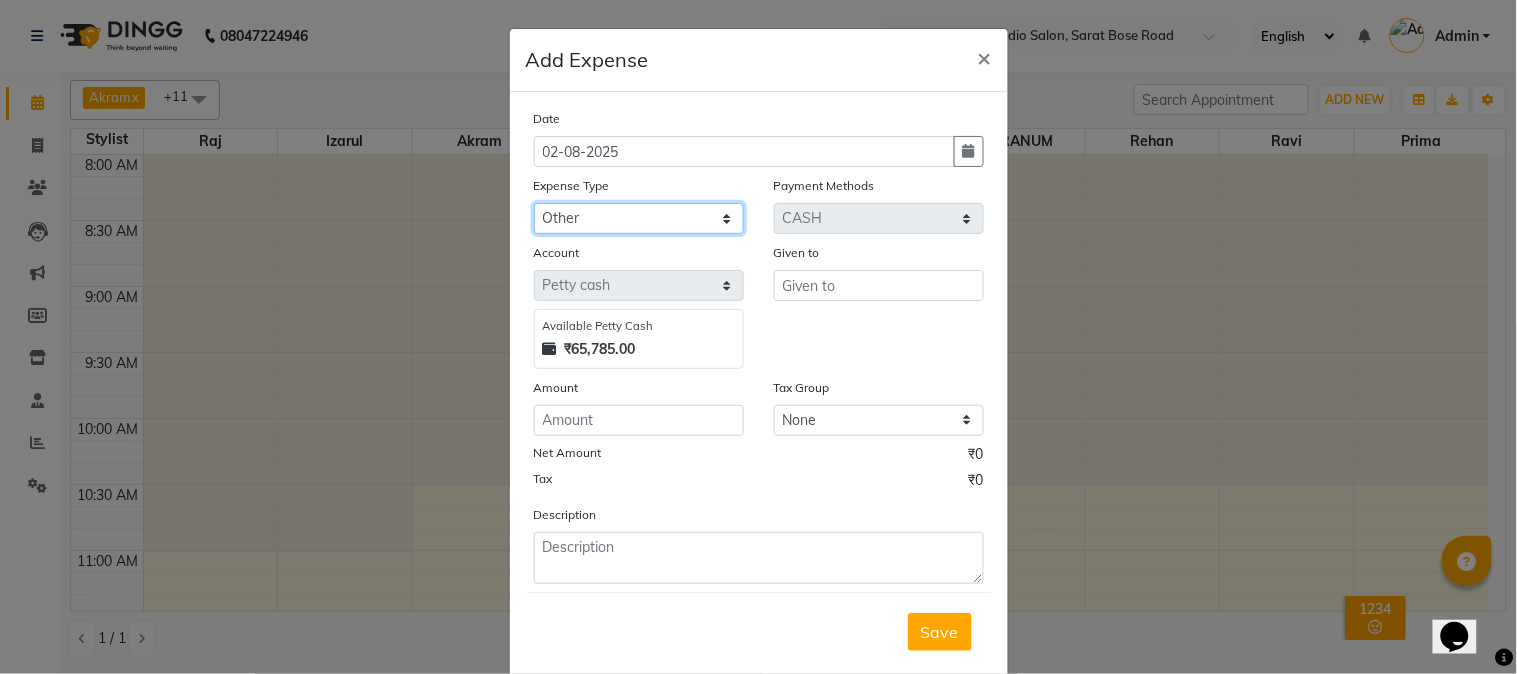 click on "Select Advance Salary Car Parking Charges Cash transfer to bank Cash Transfer to Owner Client Snacks Electricity Incentive Laundry Marketing Miscellaneous Other Pantry Salary Staff Snacks Tea & Refreshment Transgender Water" 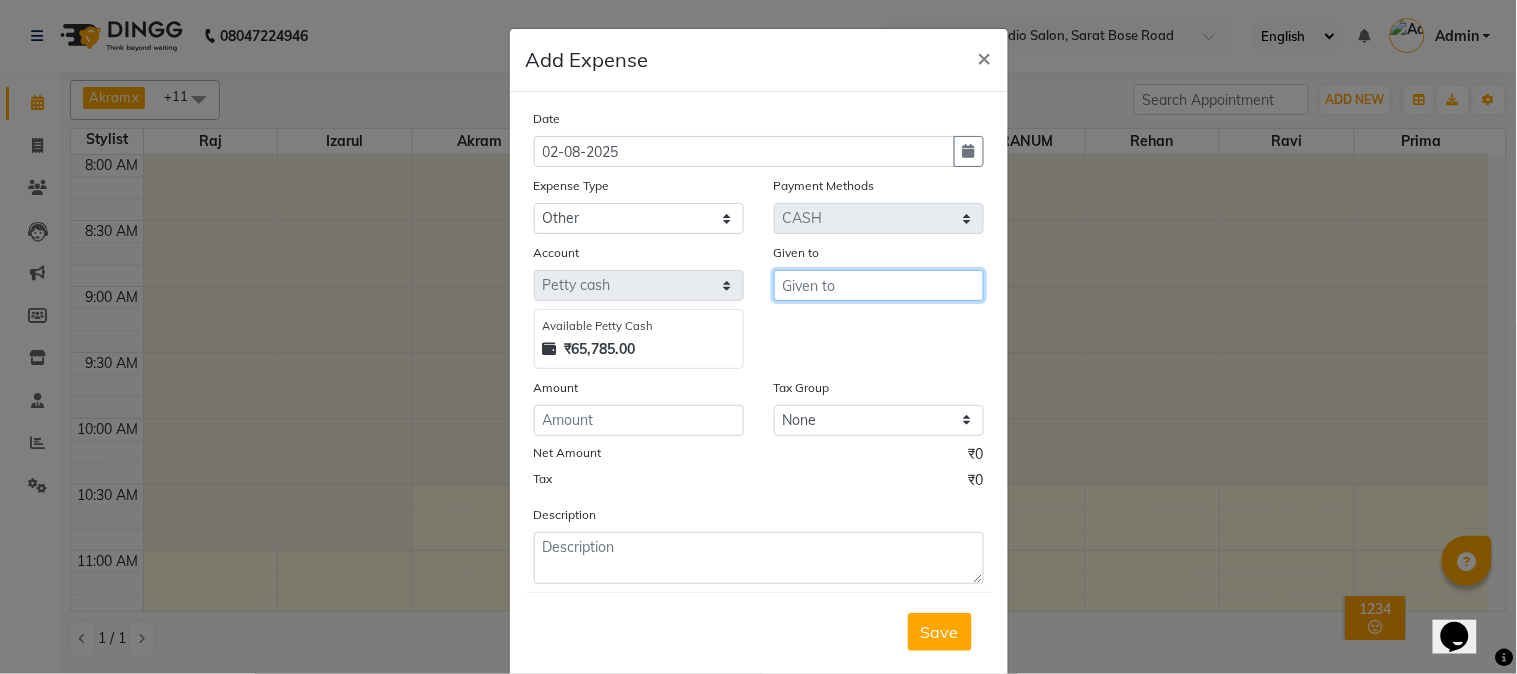 click at bounding box center (879, 285) 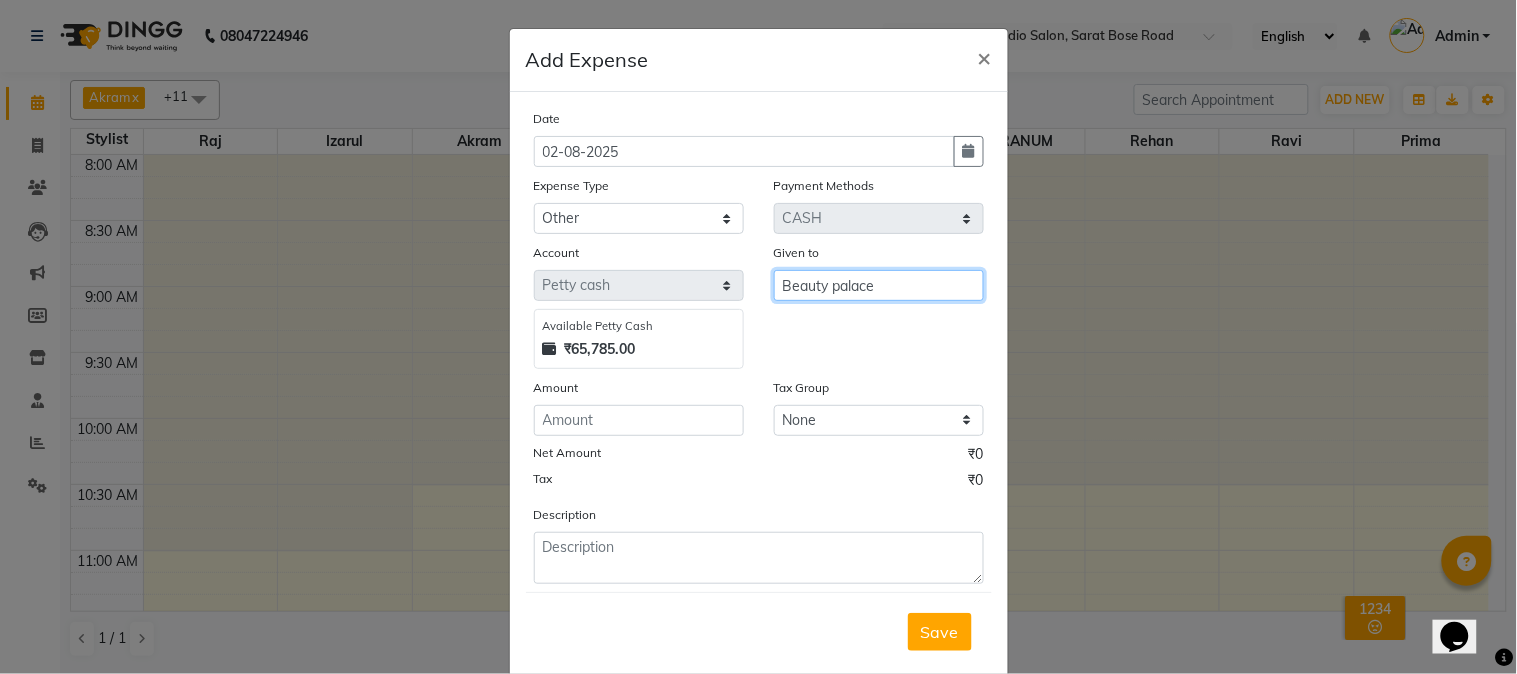 type on "Beauty palace" 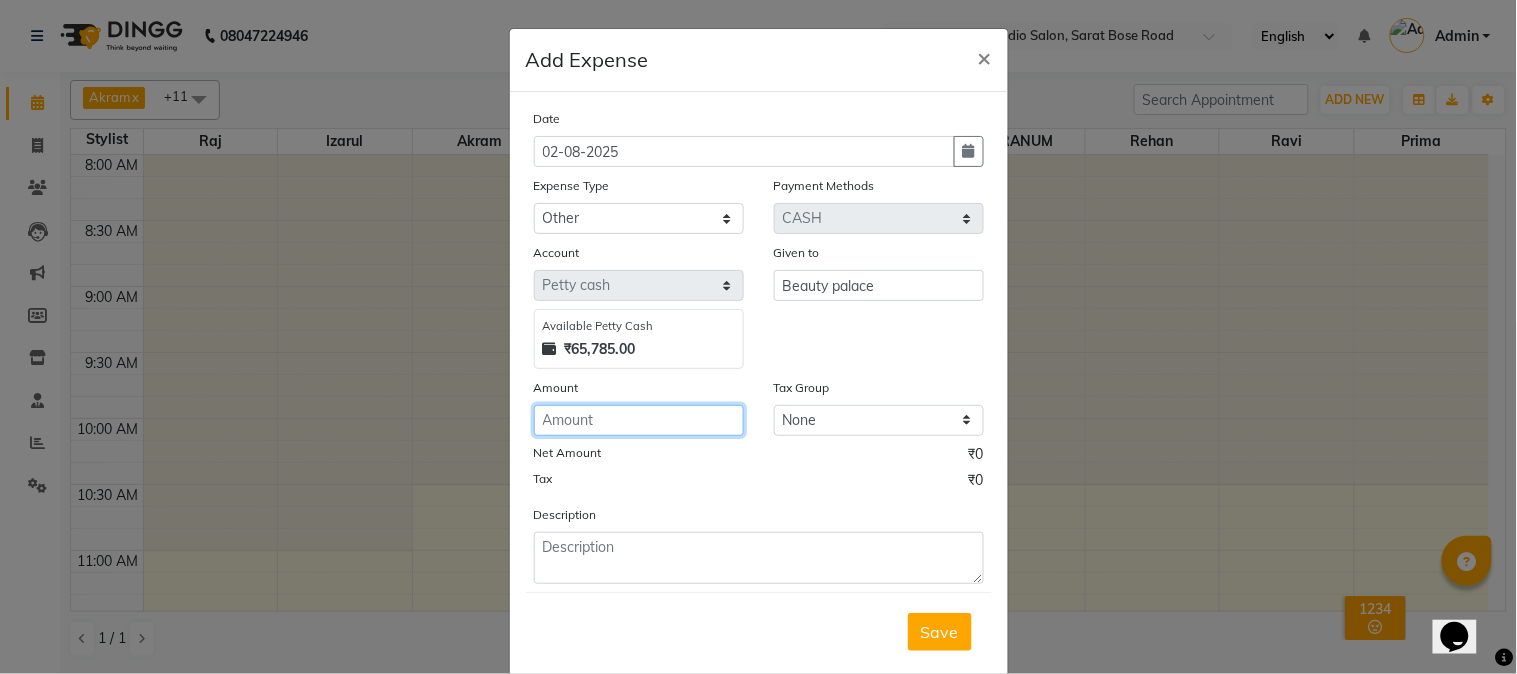 click 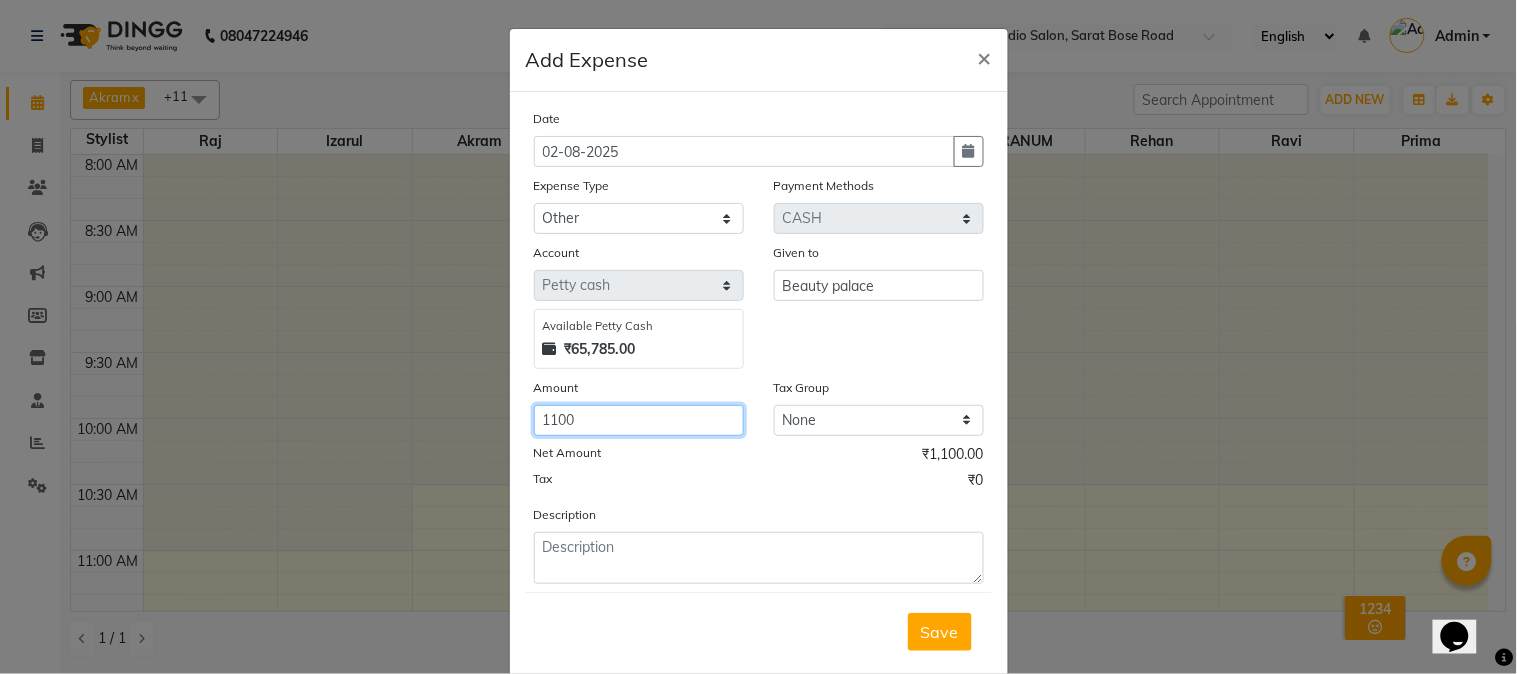 type on "1100" 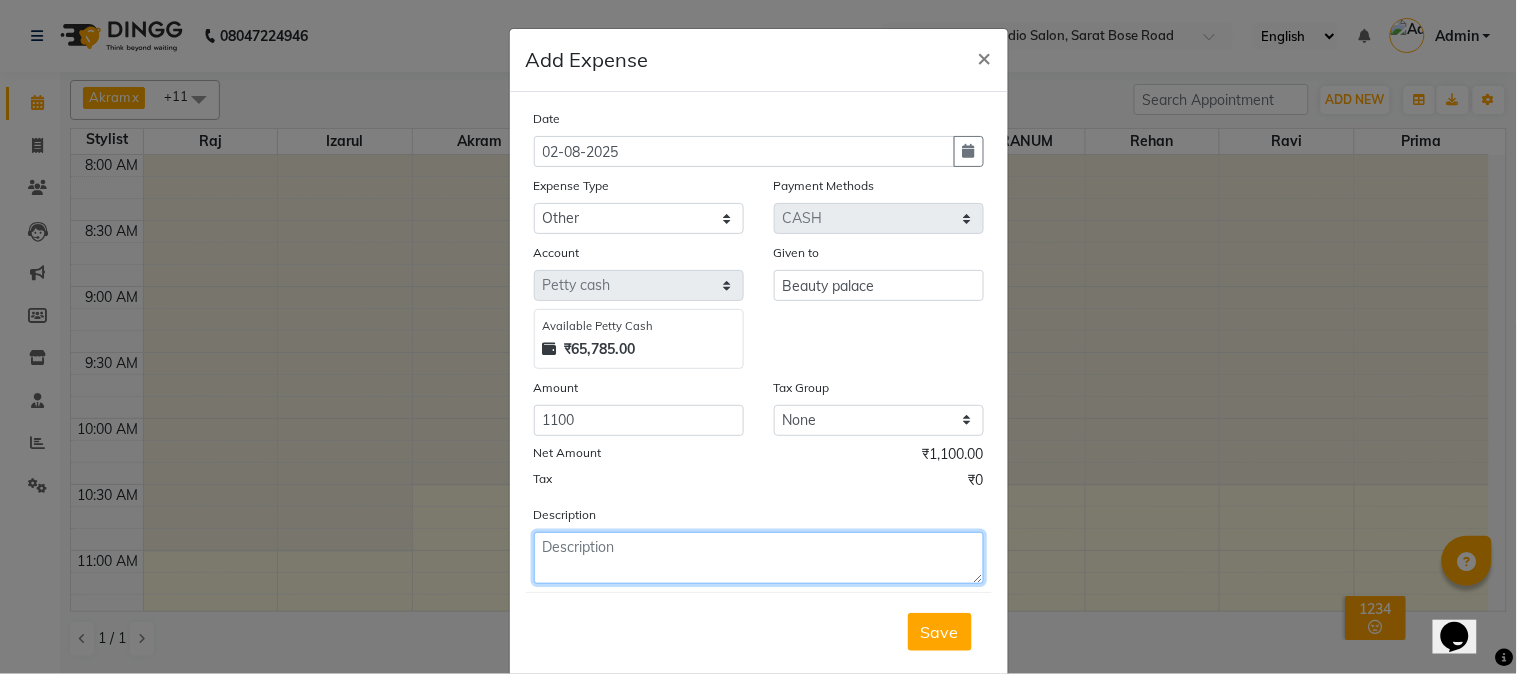 click 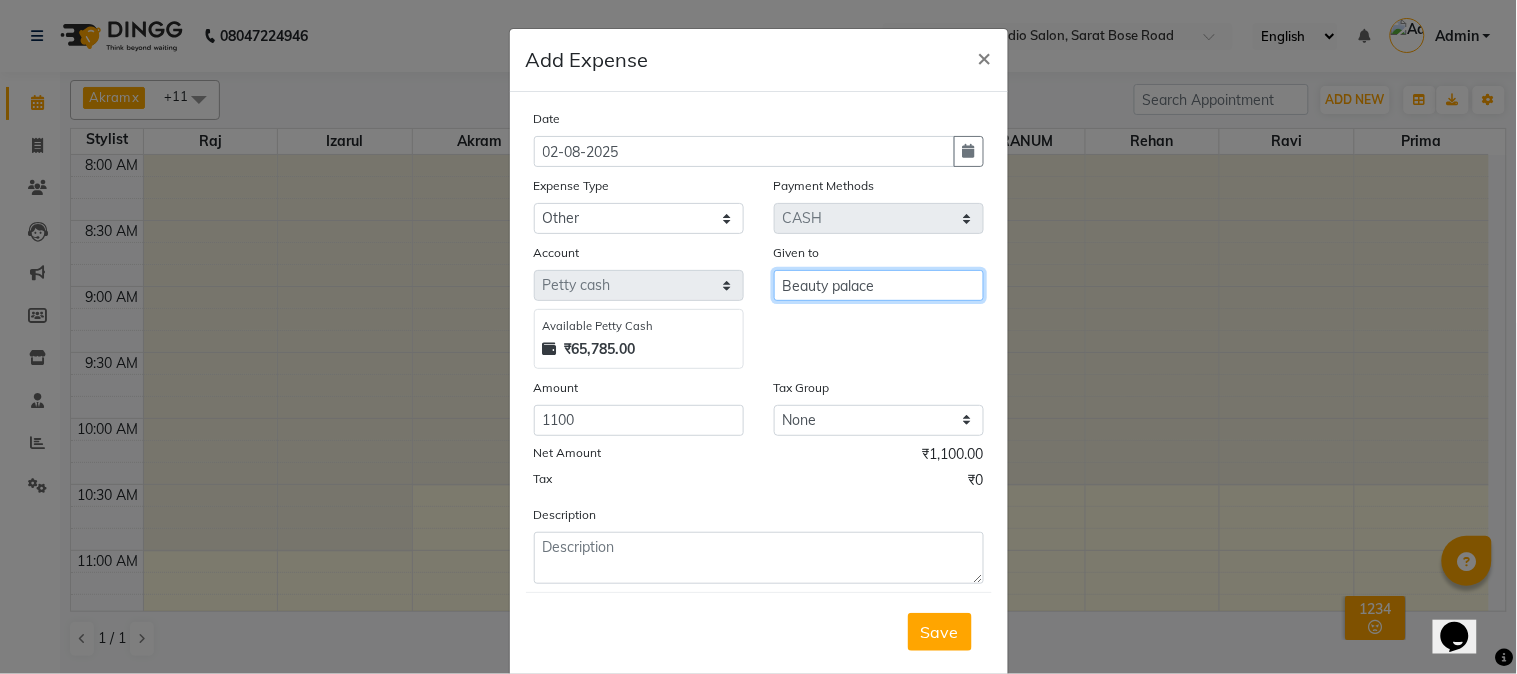 drag, startPoint x: 868, startPoint y: 293, endPoint x: 756, endPoint y: 280, distance: 112.75194 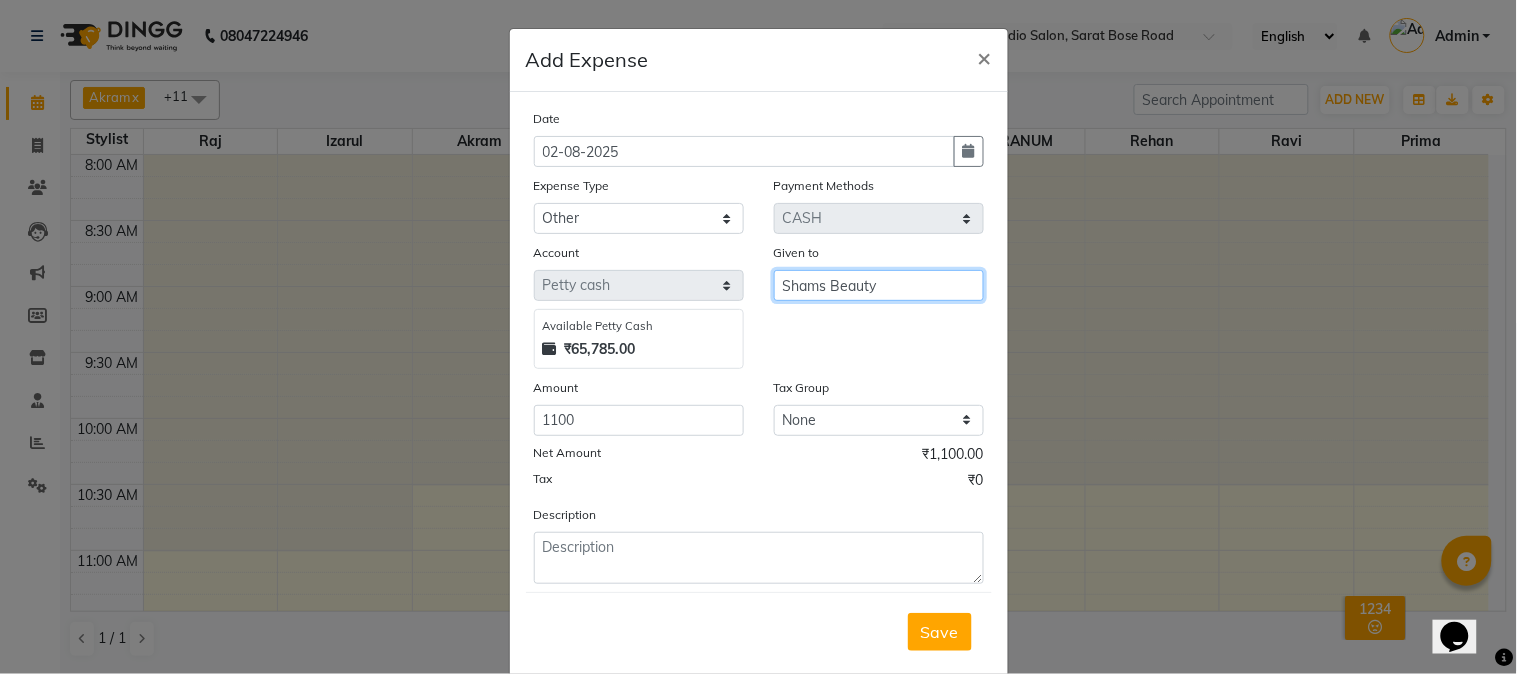 type on "Shams Beauty" 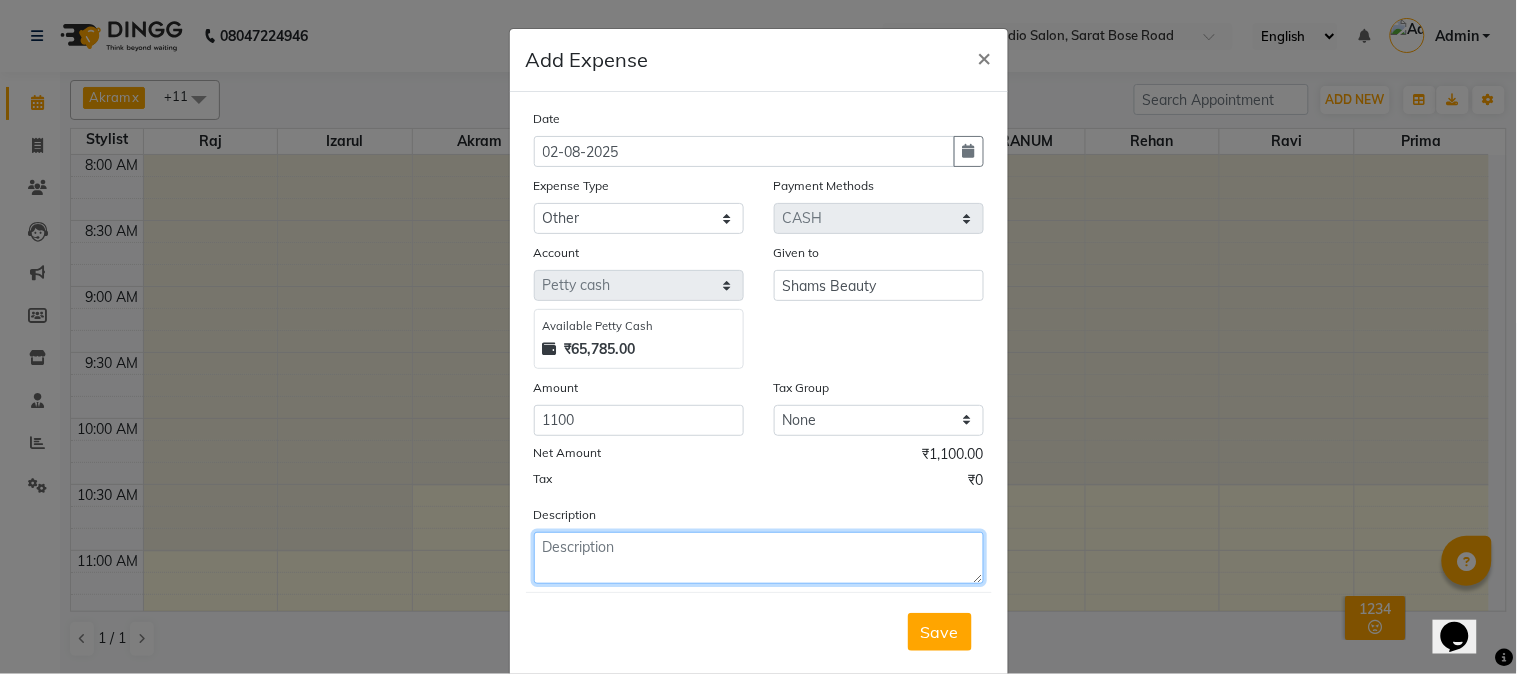 click 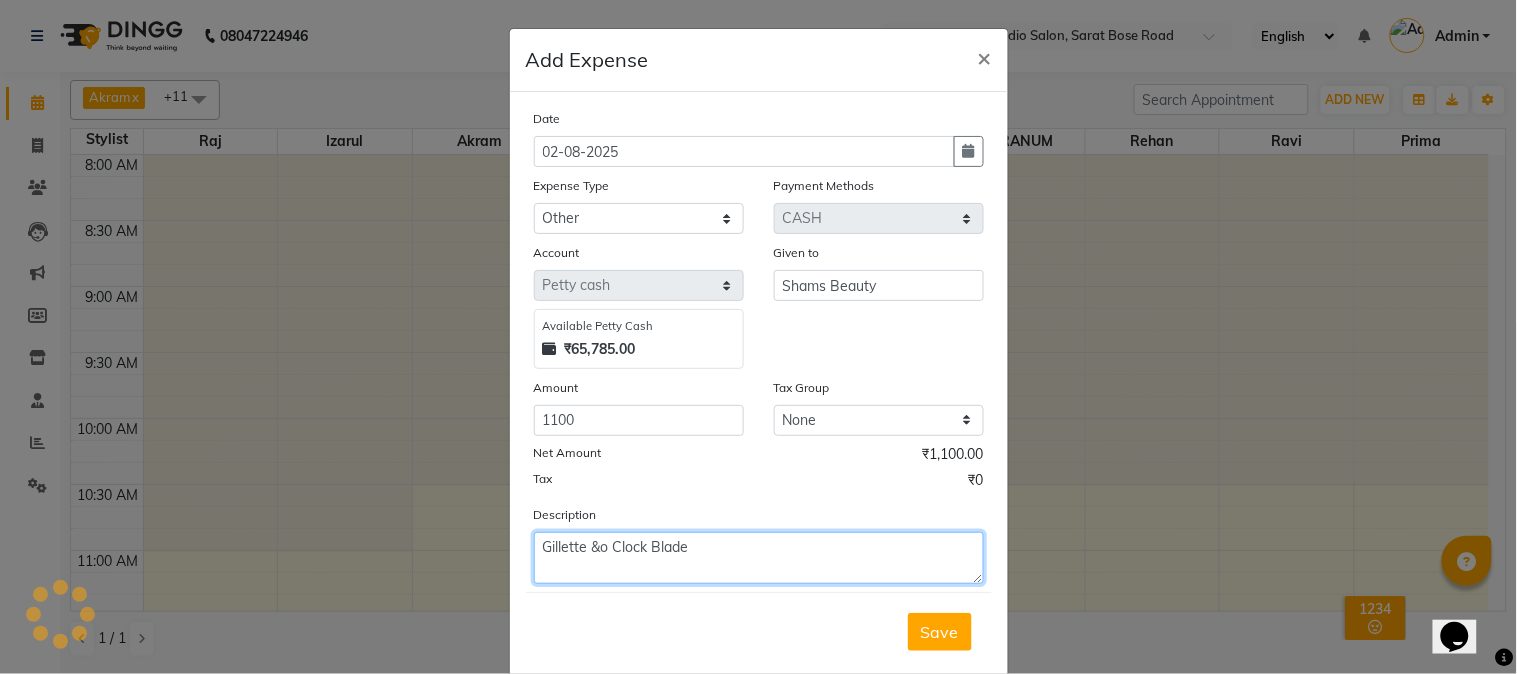 click on "Gillette &o Clock Blade" 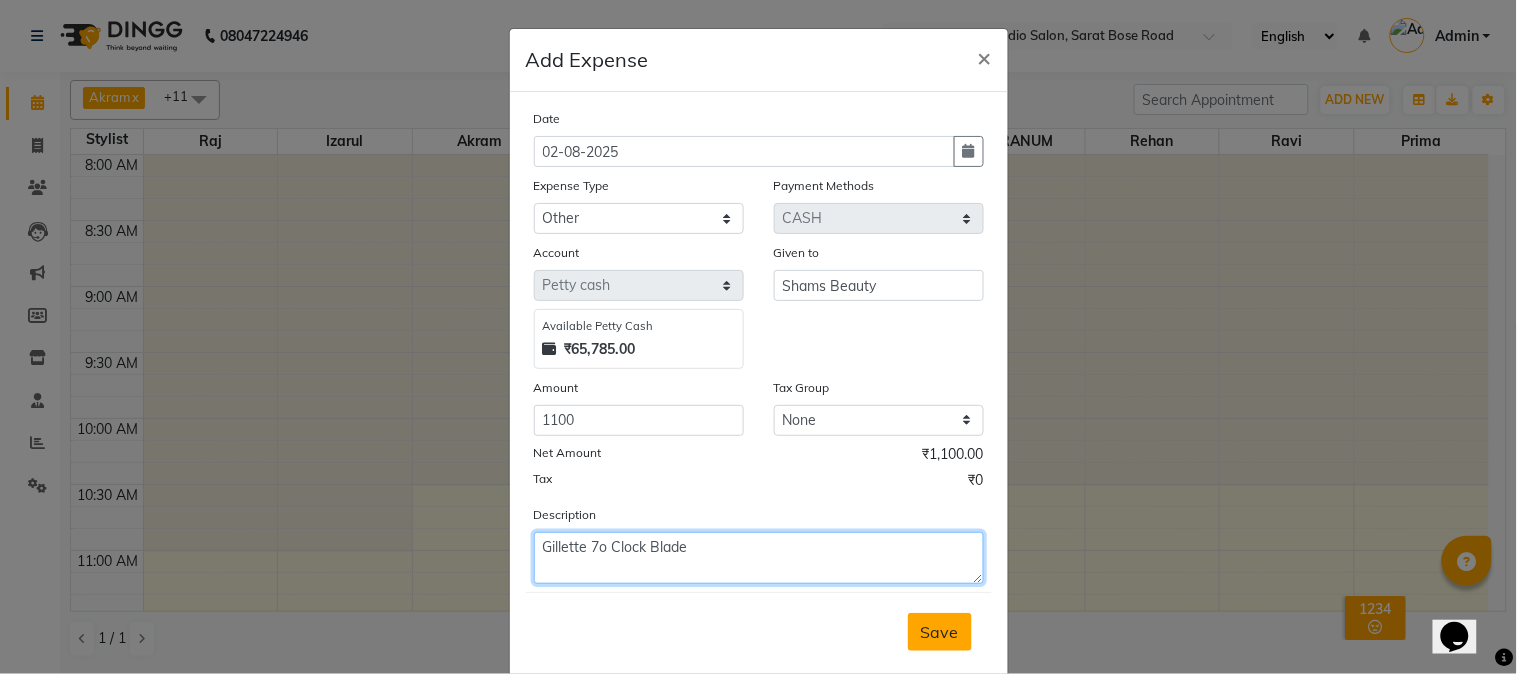 type on "Gillette 7o Clock Blade" 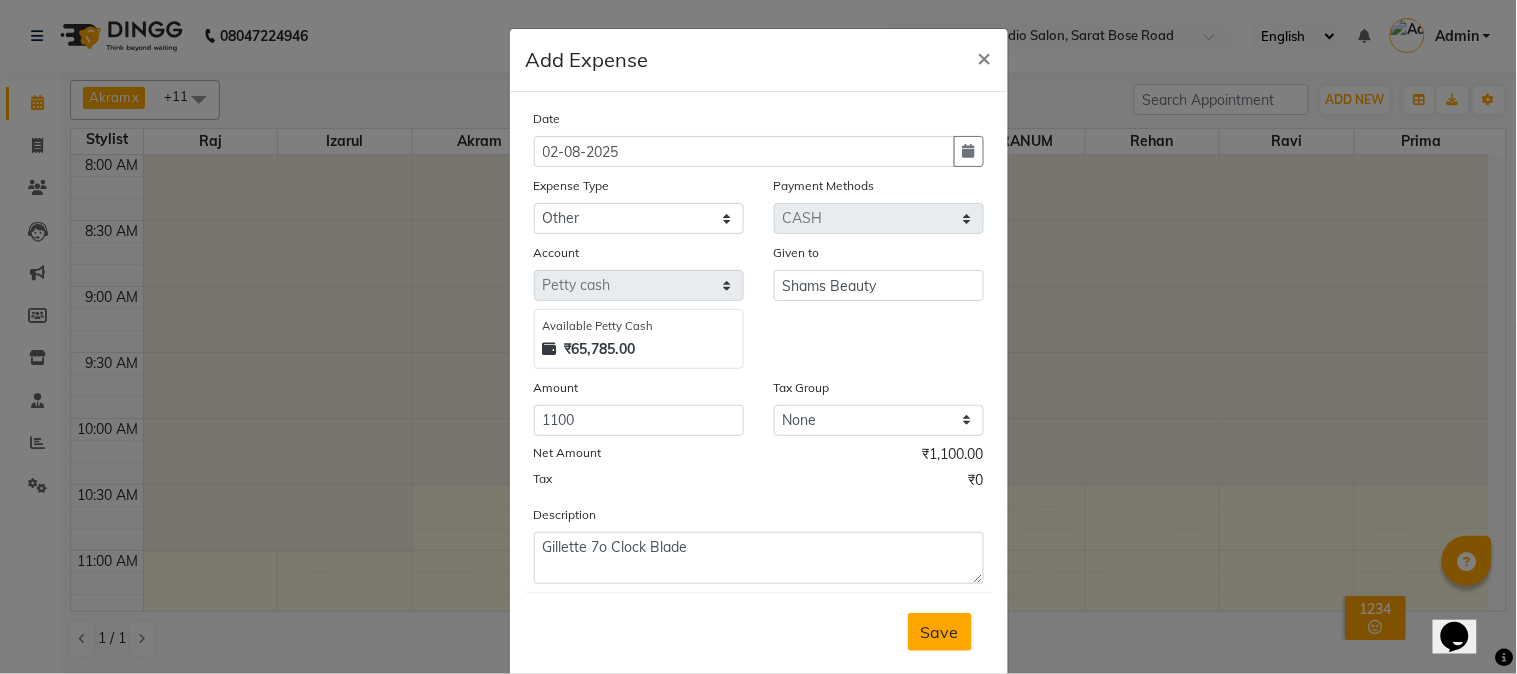 click on "Save" at bounding box center (940, 632) 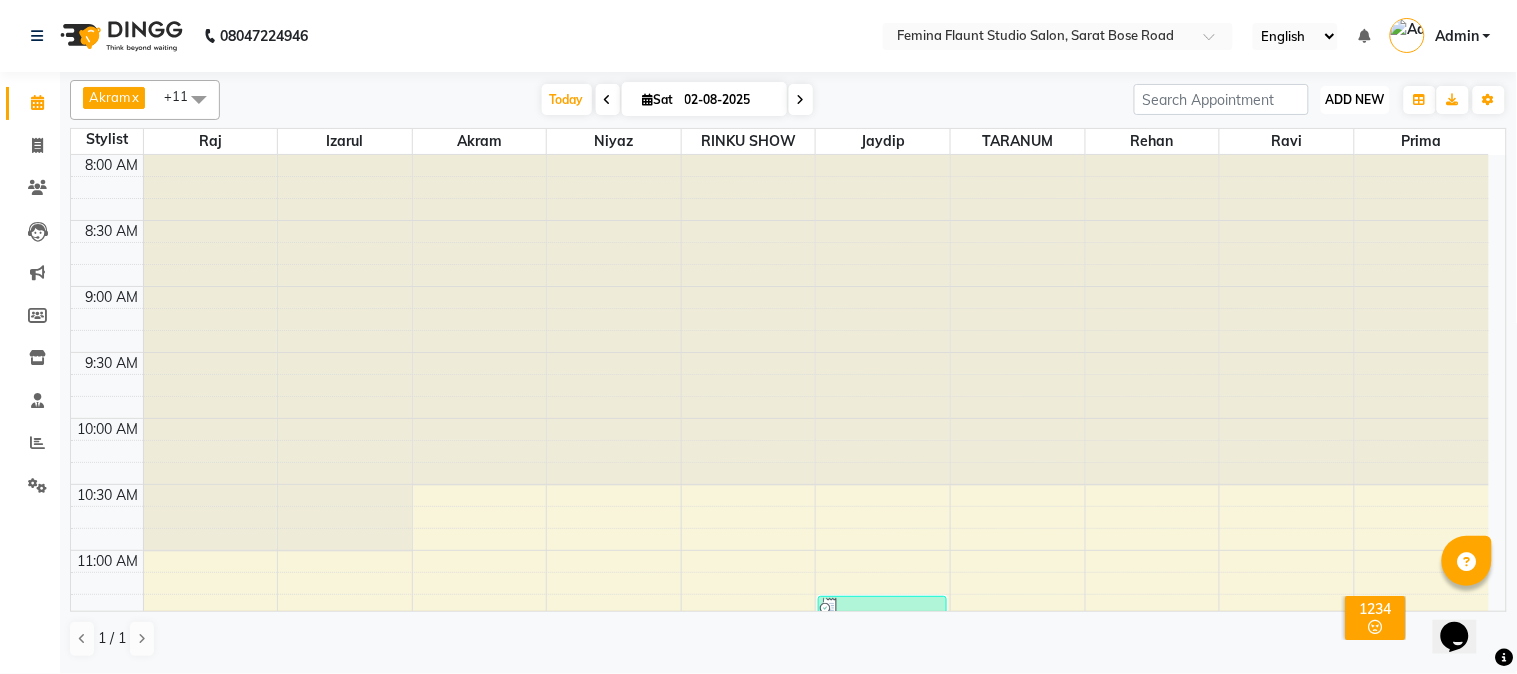 click on "ADD NEW Toggle Dropdown" at bounding box center (1355, 100) 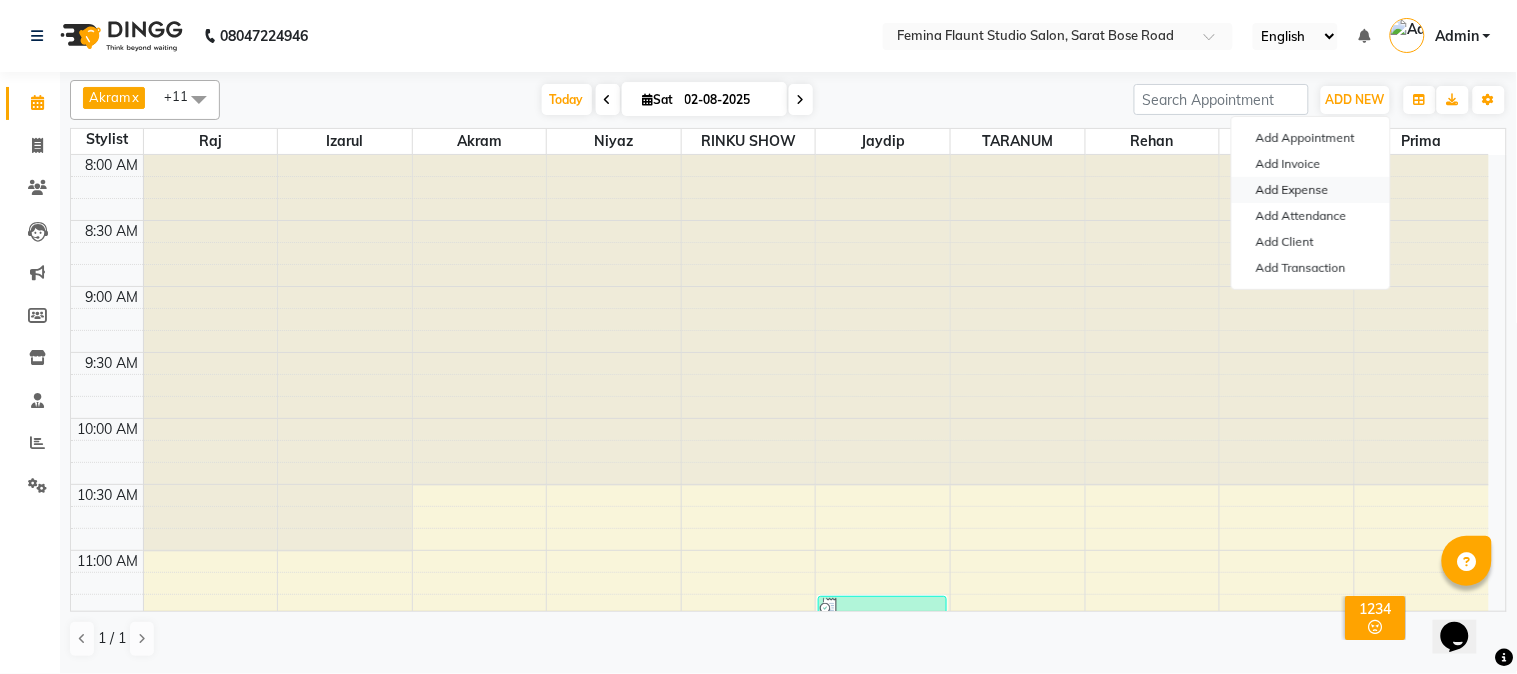 click on "Add Expense" at bounding box center (1311, 190) 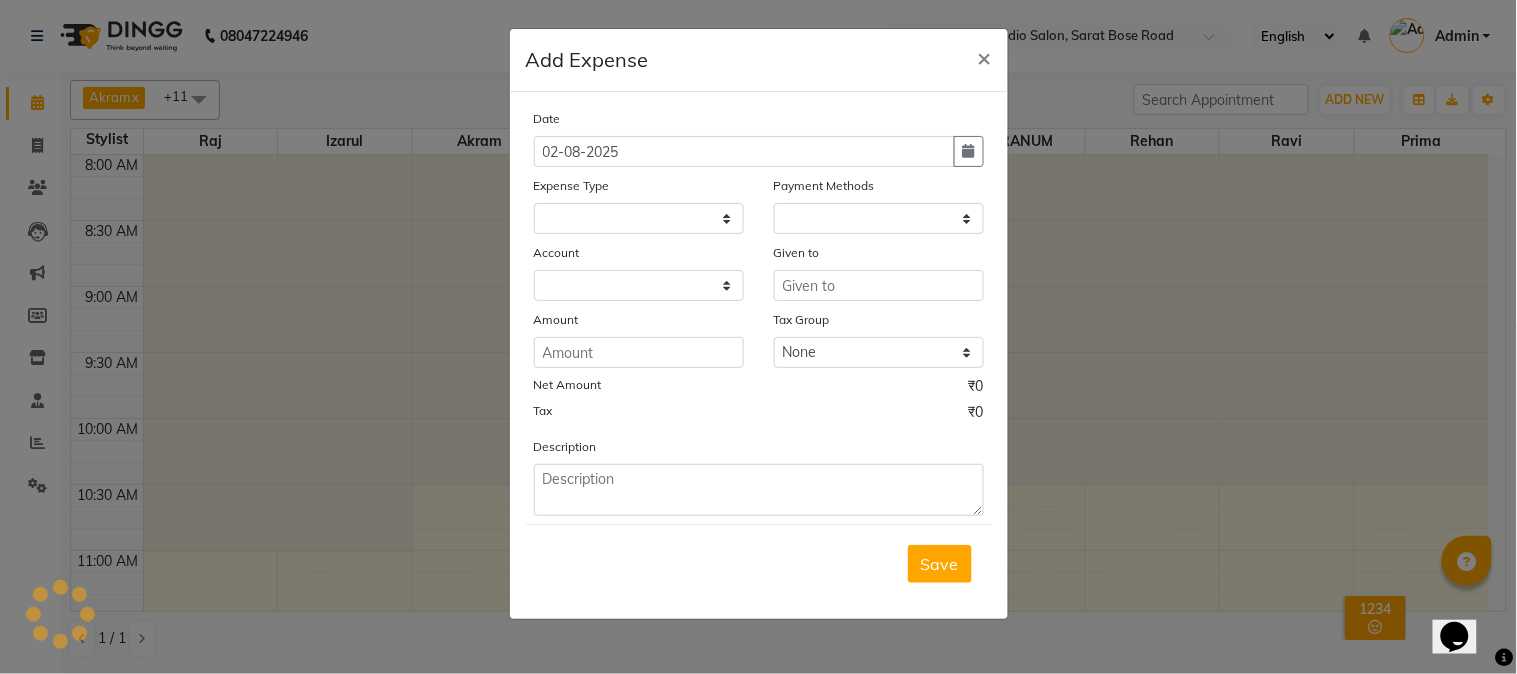 select 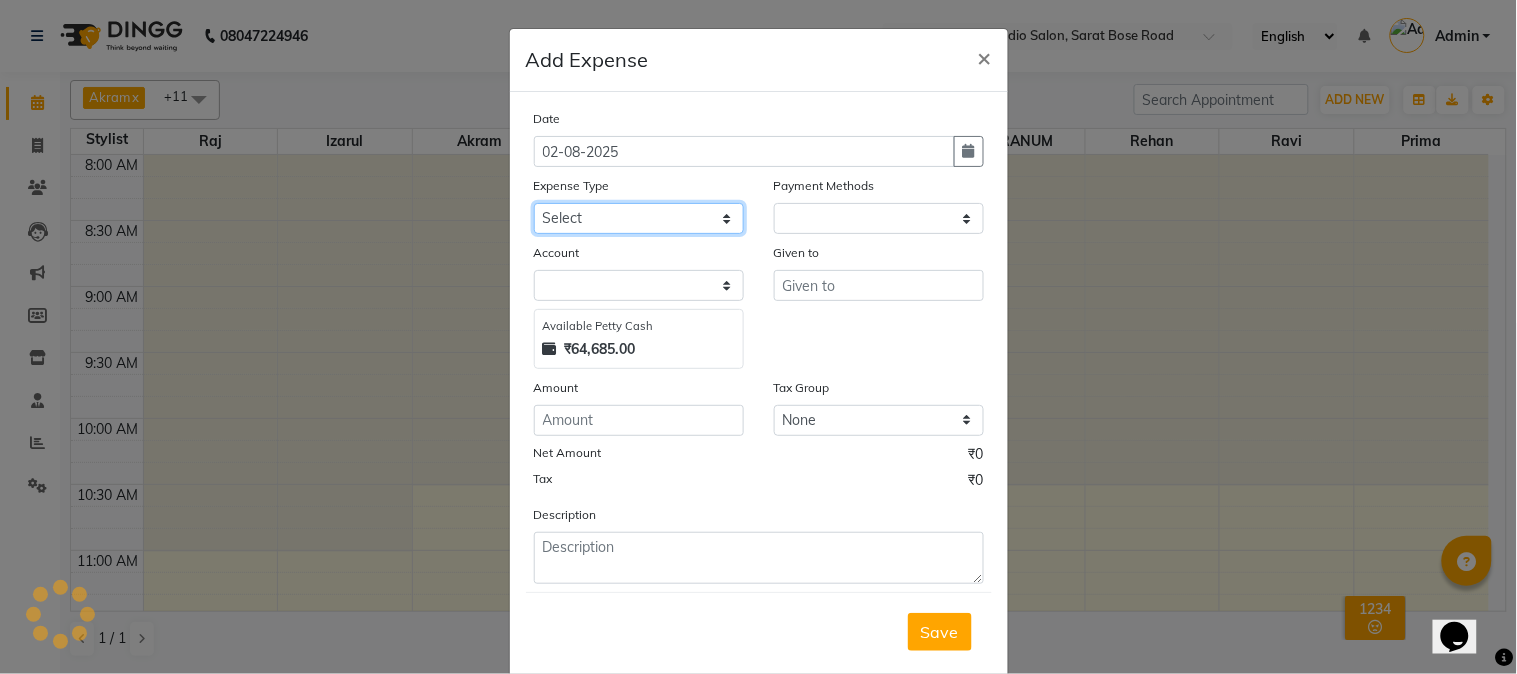 click on "Select Advance Salary Car Parking Charges Cash transfer to bank Cash Transfer to Owner Client Snacks Electricity Incentive Laundry Marketing Miscellaneous Other Pantry Salary Staff Snacks Tea & Refreshment Transgender Water" 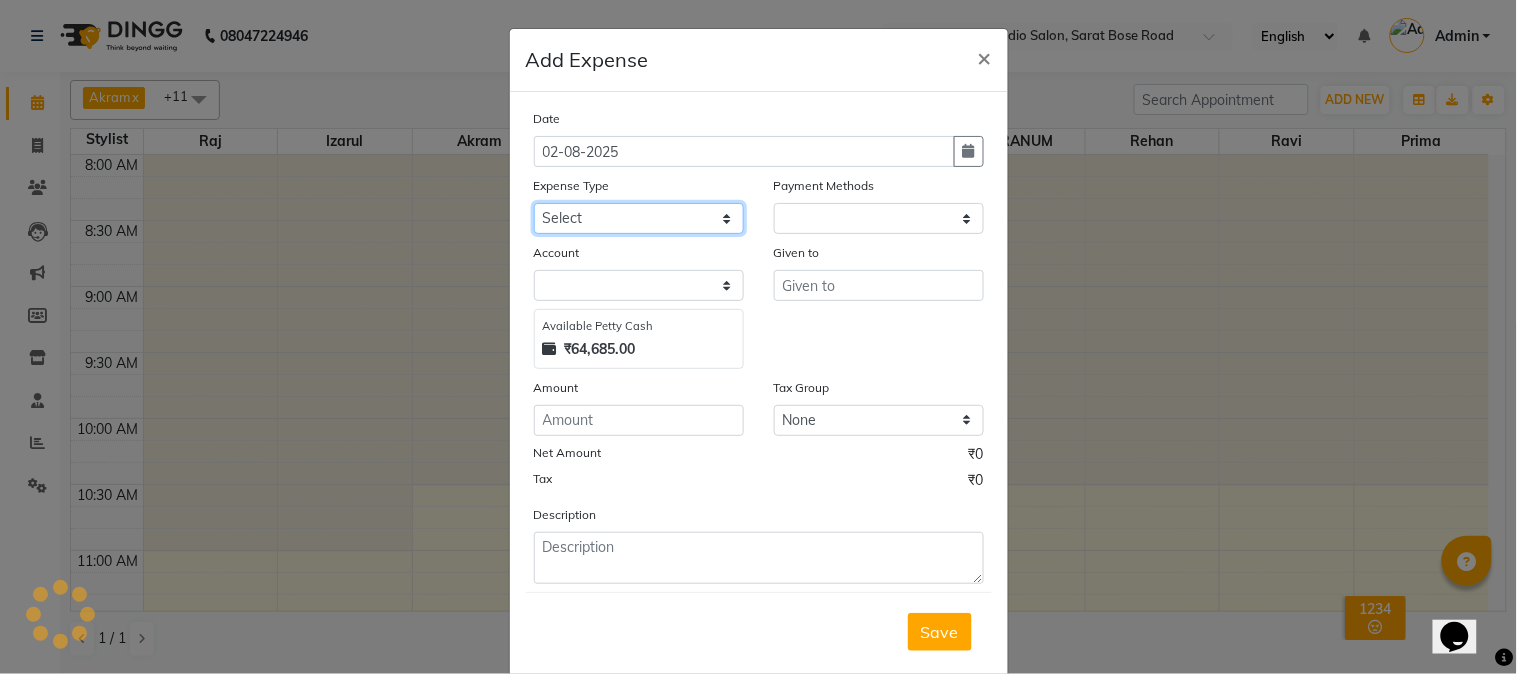 select on "1" 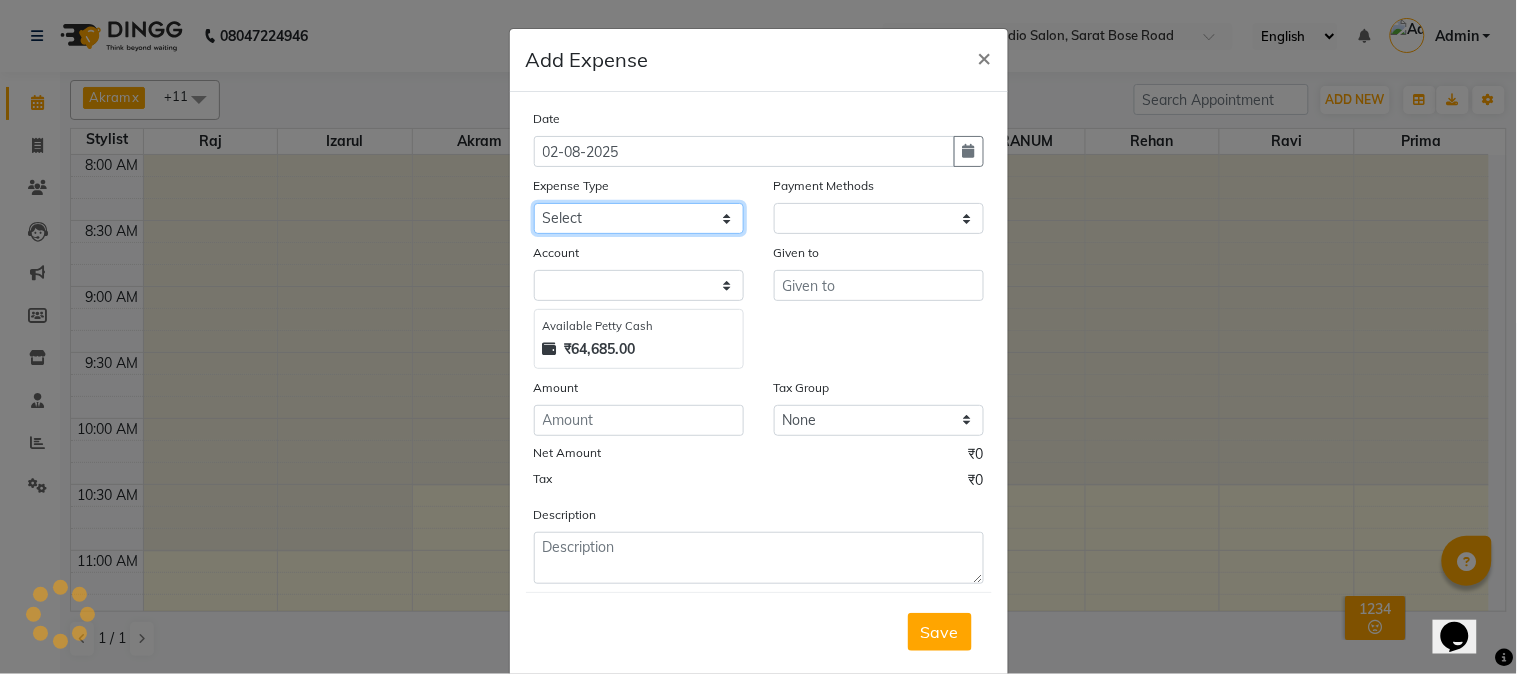 select on "4140" 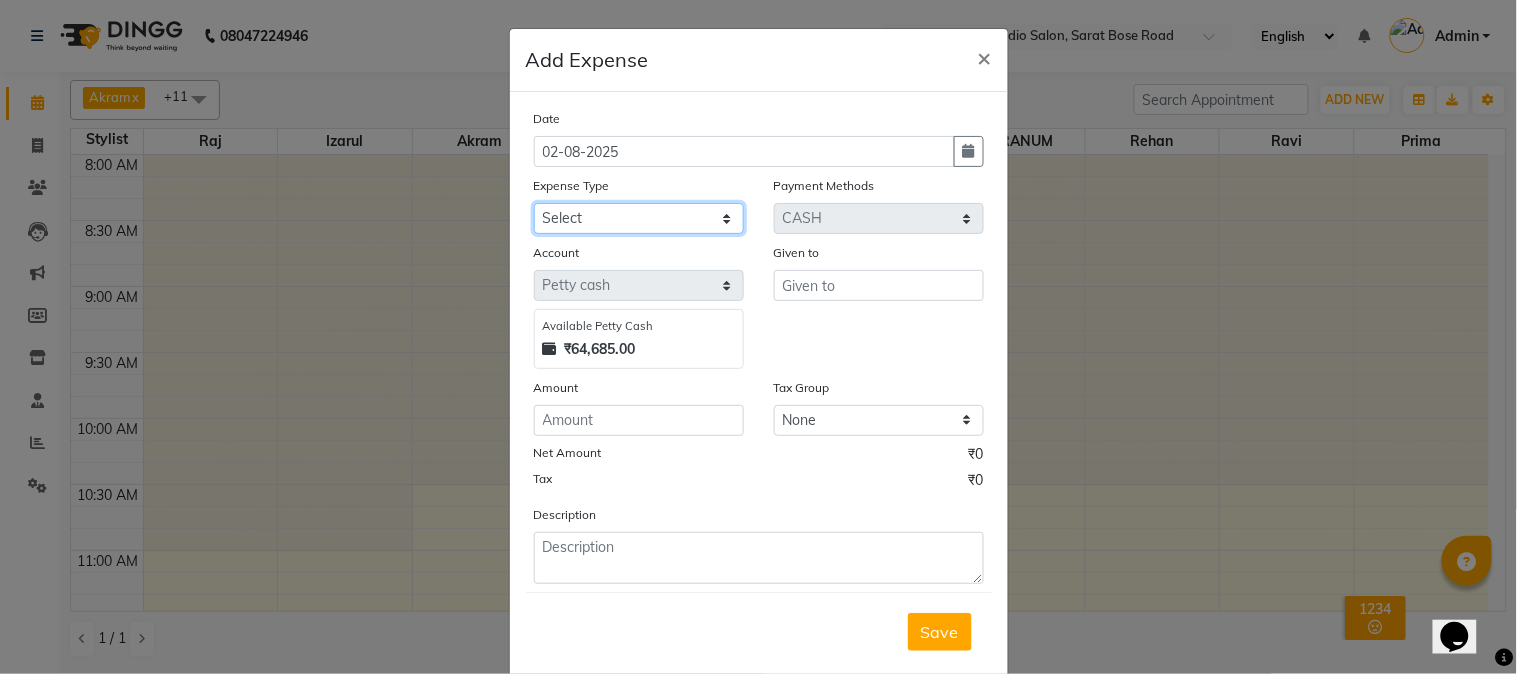 select on "9810" 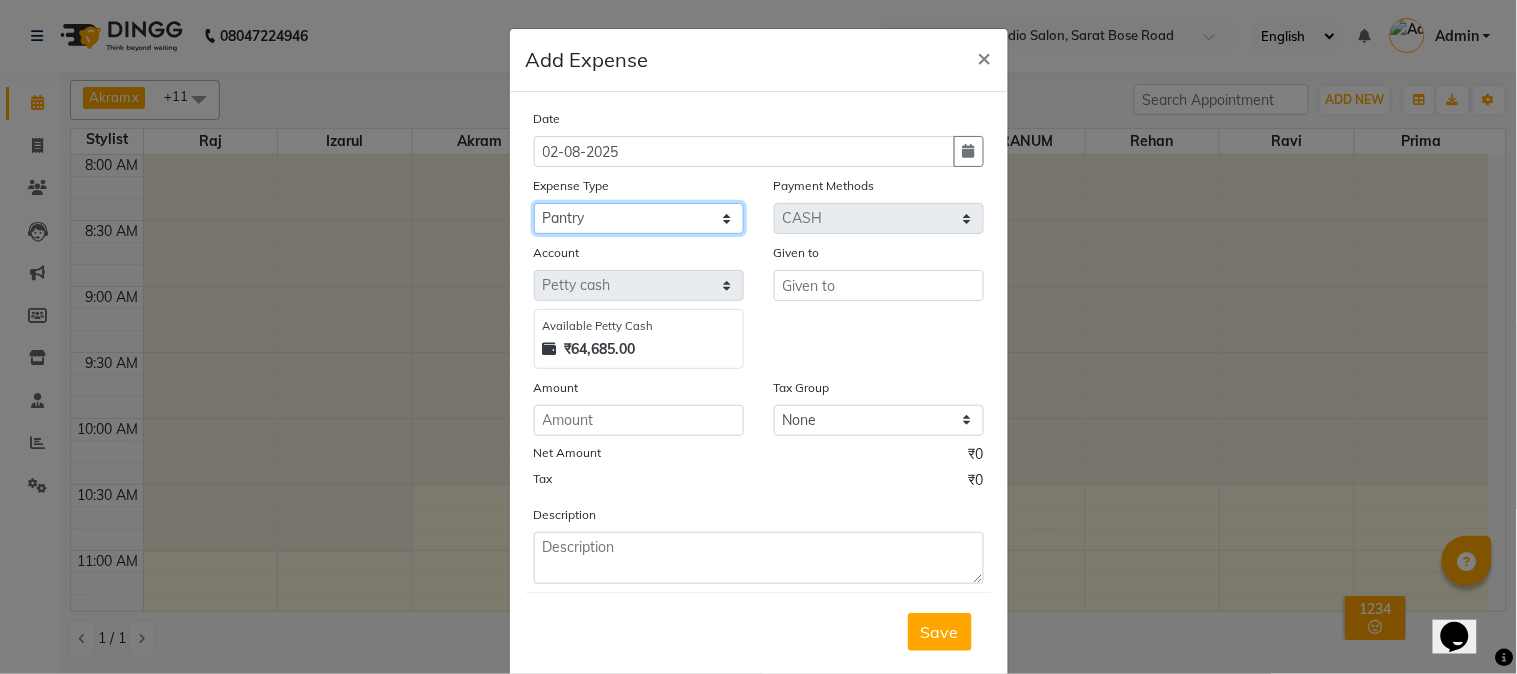 click on "Select Advance Salary Car Parking Charges Cash transfer to bank Cash Transfer to Owner Client Snacks Electricity Incentive Laundry Marketing Miscellaneous Other Pantry Salary Staff Snacks Tea & Refreshment Transgender Water" 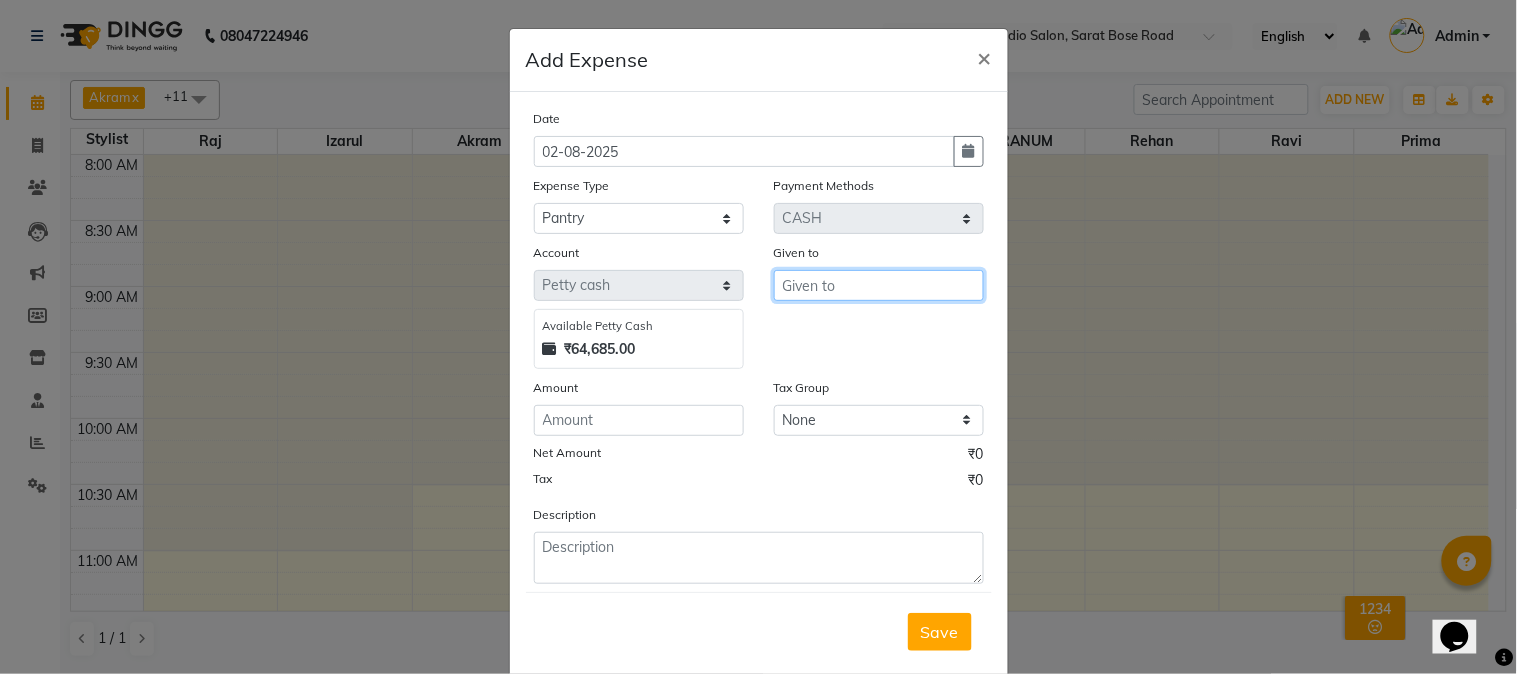 click at bounding box center [879, 285] 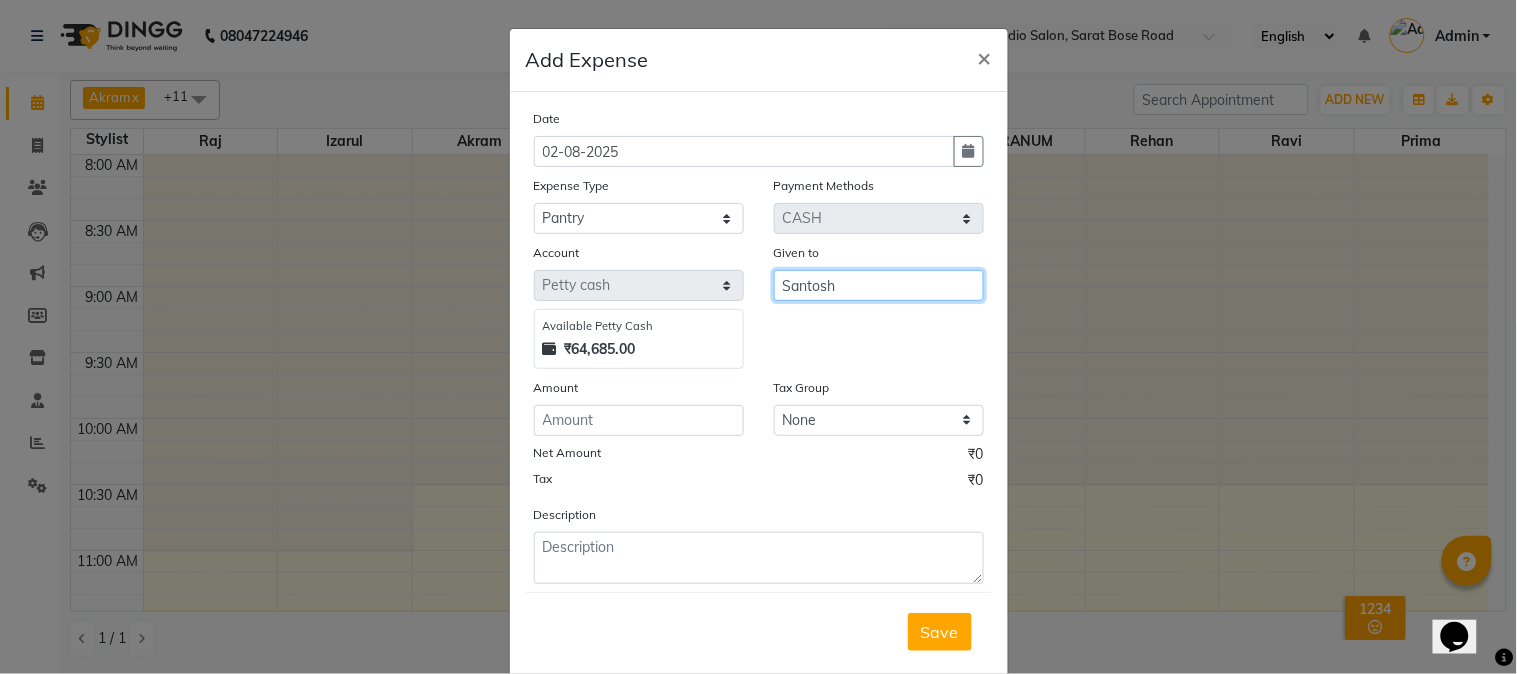 type on "Santosh" 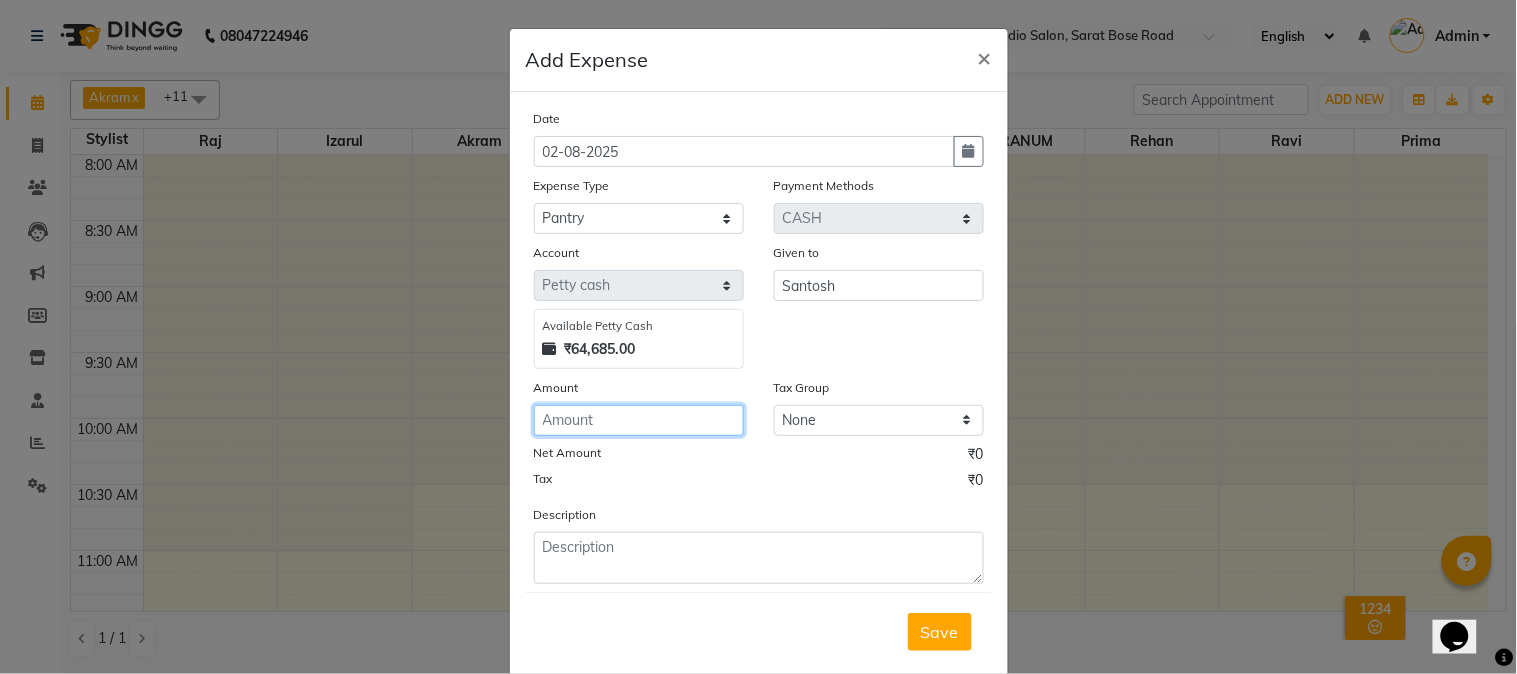 drag, startPoint x: 615, startPoint y: 416, endPoint x: 611, endPoint y: 426, distance: 10.770329 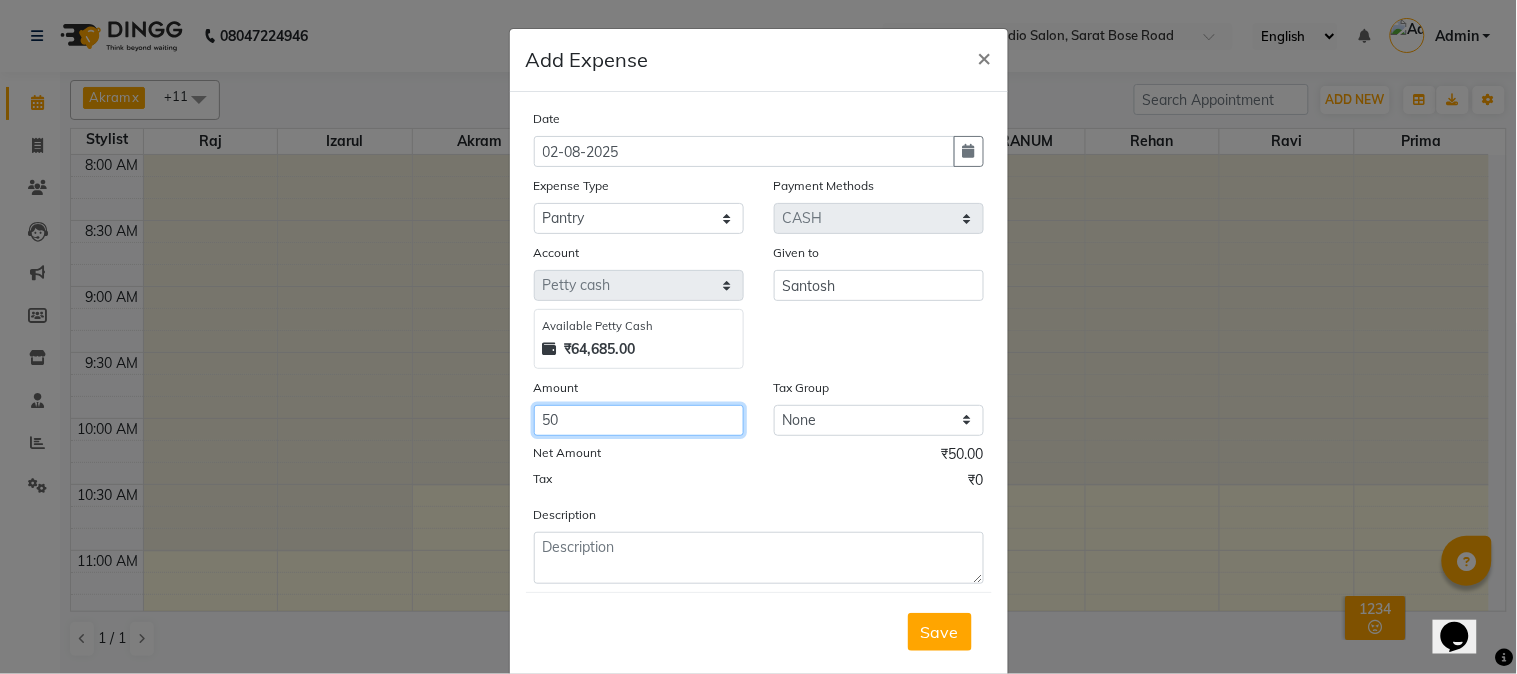 type on "50" 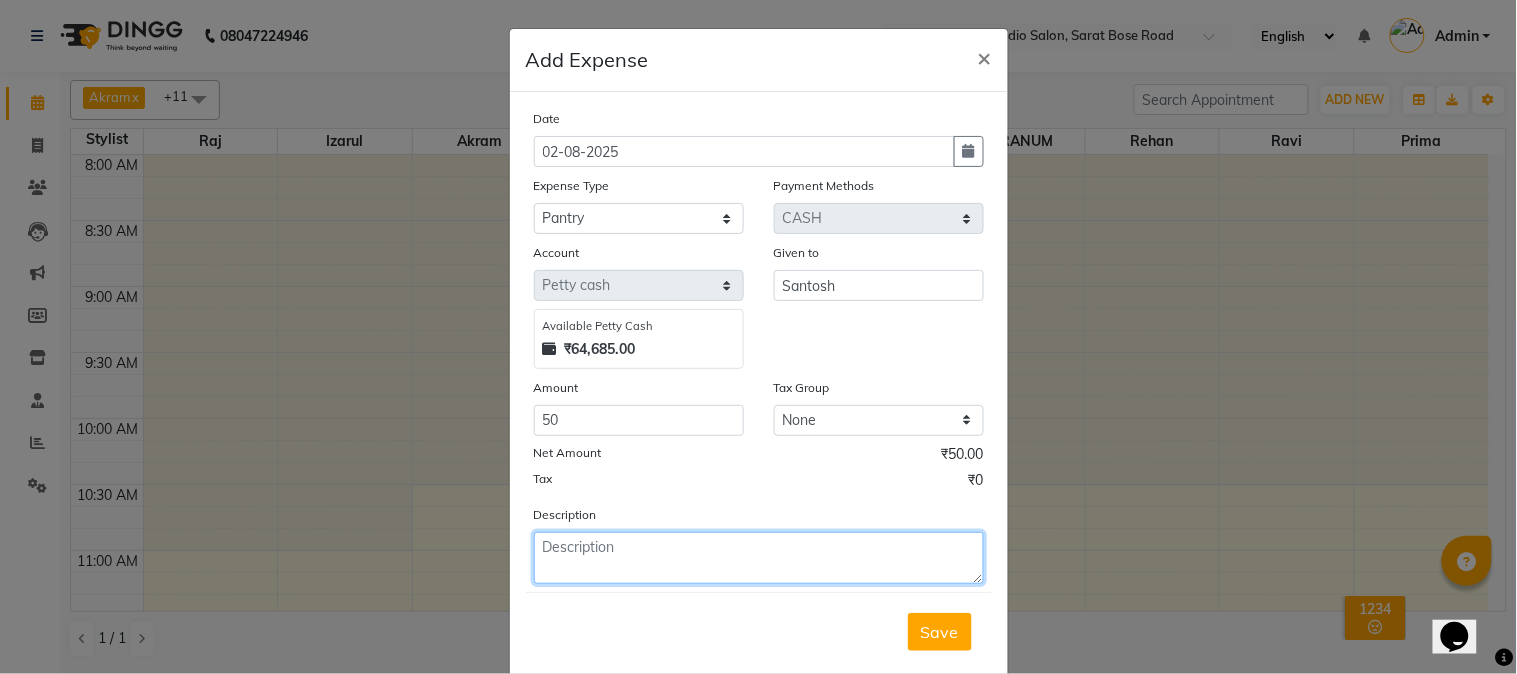 click 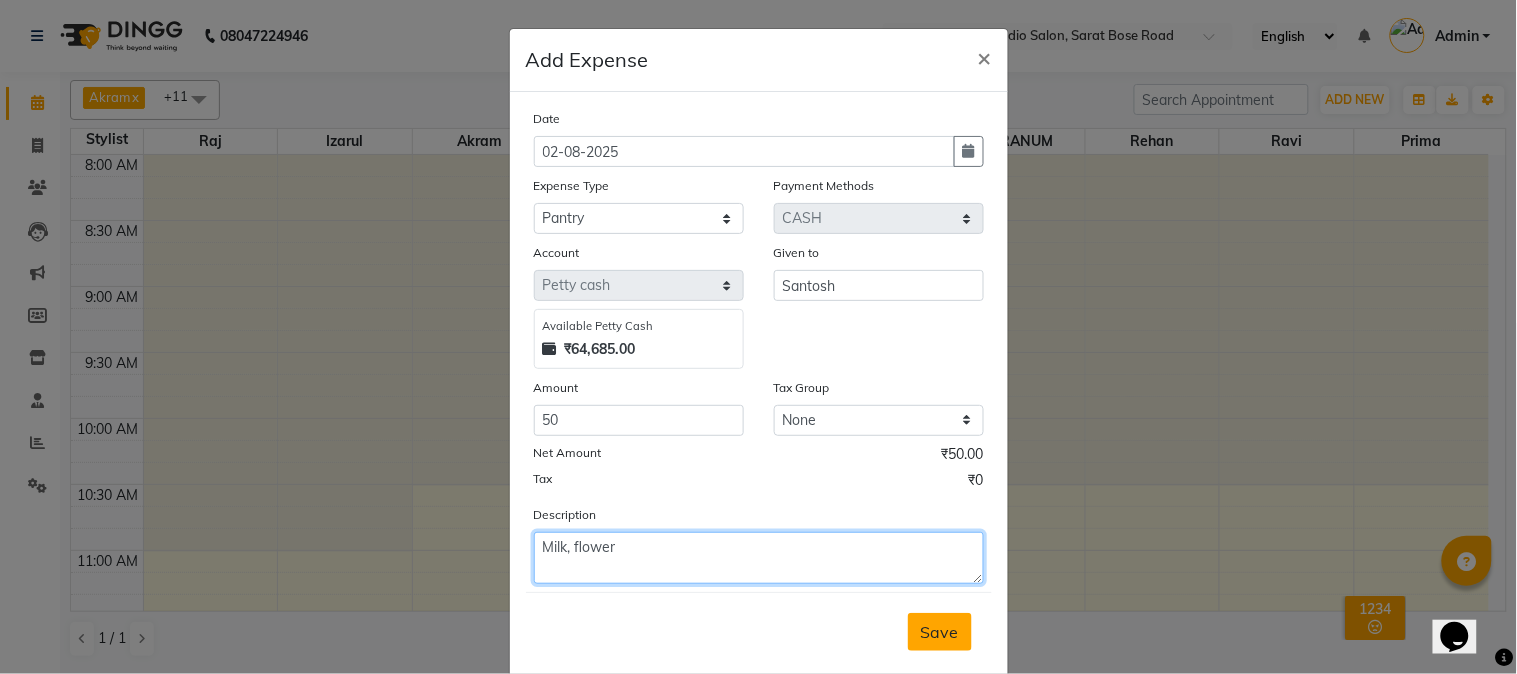 type on "Milk, flower" 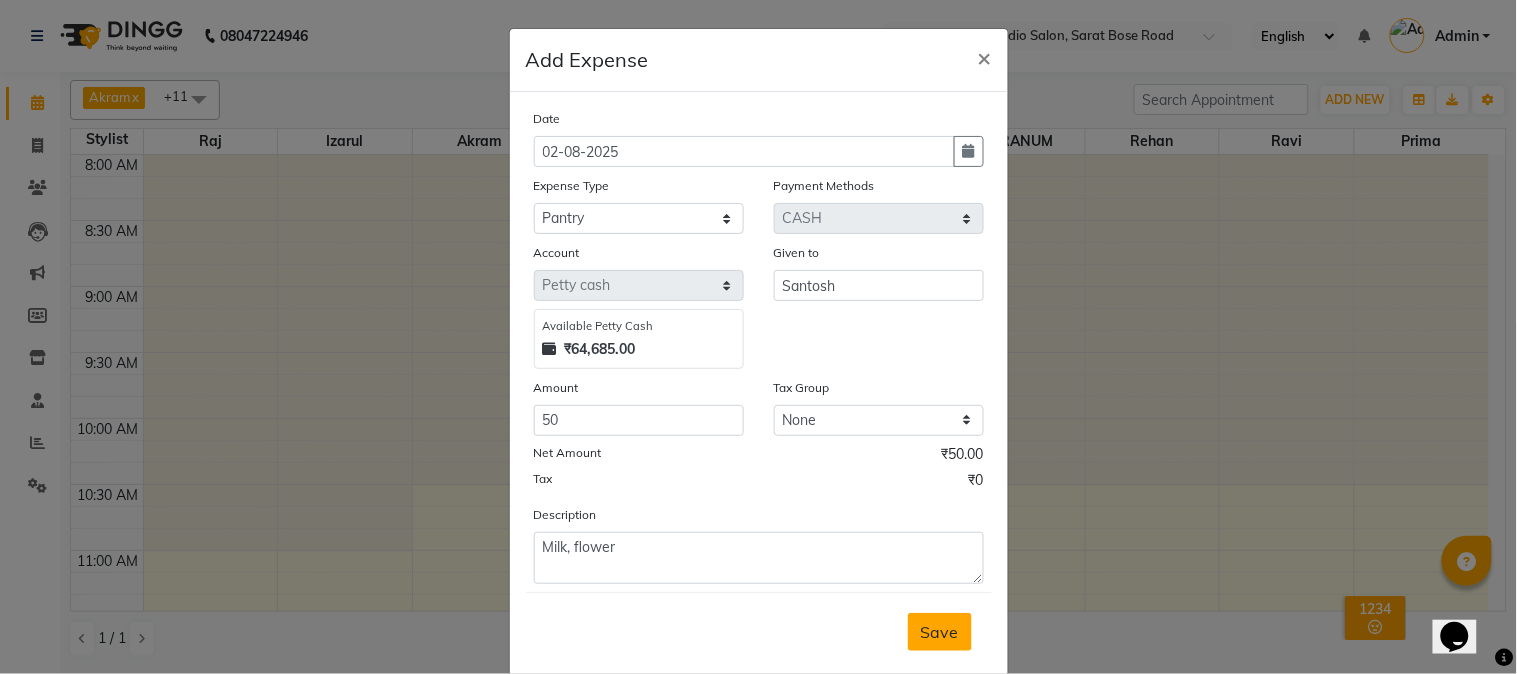 click on "Save" at bounding box center [940, 632] 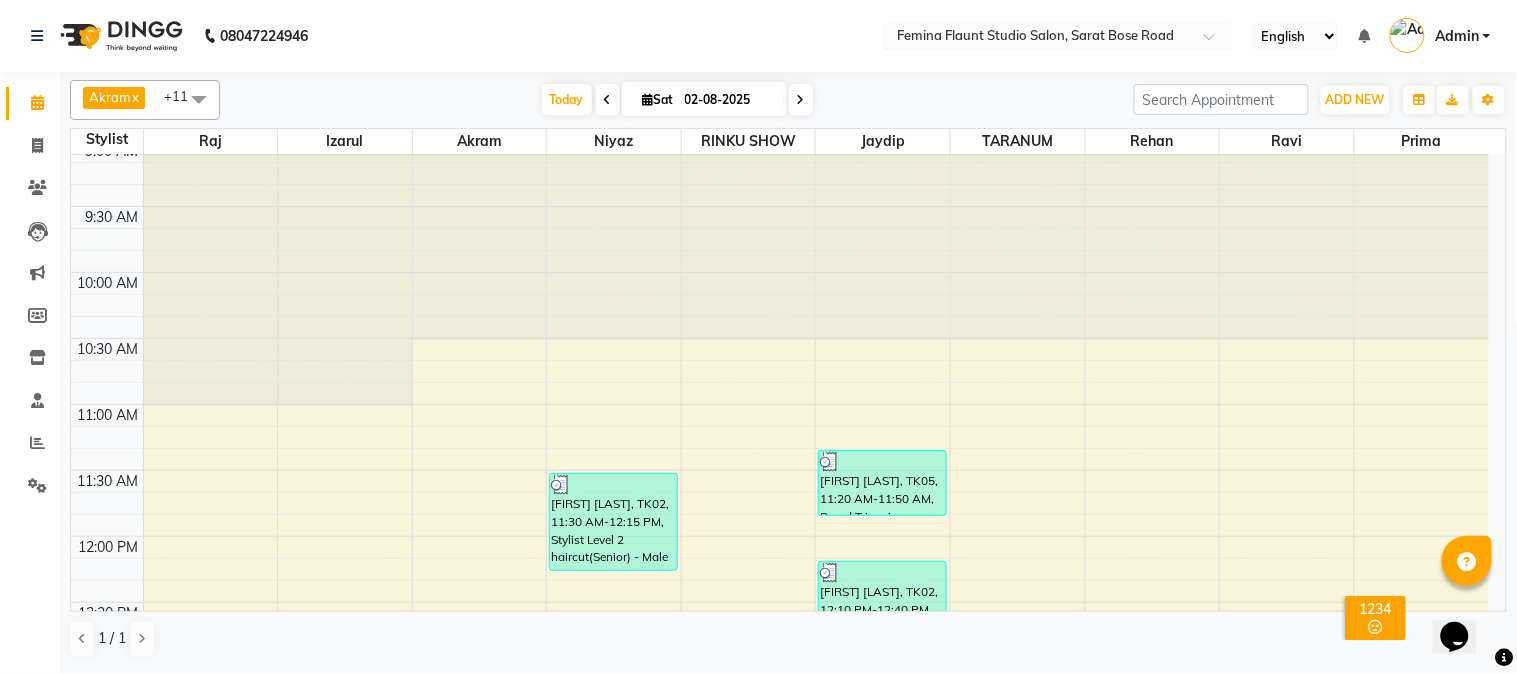 scroll, scrollTop: 0, scrollLeft: 0, axis: both 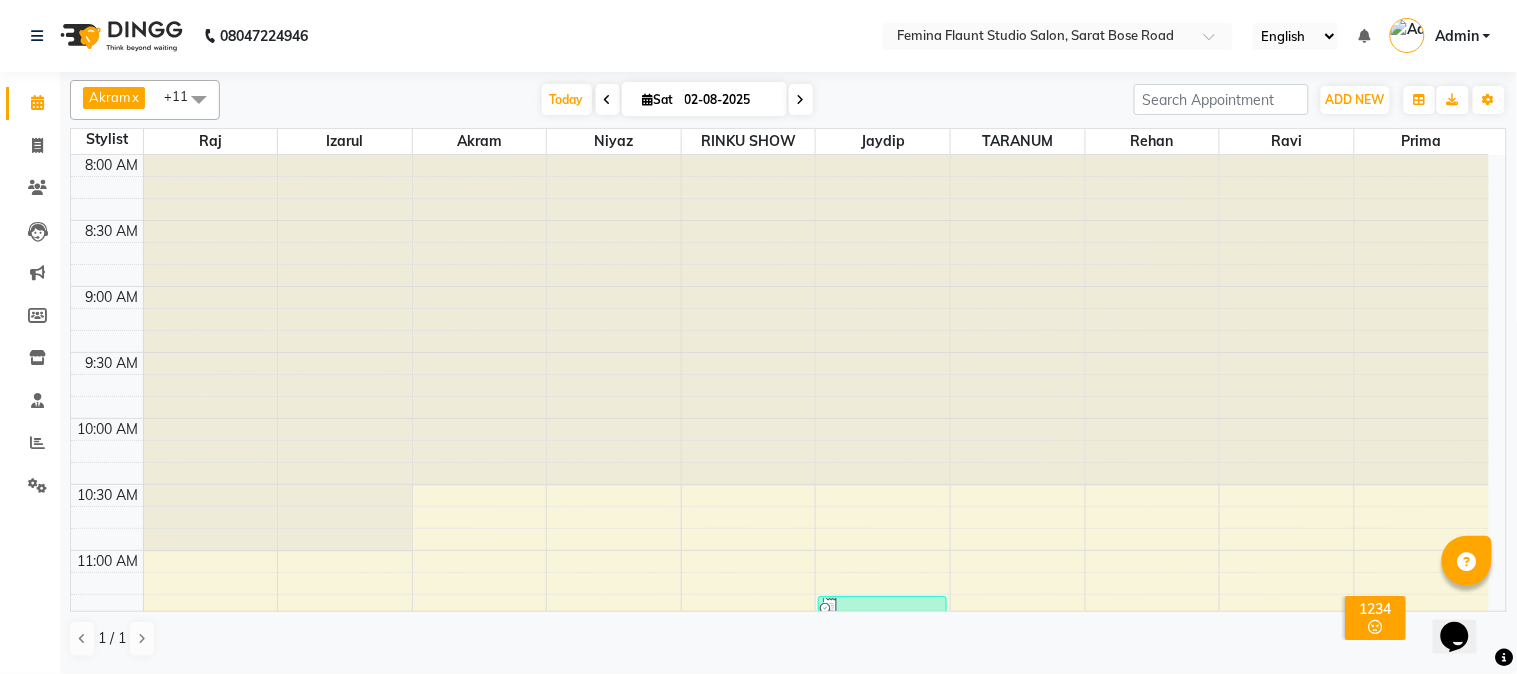 click on "02-08-2025" at bounding box center (729, 100) 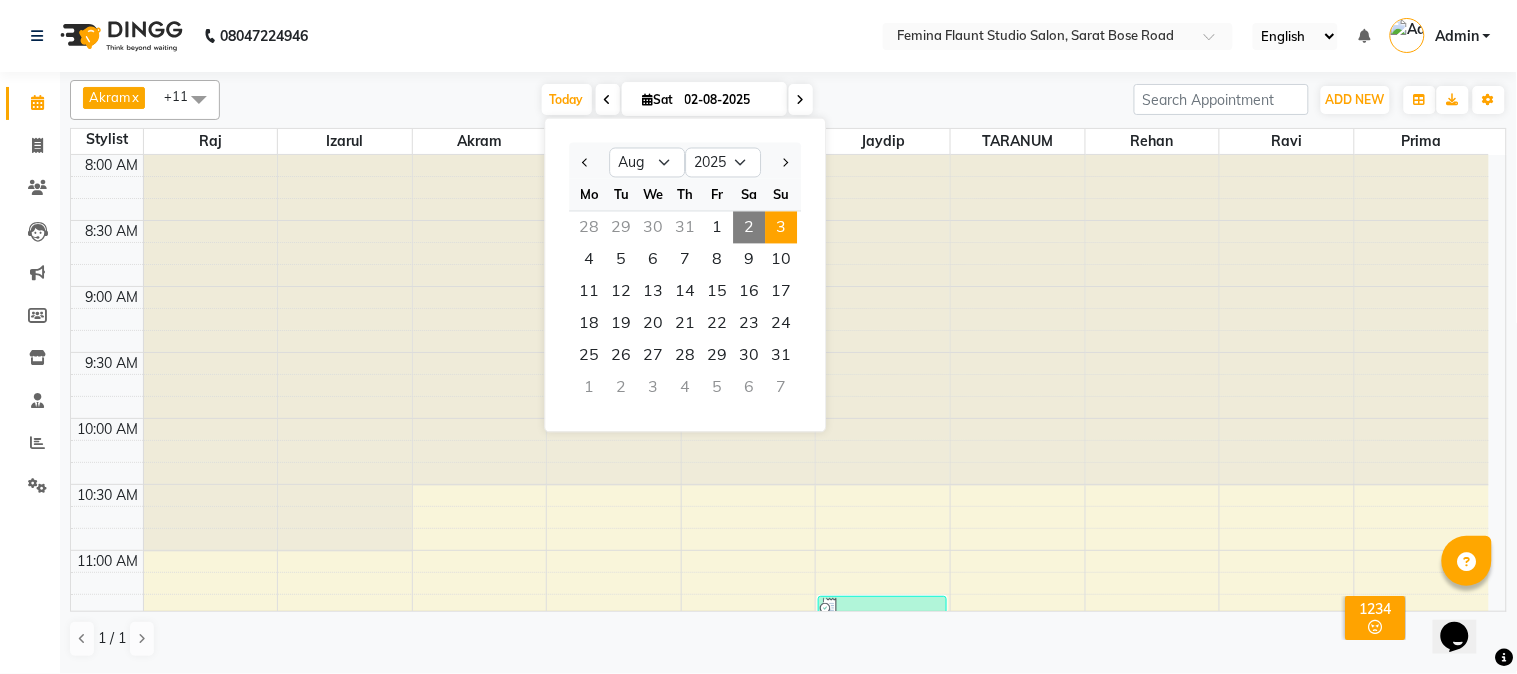 click on "3" at bounding box center [781, 228] 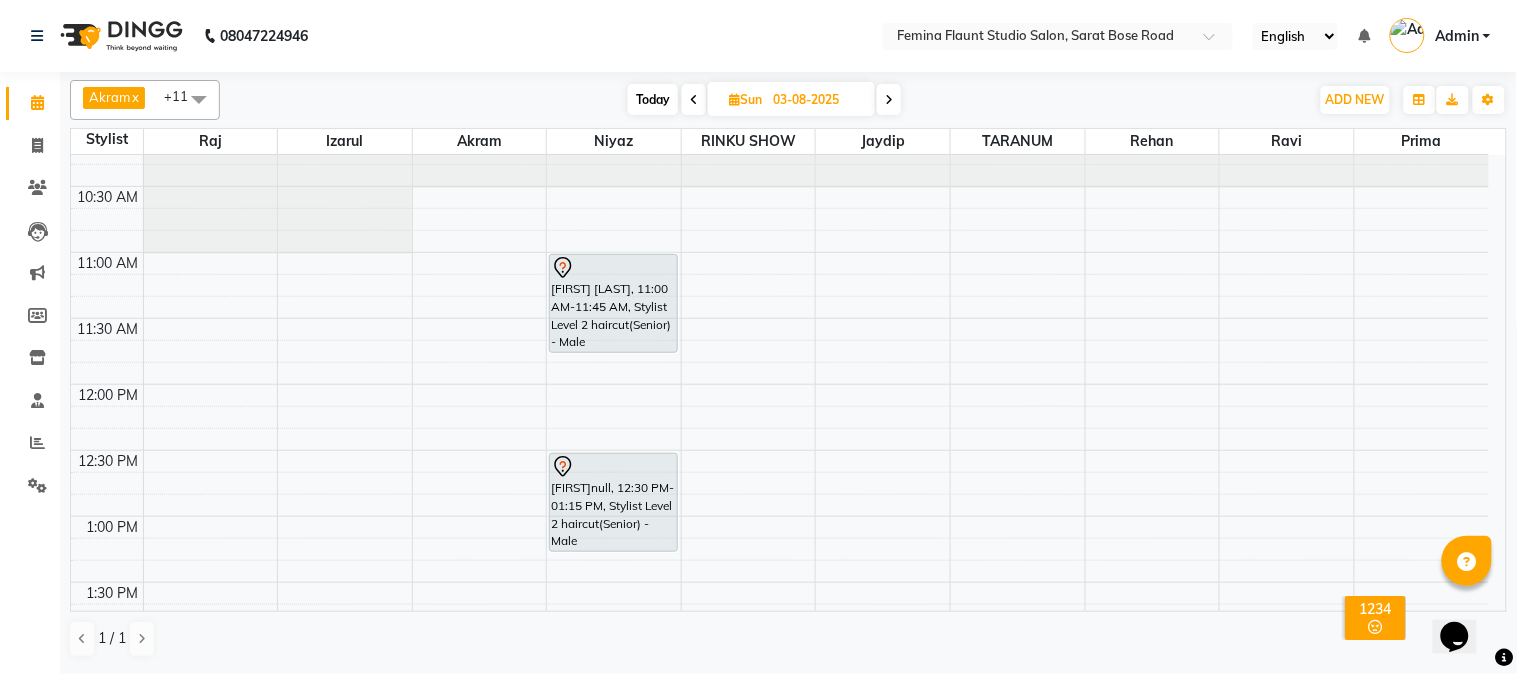 scroll, scrollTop: 356, scrollLeft: 0, axis: vertical 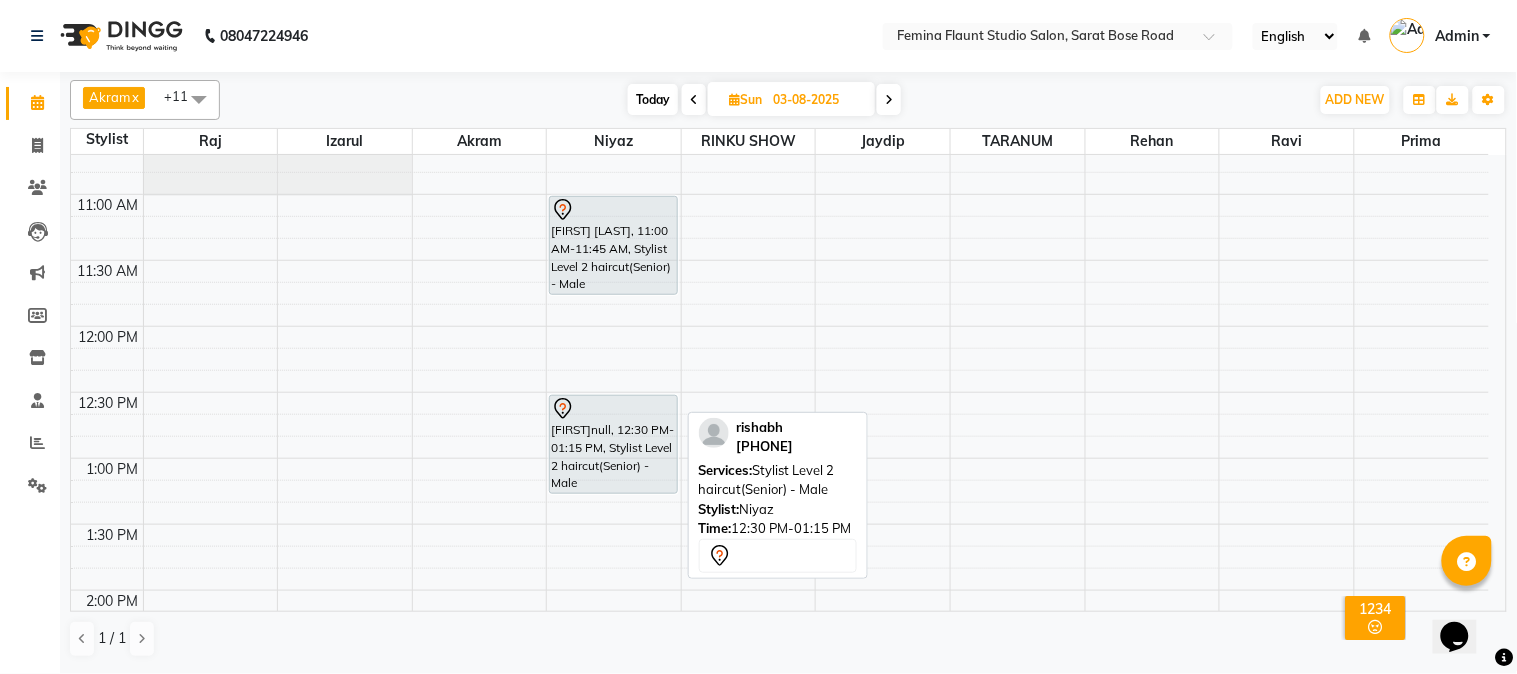 click on "[FIRST]null, 12:30 PM-01:15 PM, Stylist Level 2 haircut(Senior) - Male" at bounding box center [613, 444] 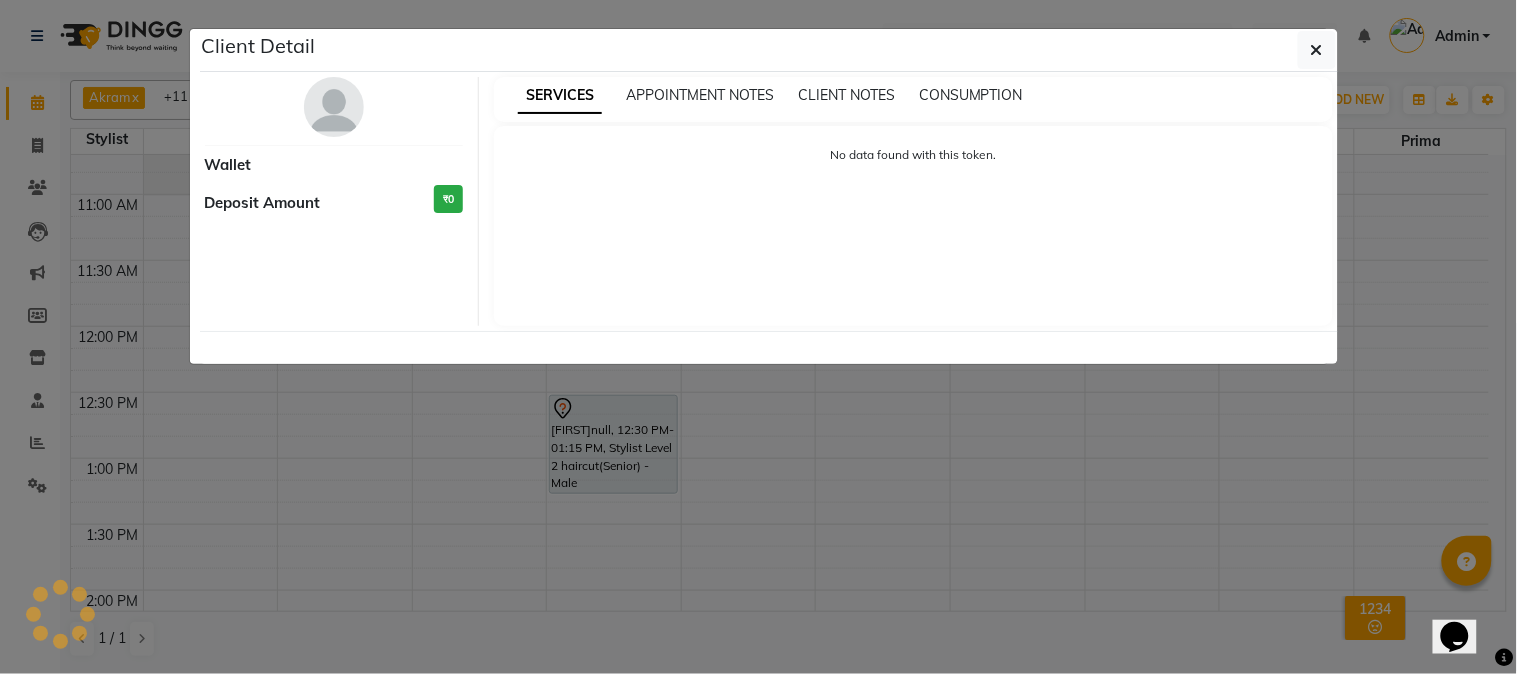 select on "7" 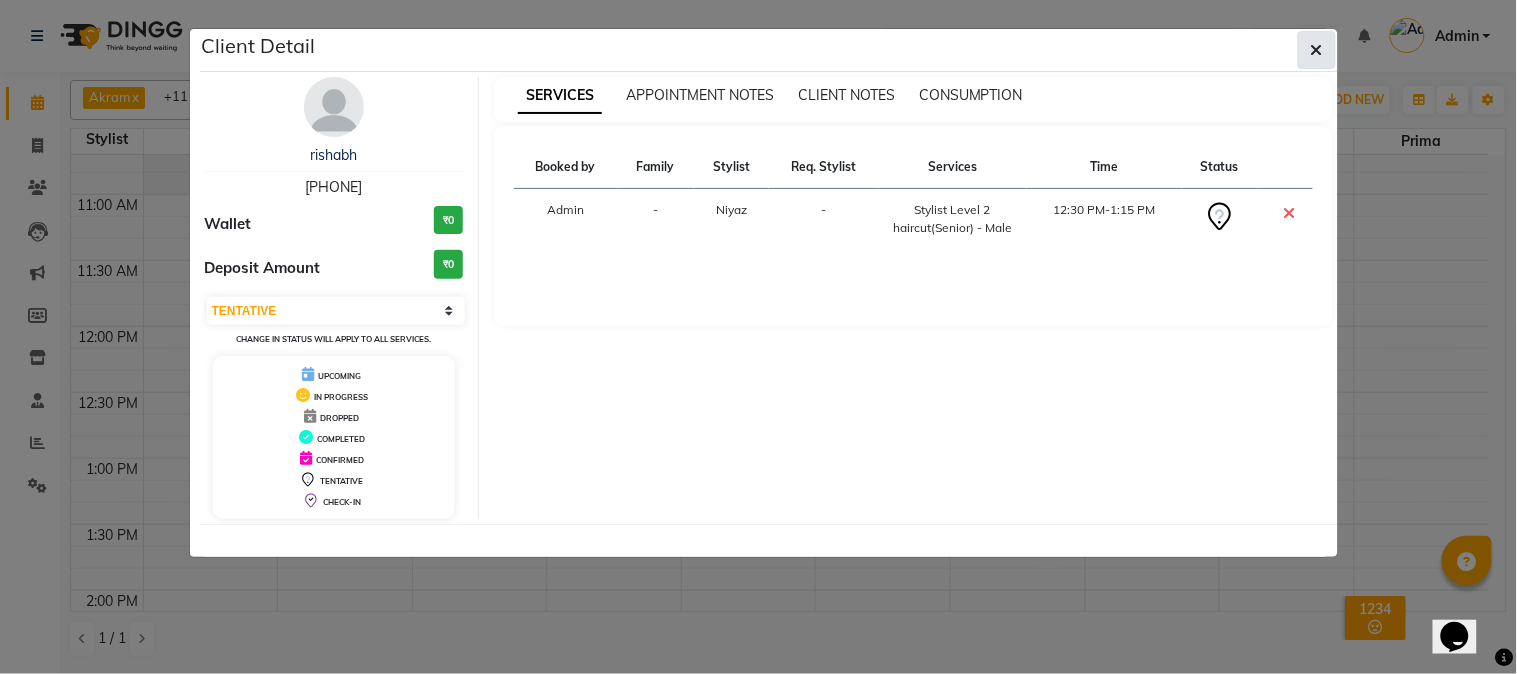 click 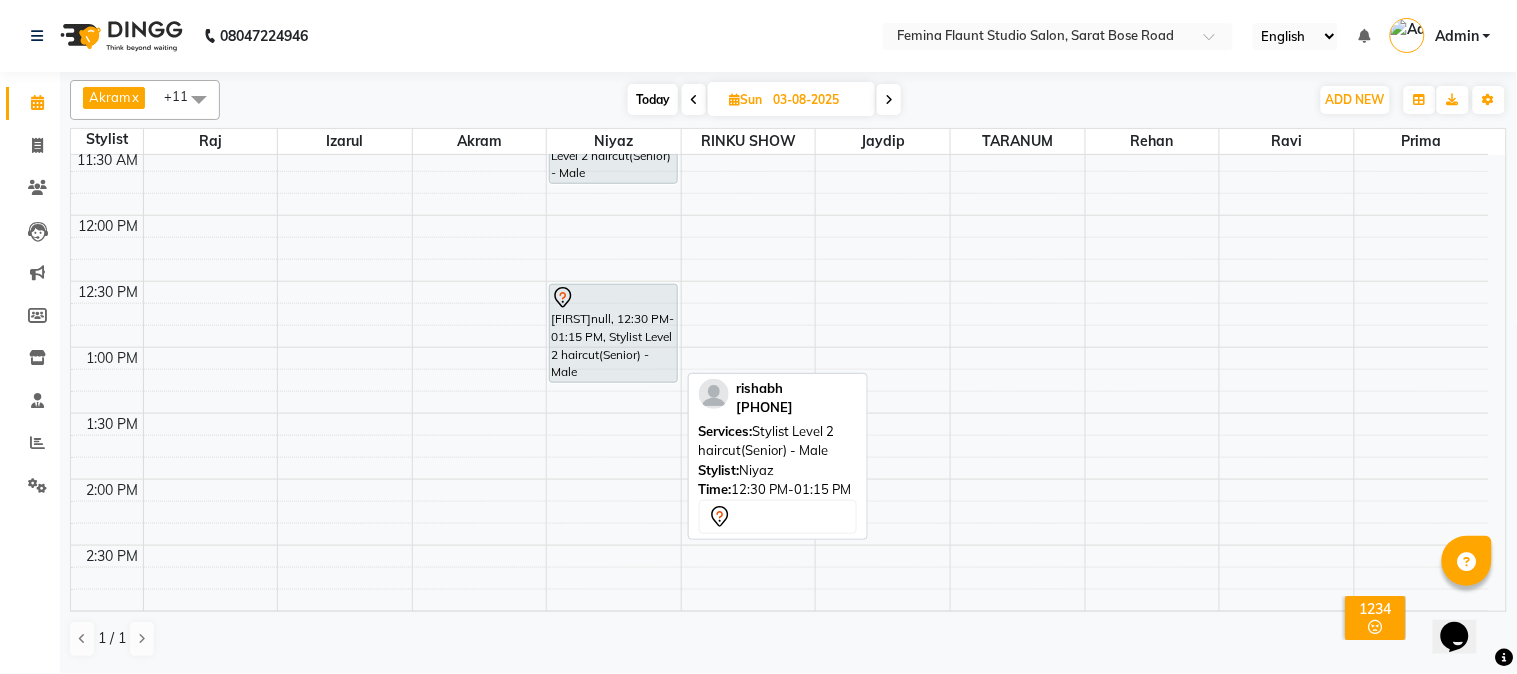 scroll, scrollTop: 356, scrollLeft: 0, axis: vertical 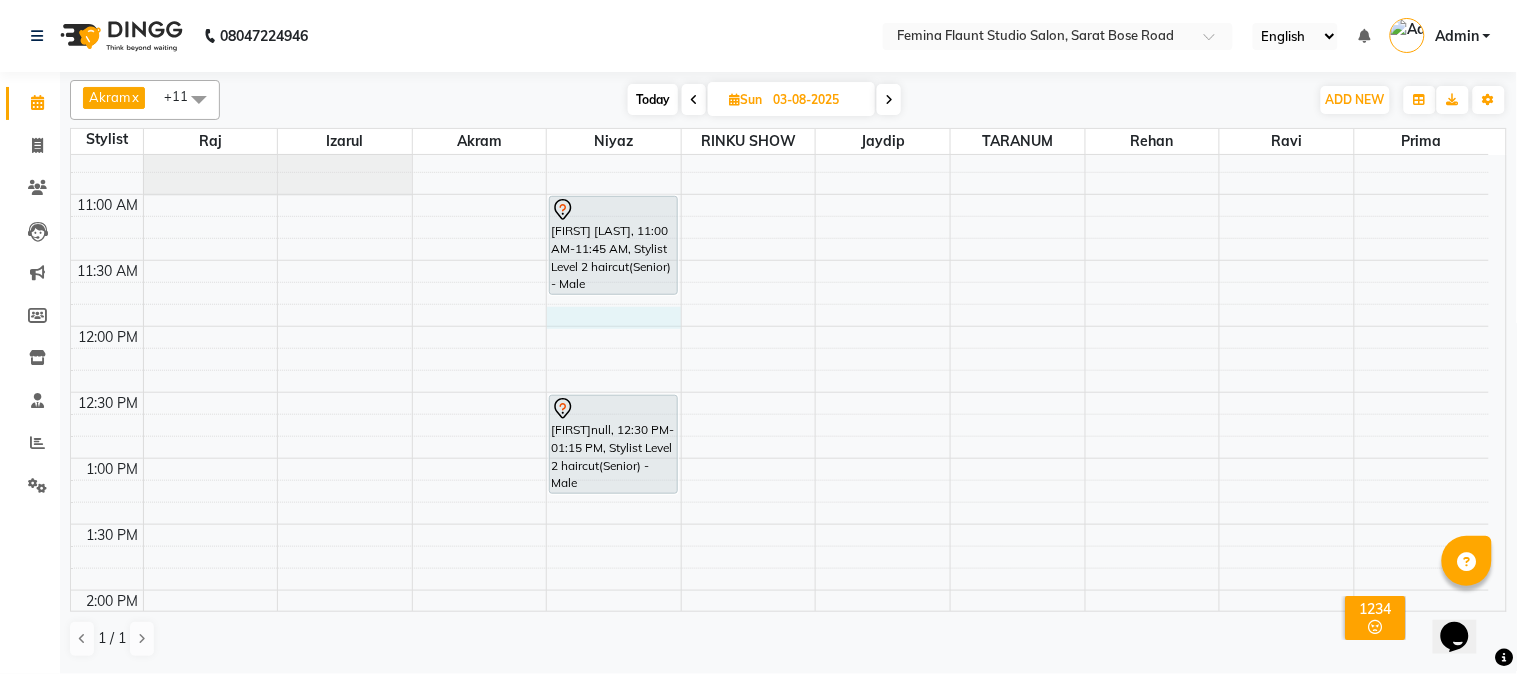 click on "8:00 AM 8:30 AM 9:00 AM 9:30 AM 10:00 AM 10:30 AM 11:00 AM 11:30 AM 12:00 PM 12:30 PM 1:00 PM 1:30 PM 2:00 PM 2:30 PM 3:00 PM 3:30 PM 4:00 PM 4:30 PM 5:00 PM 5:30 PM 6:00 PM 6:30 PM 7:00 PM 7:30 PM             [FIRST] [LAST], 11:00 AM-11:45 AM, Stylist Level 2 haircut(Senior) - Male             [FIRST]null, 12:30 PM-01:15 PM, Stylist Level 2 haircut(Senior) - Male" at bounding box center [780, 590] 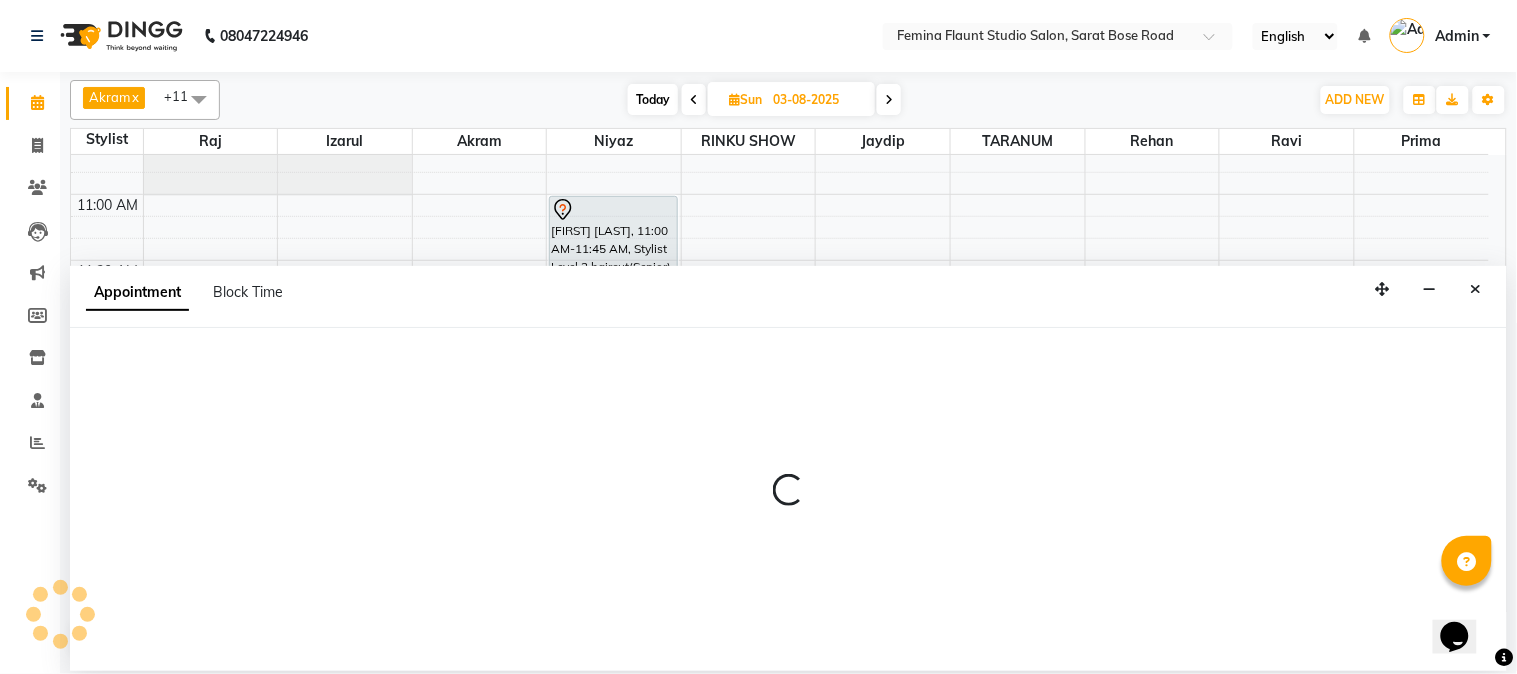 select on "83062" 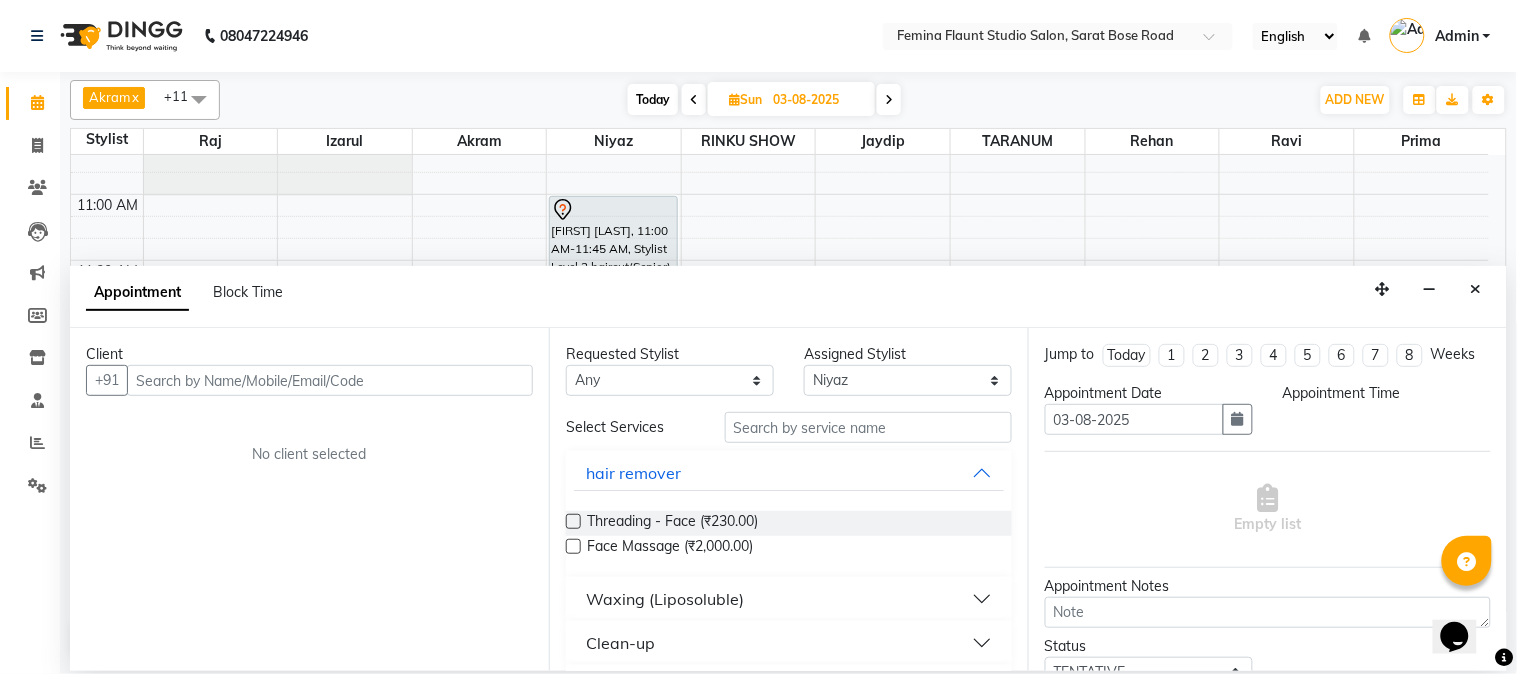 click at bounding box center (330, 380) 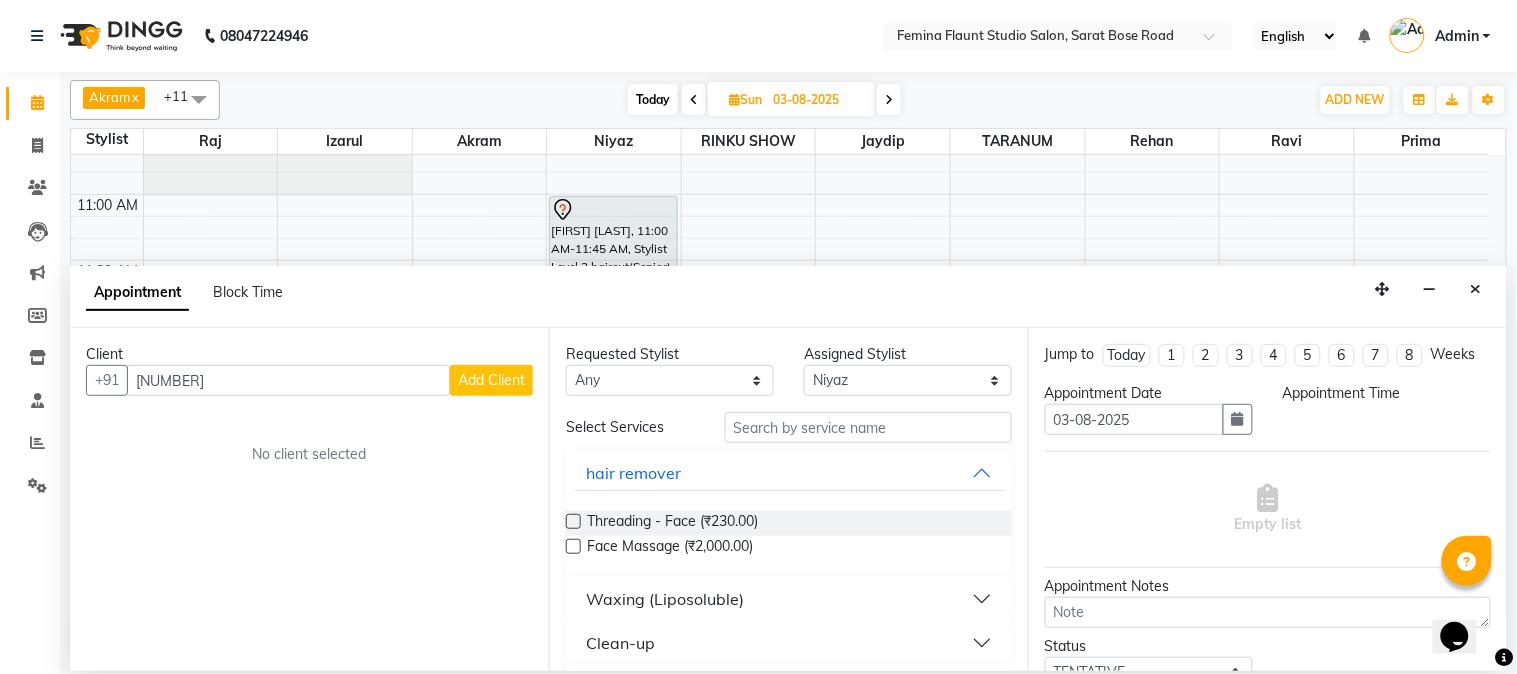 type on "[NUMBER]" 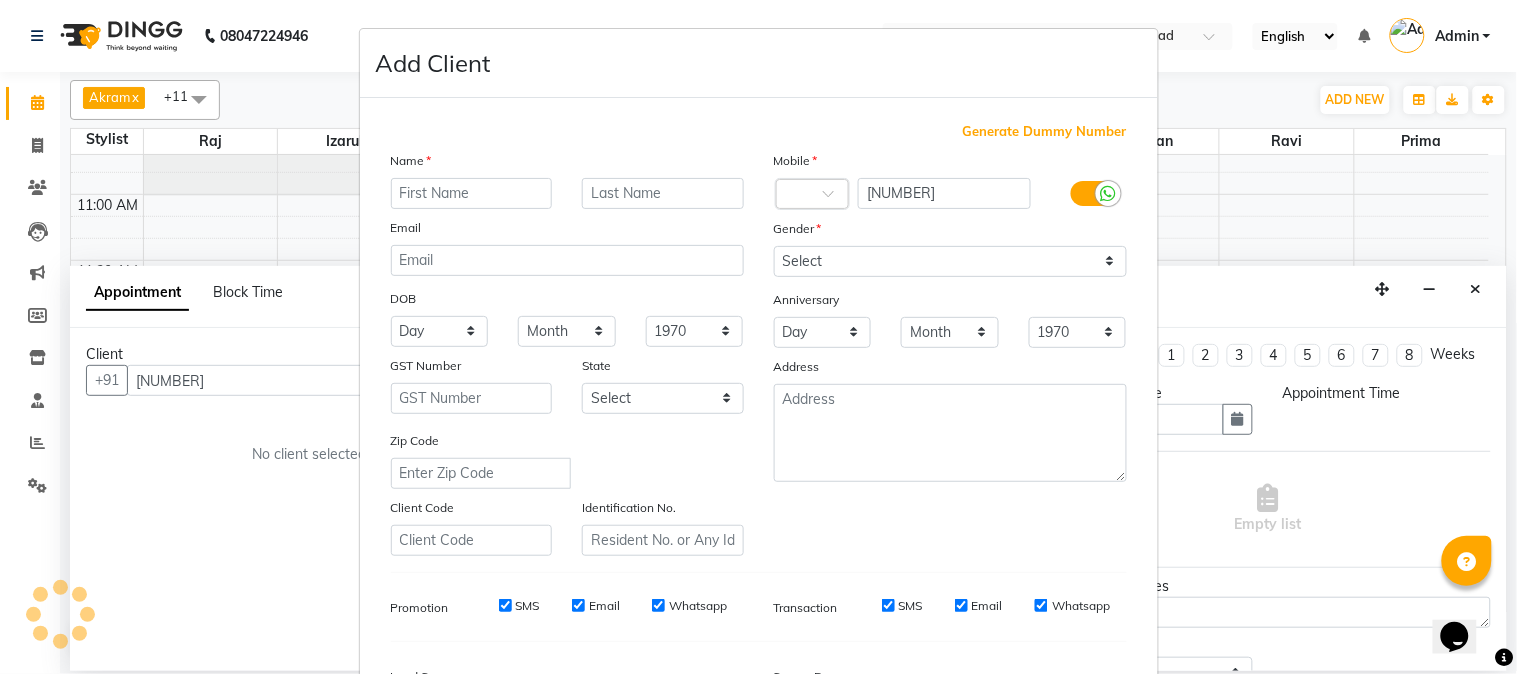 click at bounding box center [472, 193] 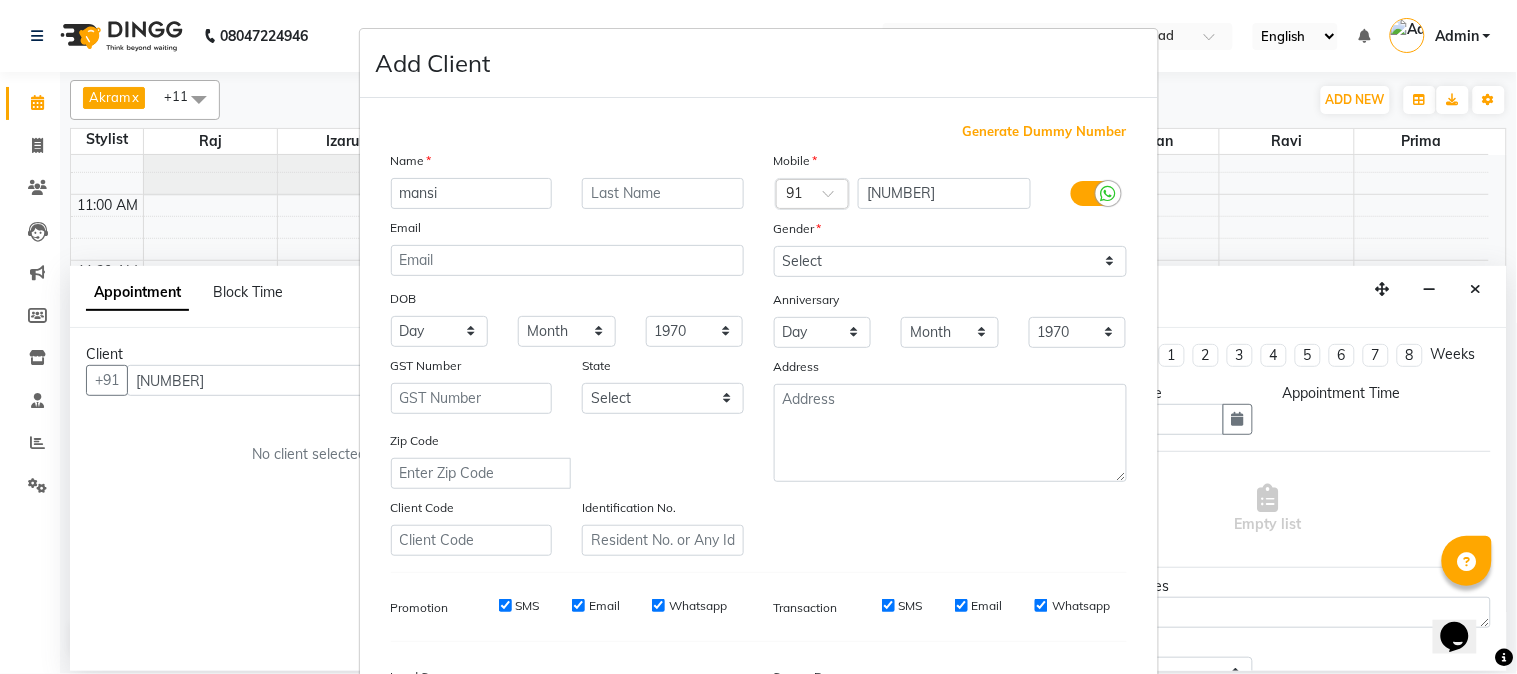 type on "mansi" 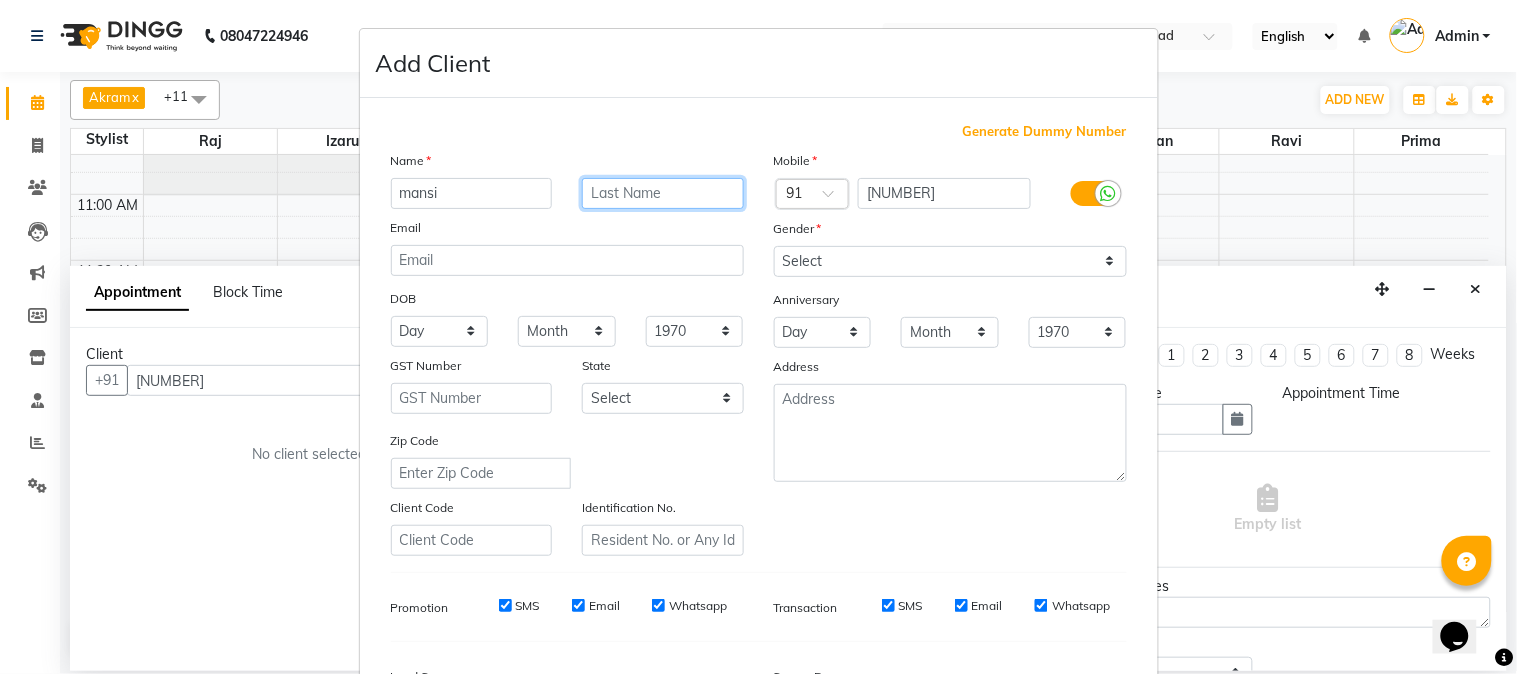 click at bounding box center [663, 193] 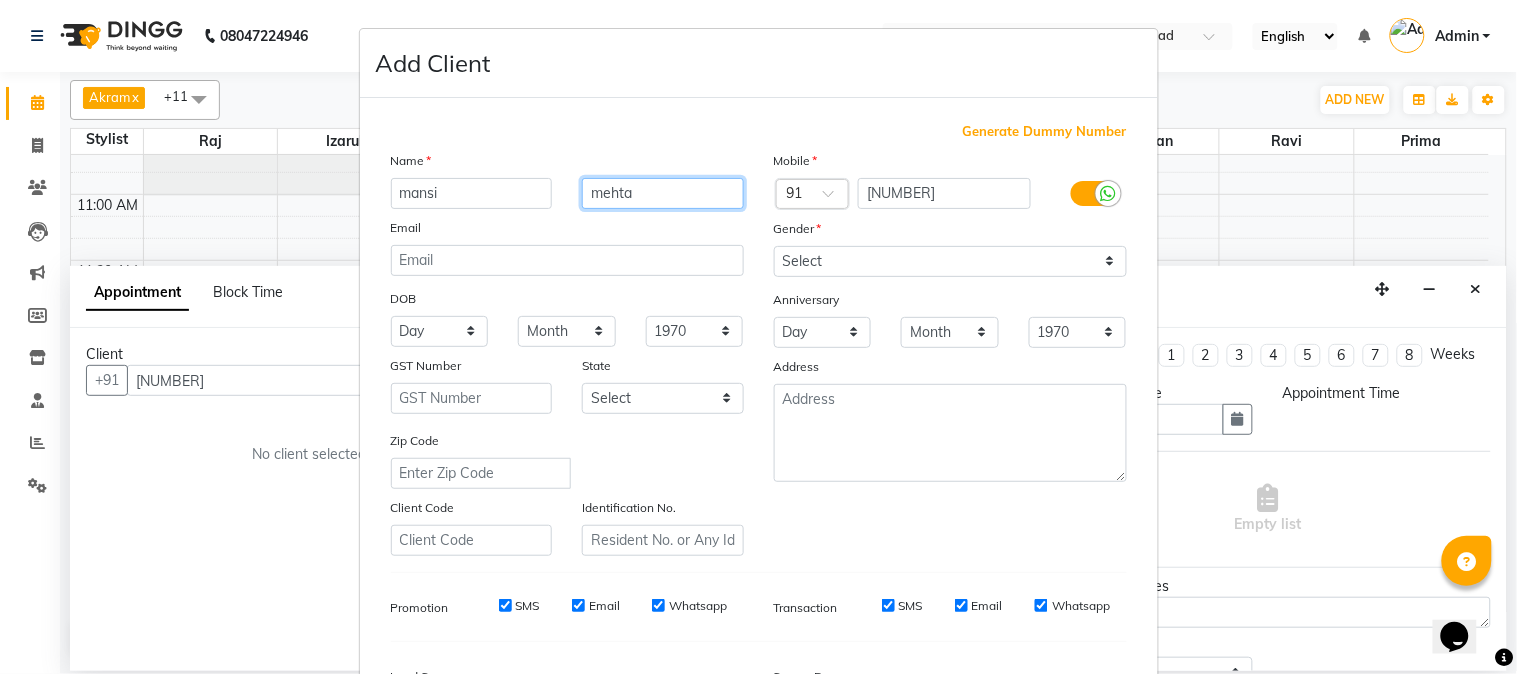 type on "mehta" 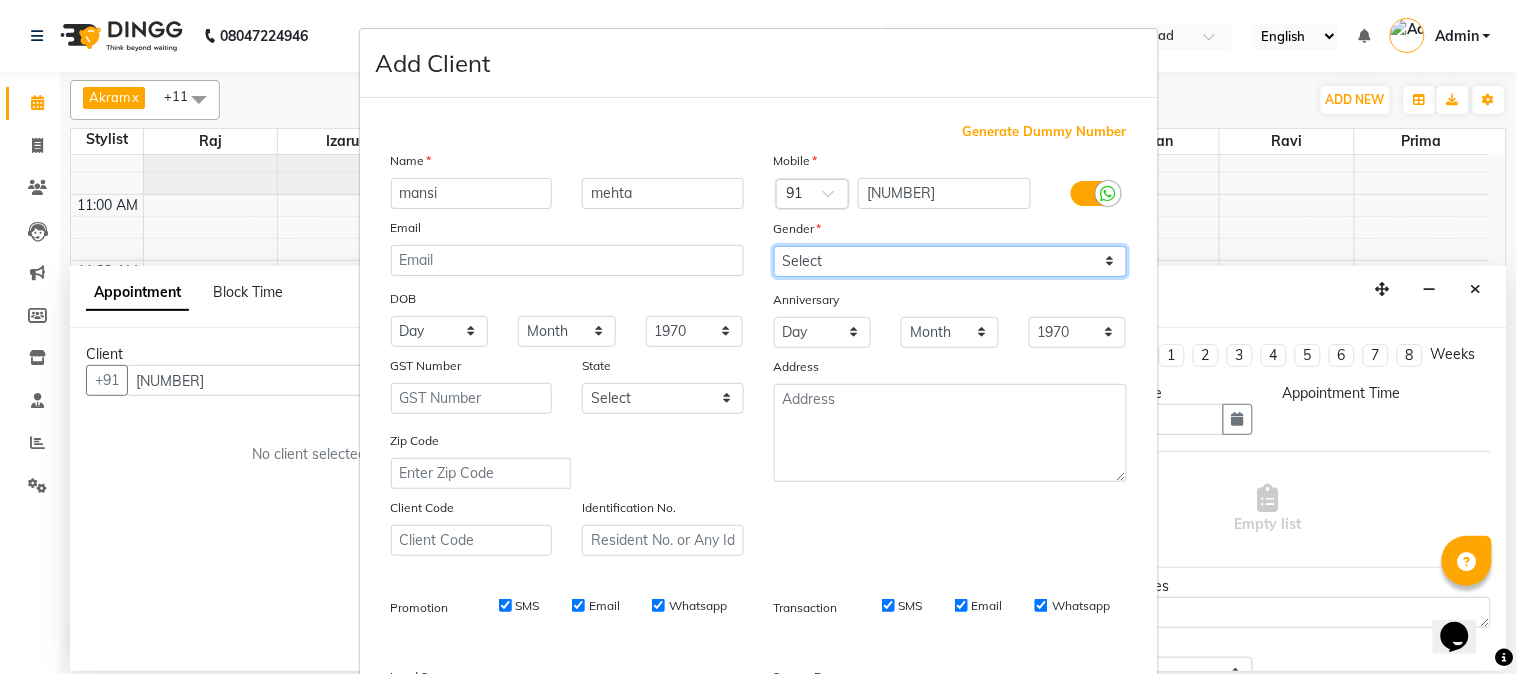 click on "Select Male Female Other Prefer Not To Say" at bounding box center (950, 261) 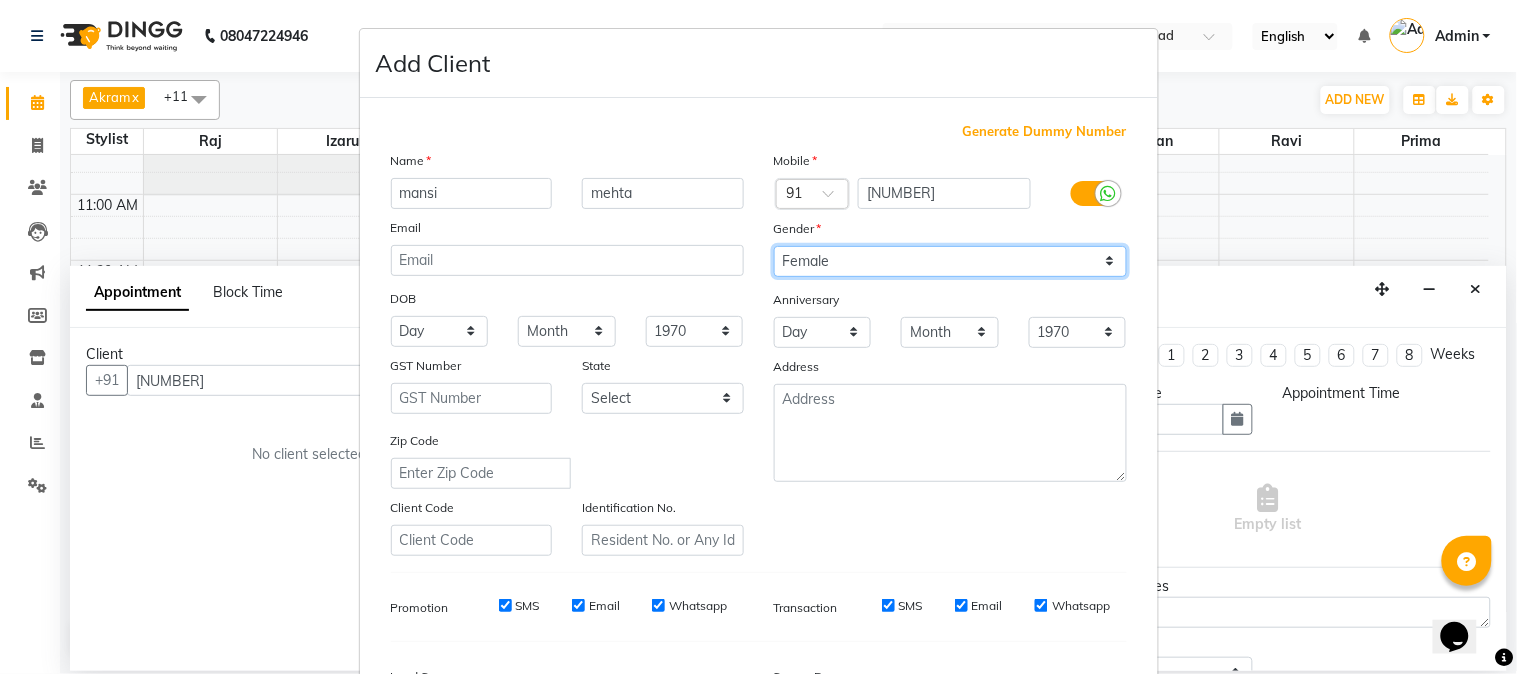 click on "Select Male Female Other Prefer Not To Say" at bounding box center [950, 261] 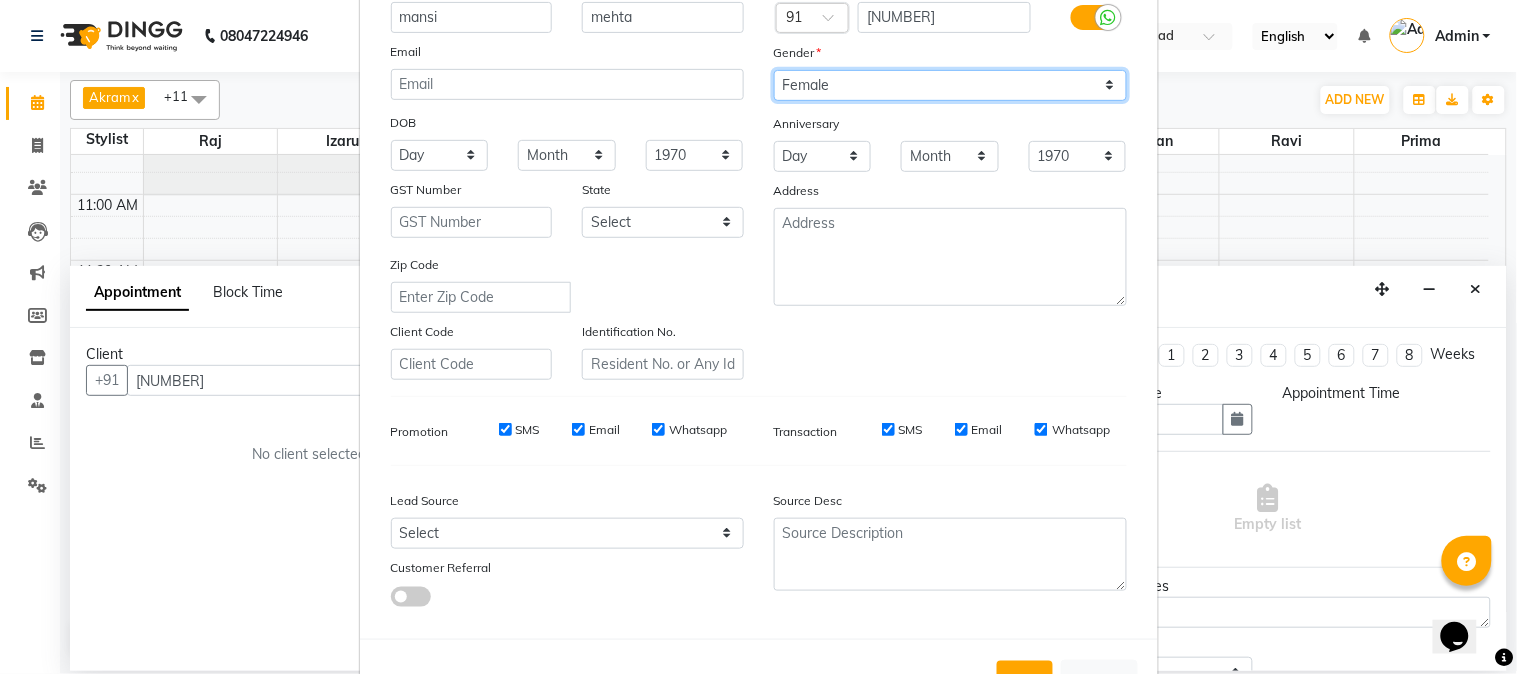 scroll, scrollTop: 250, scrollLeft: 0, axis: vertical 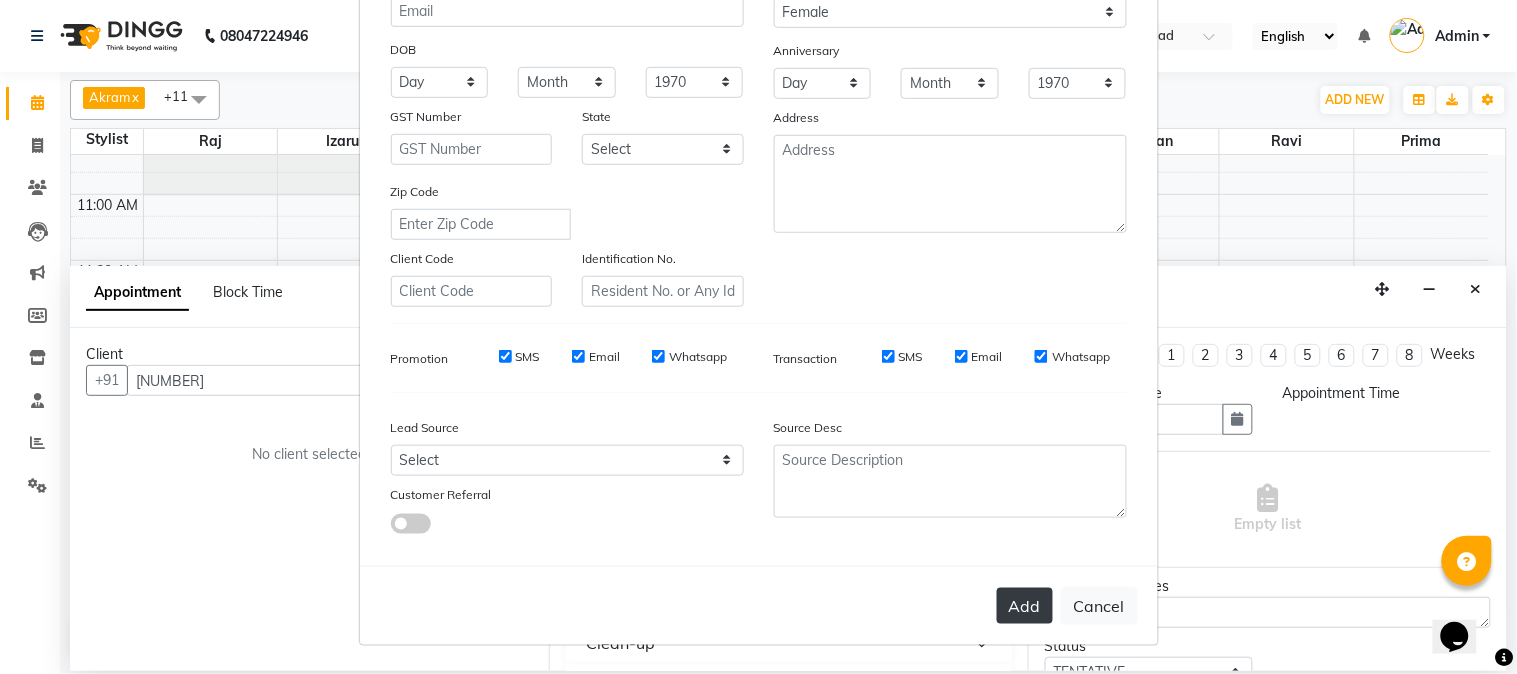 click on "Add" at bounding box center [1025, 606] 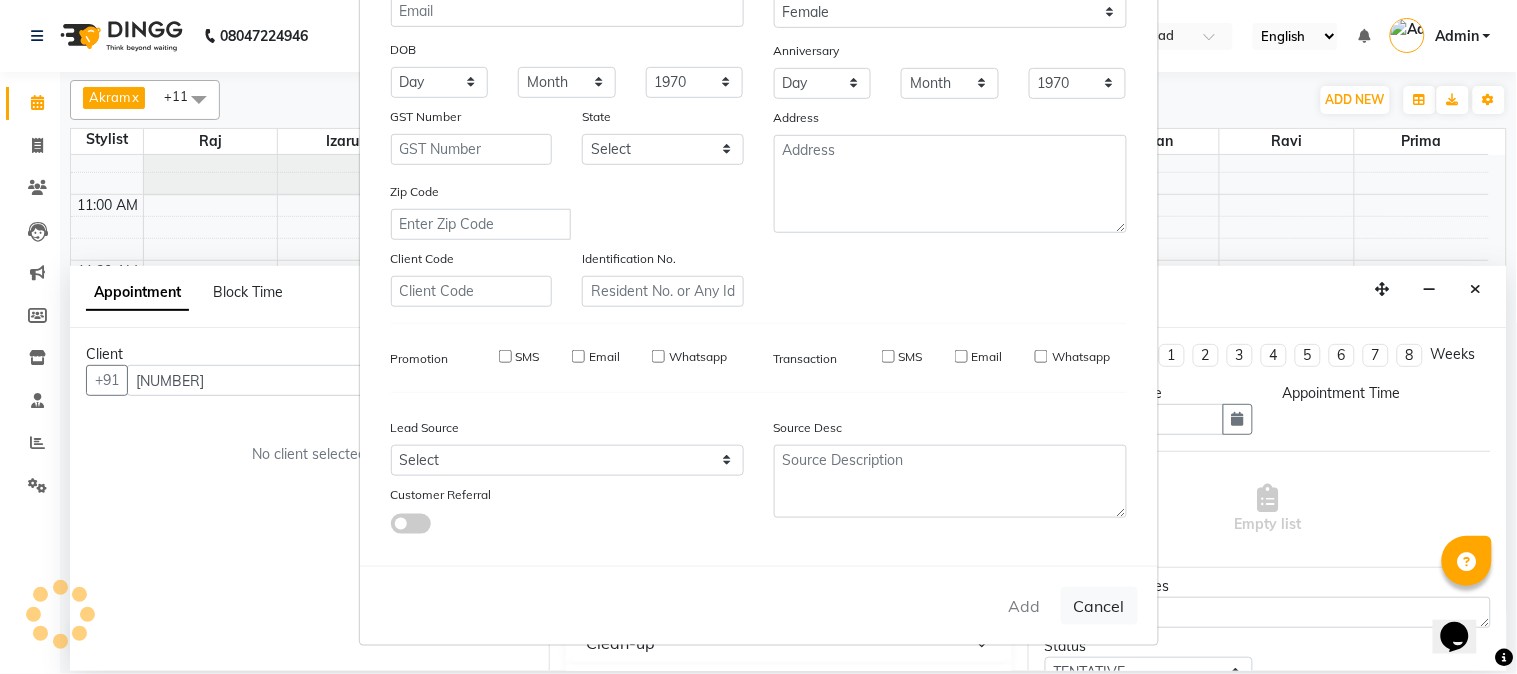 type 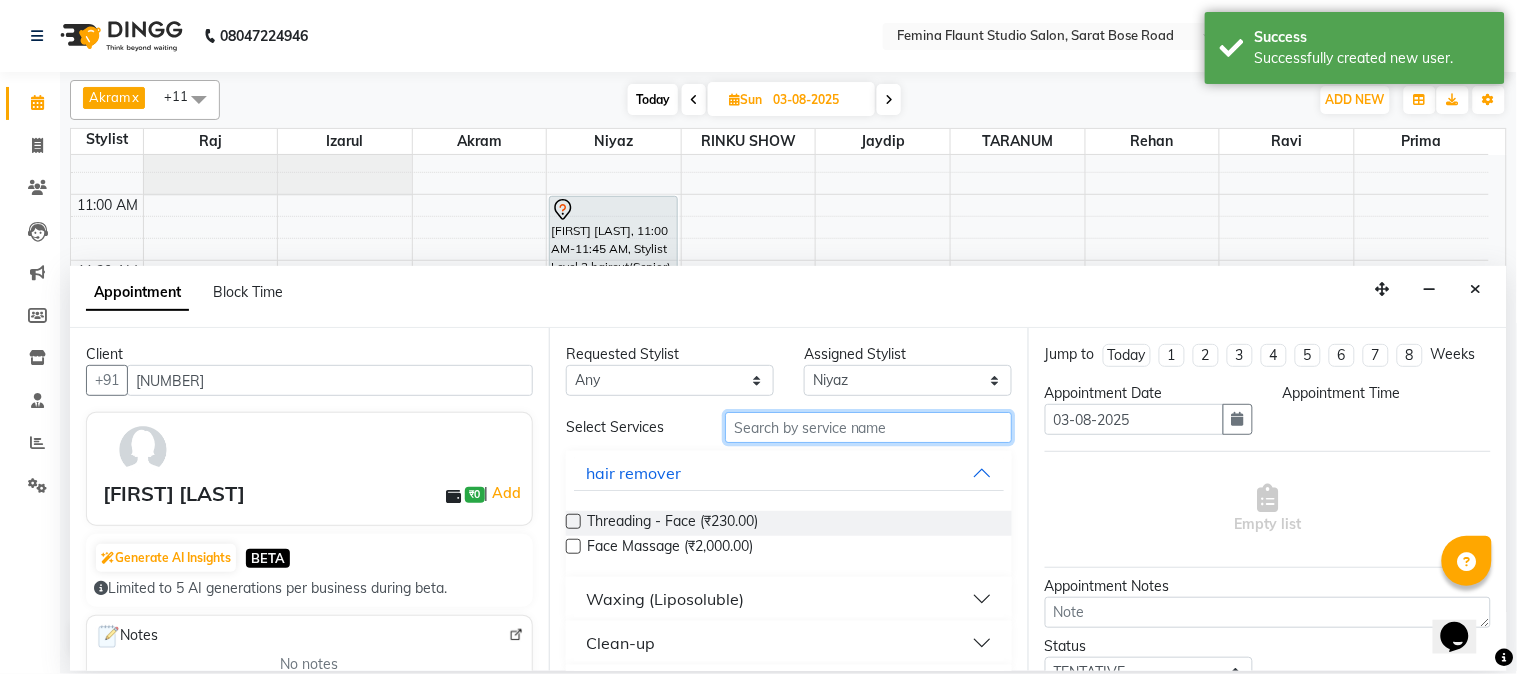 click at bounding box center [868, 427] 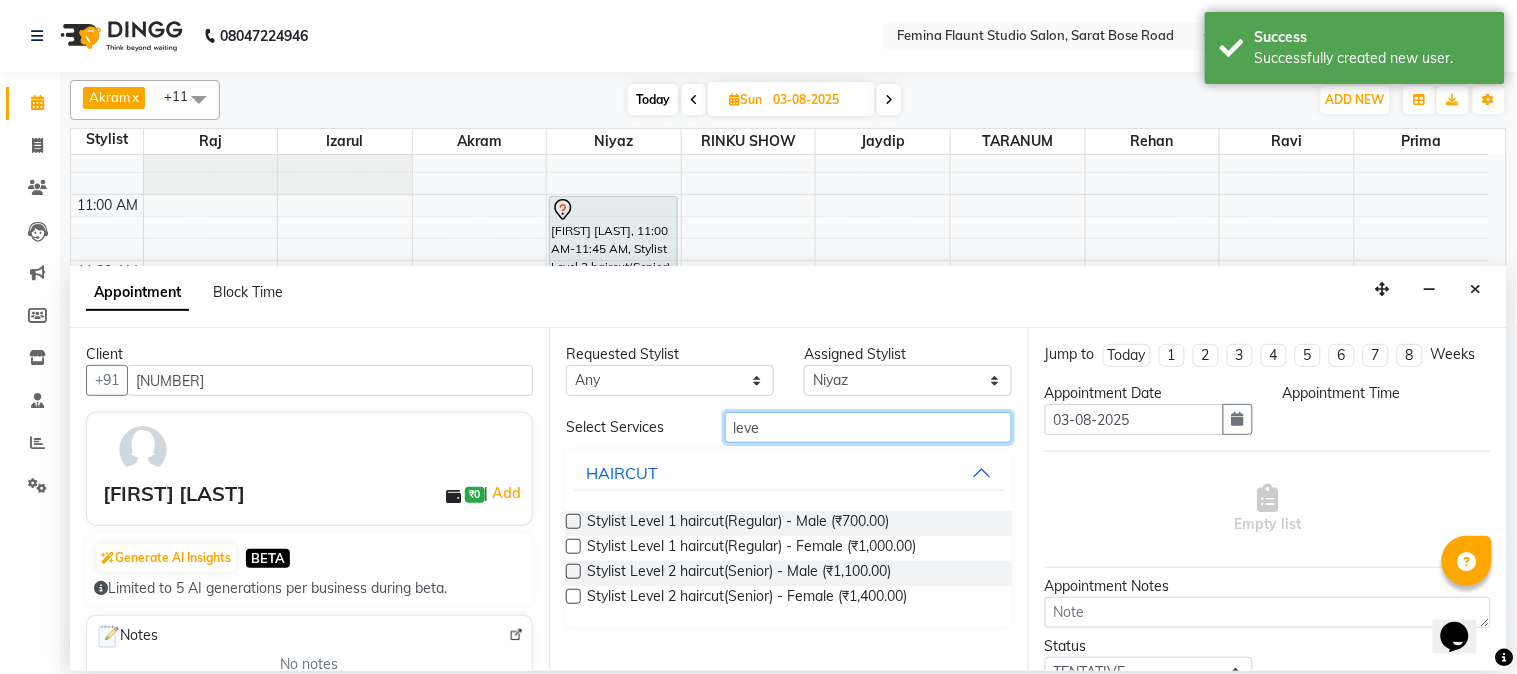 type on "leve" 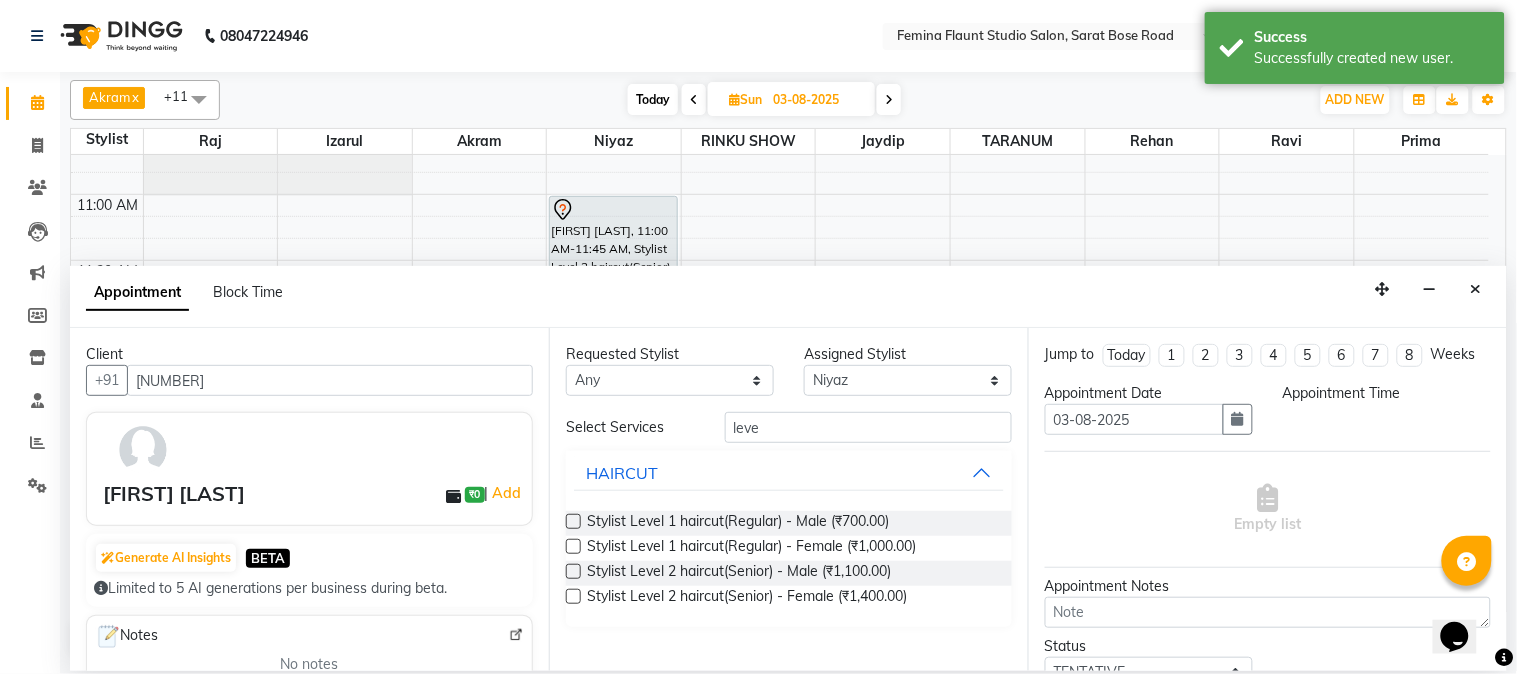 click at bounding box center (573, 596) 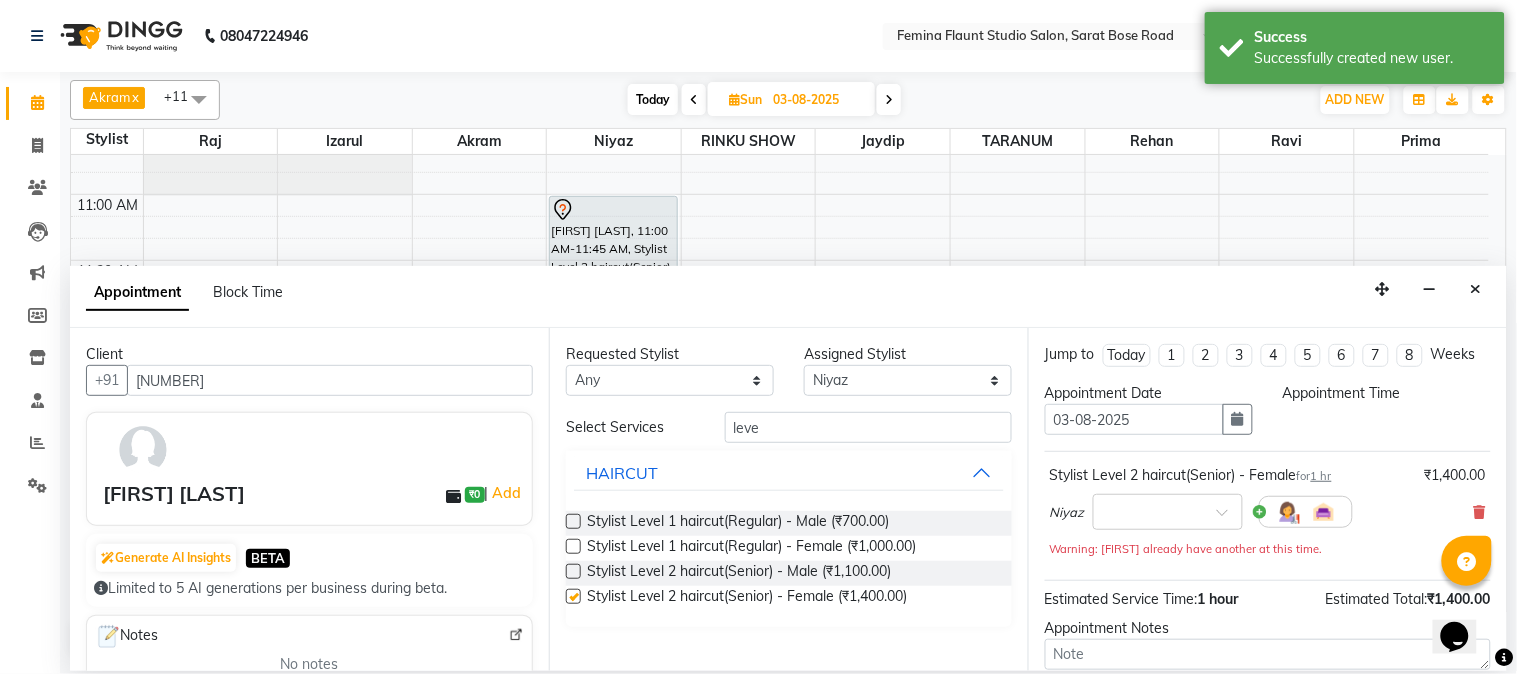 checkbox on "false" 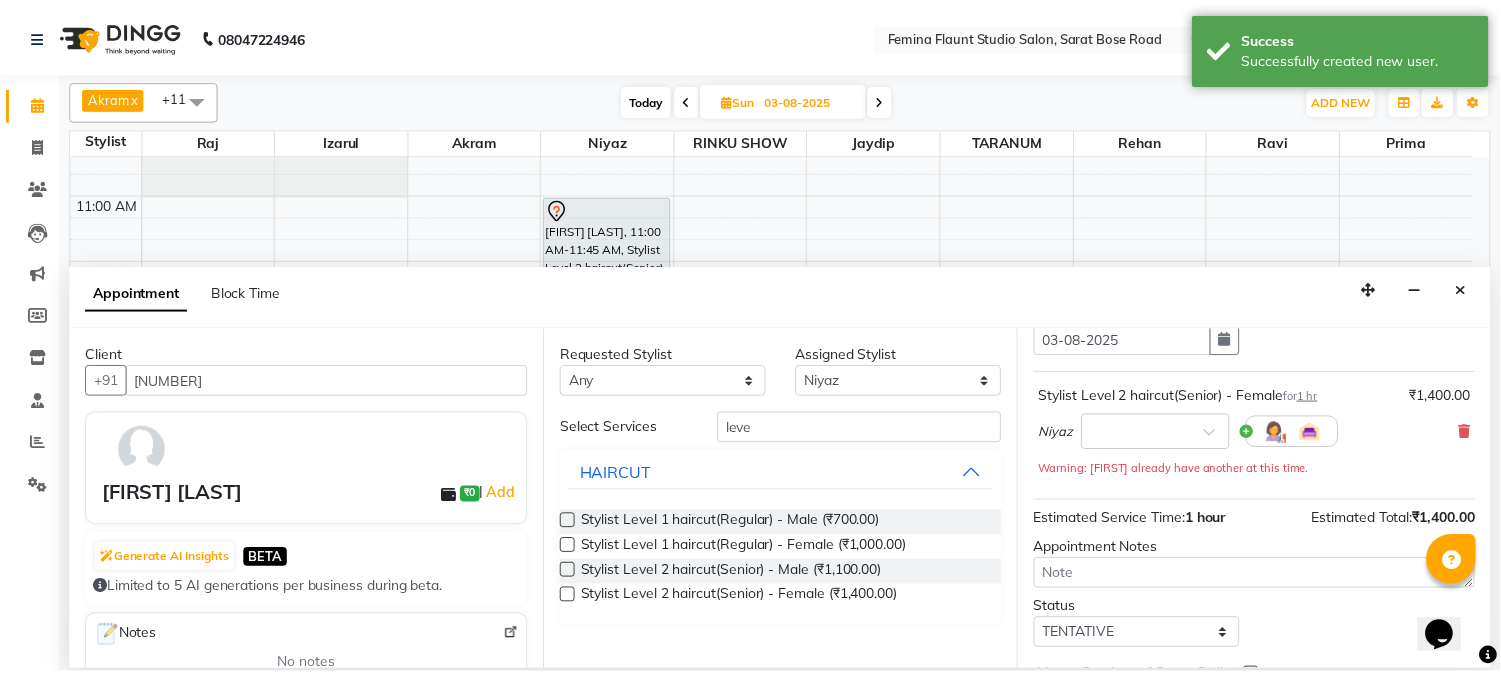 scroll, scrollTop: 204, scrollLeft: 0, axis: vertical 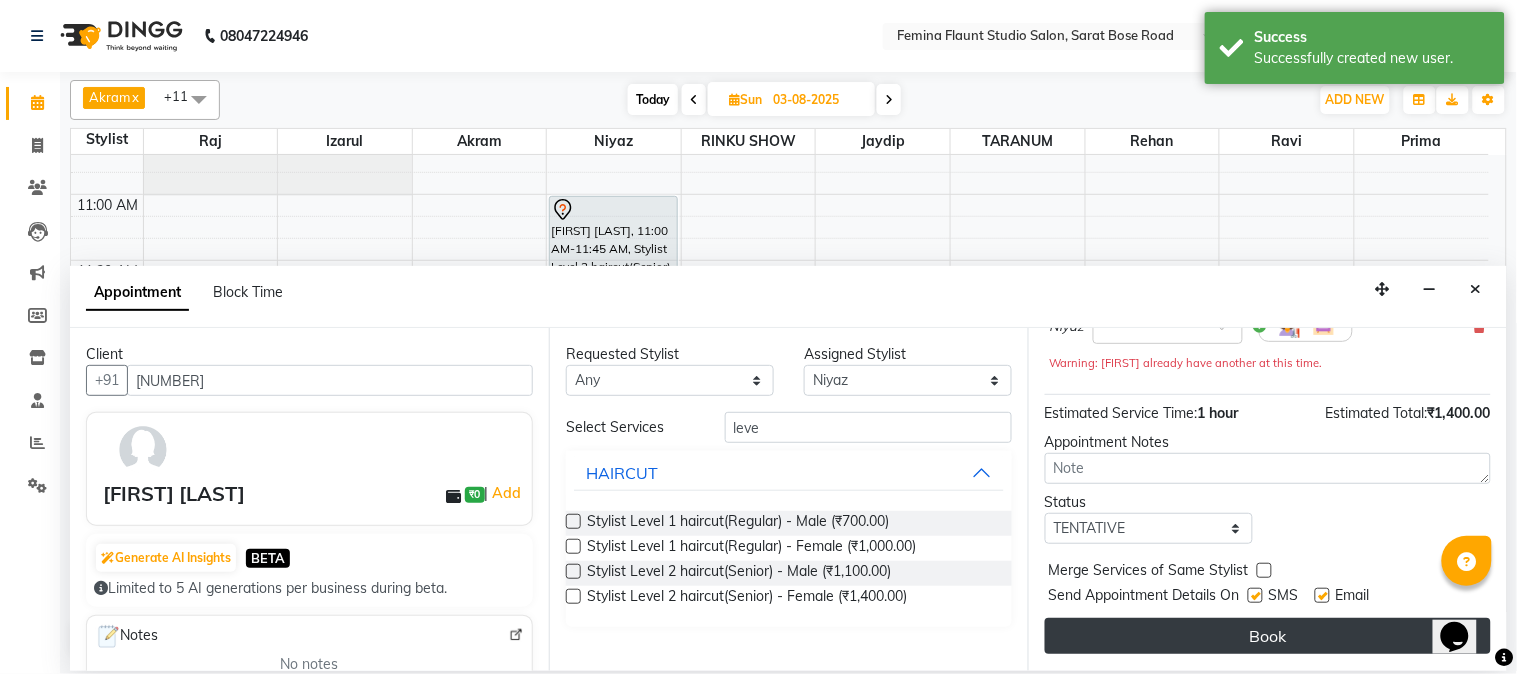 click on "Book" at bounding box center (1268, 636) 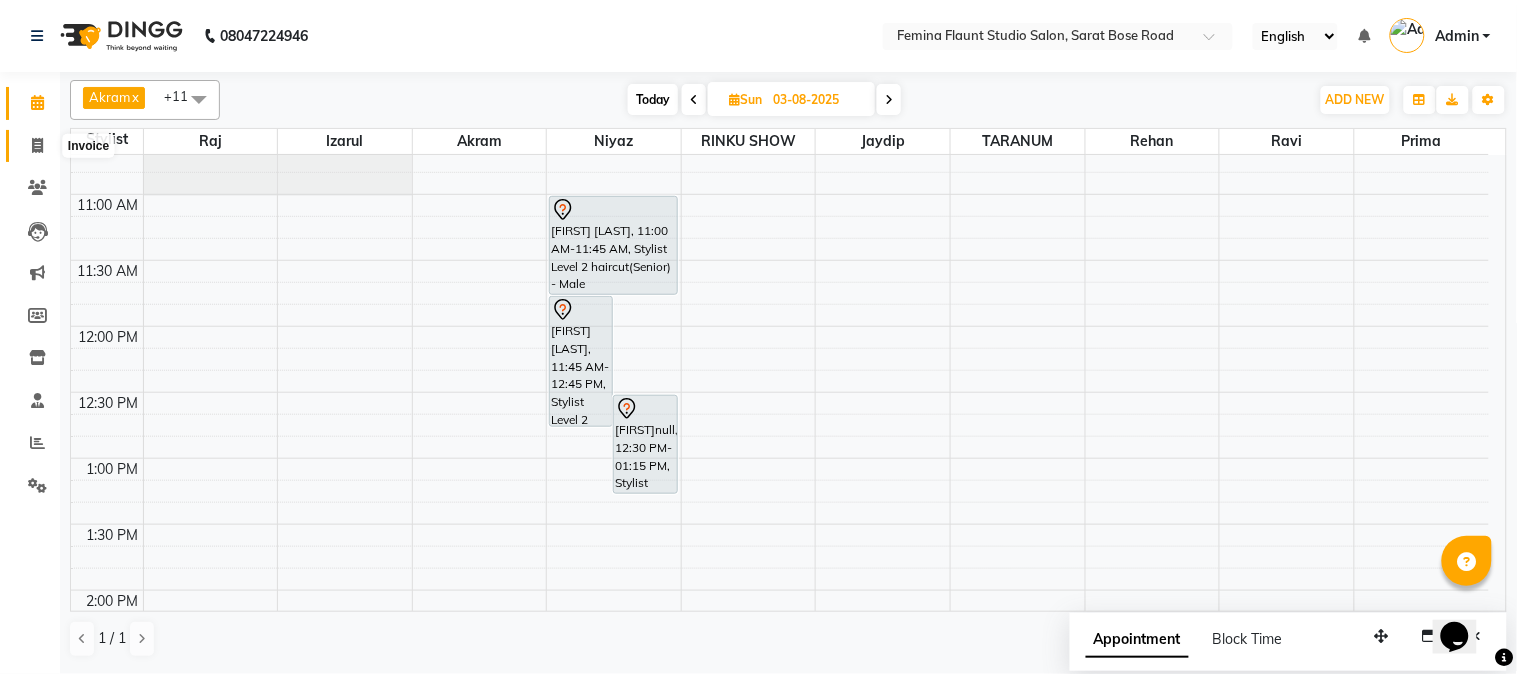 click 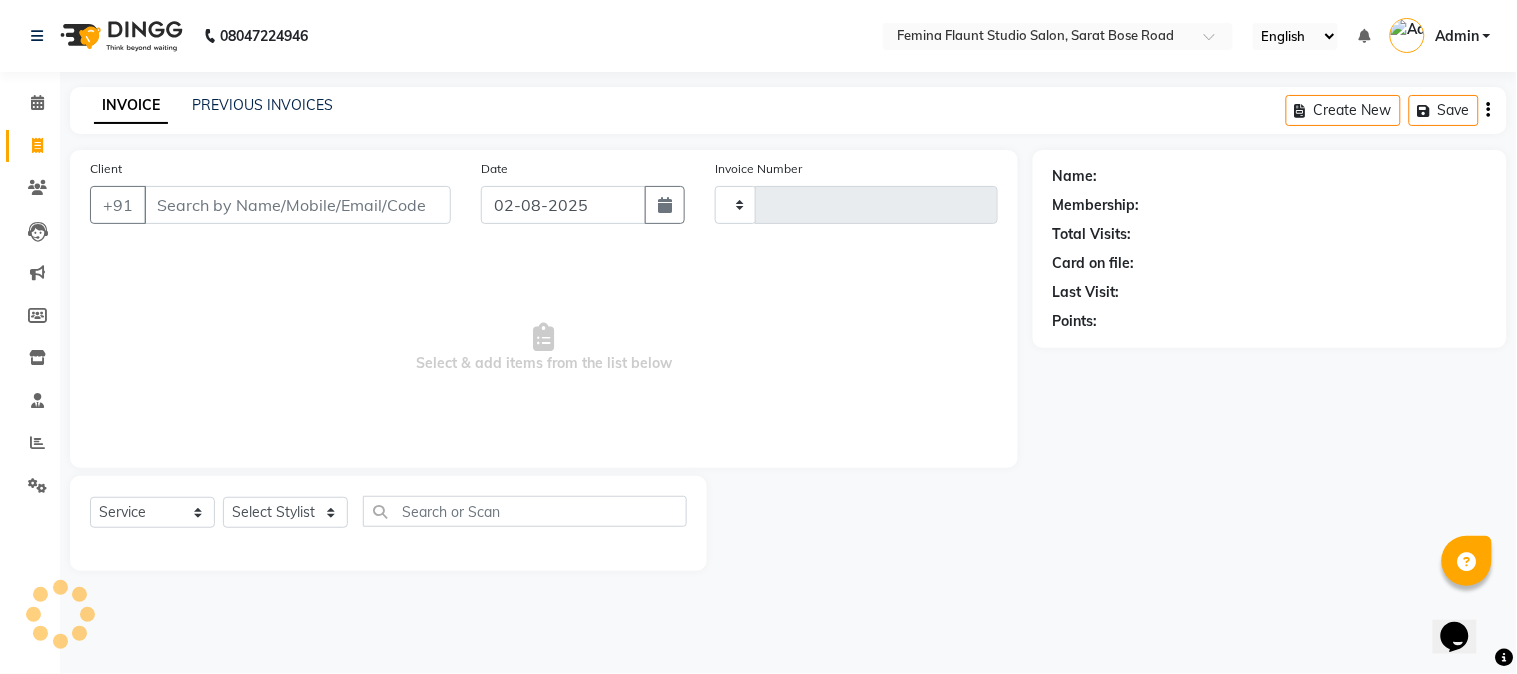 type on "1264" 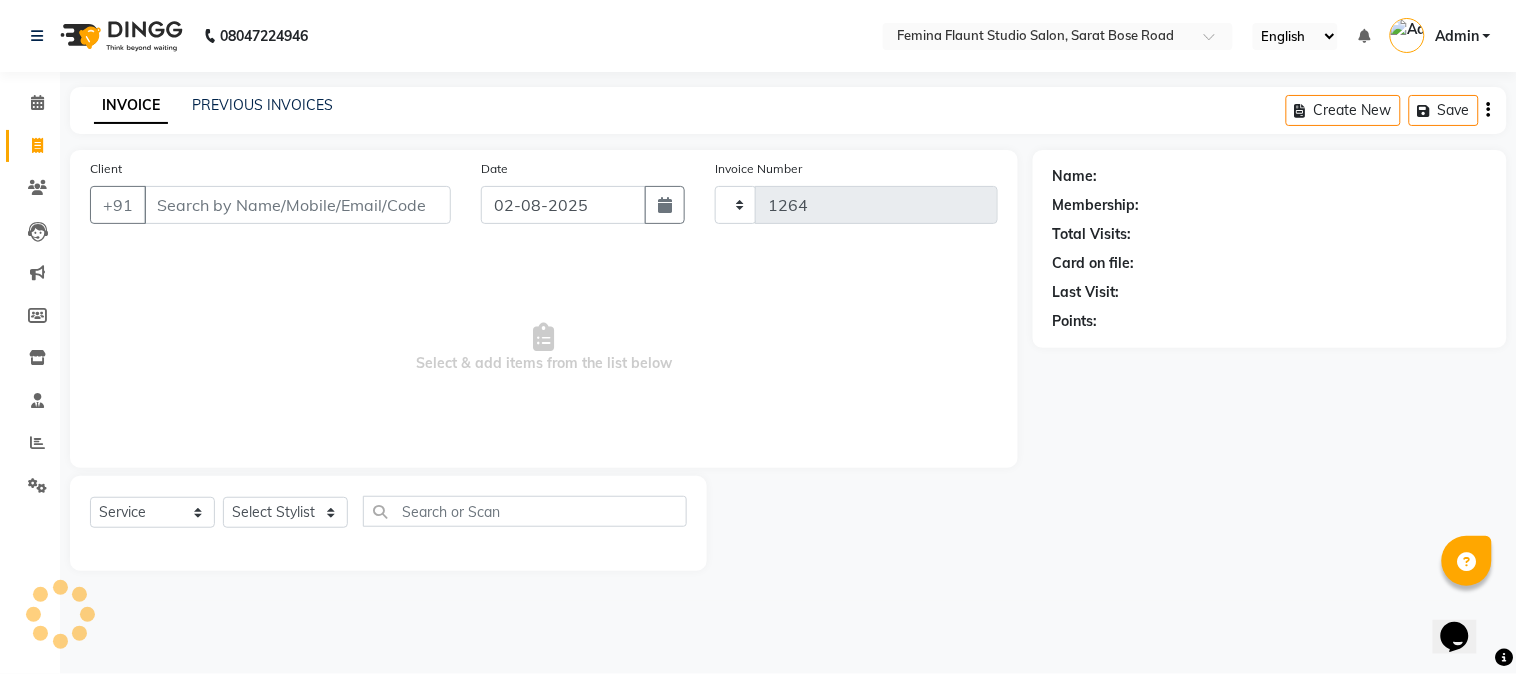 select on "5231" 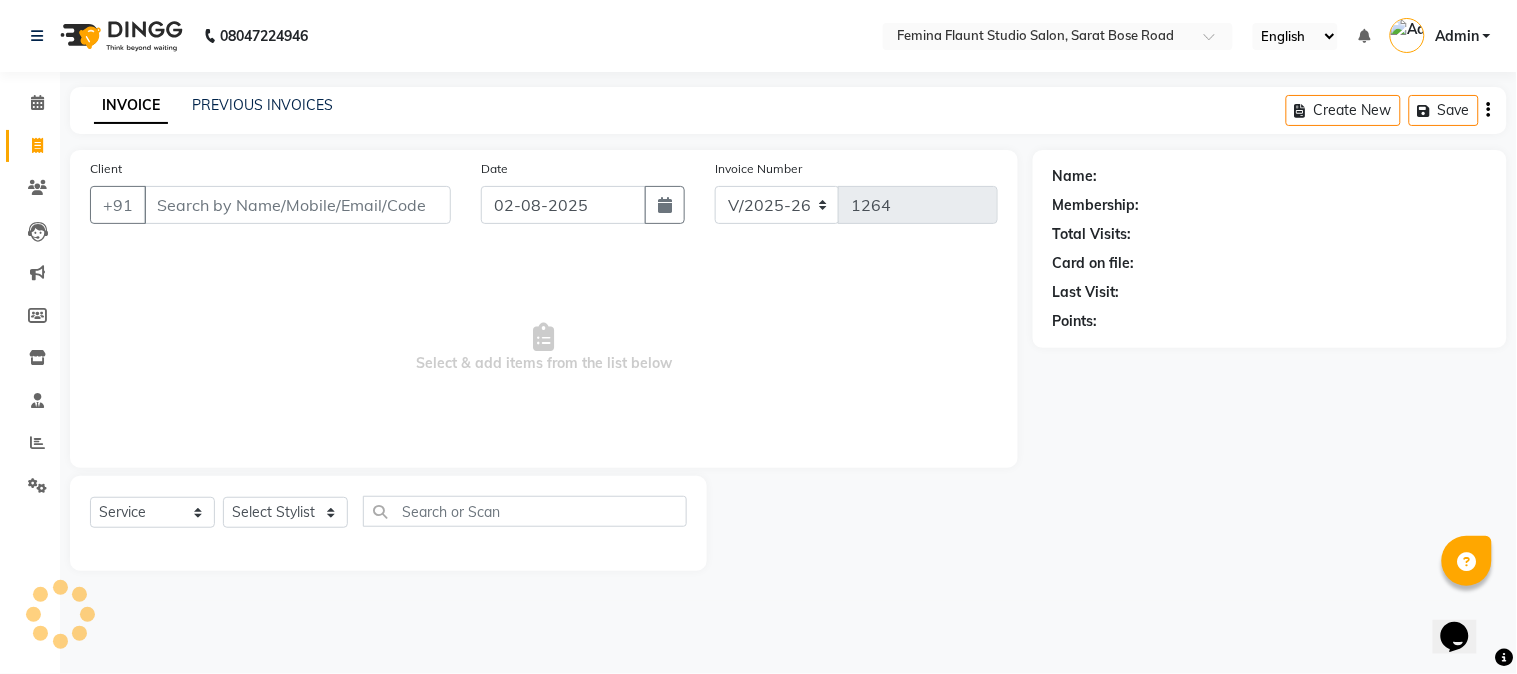 click on "Client" at bounding box center [297, 205] 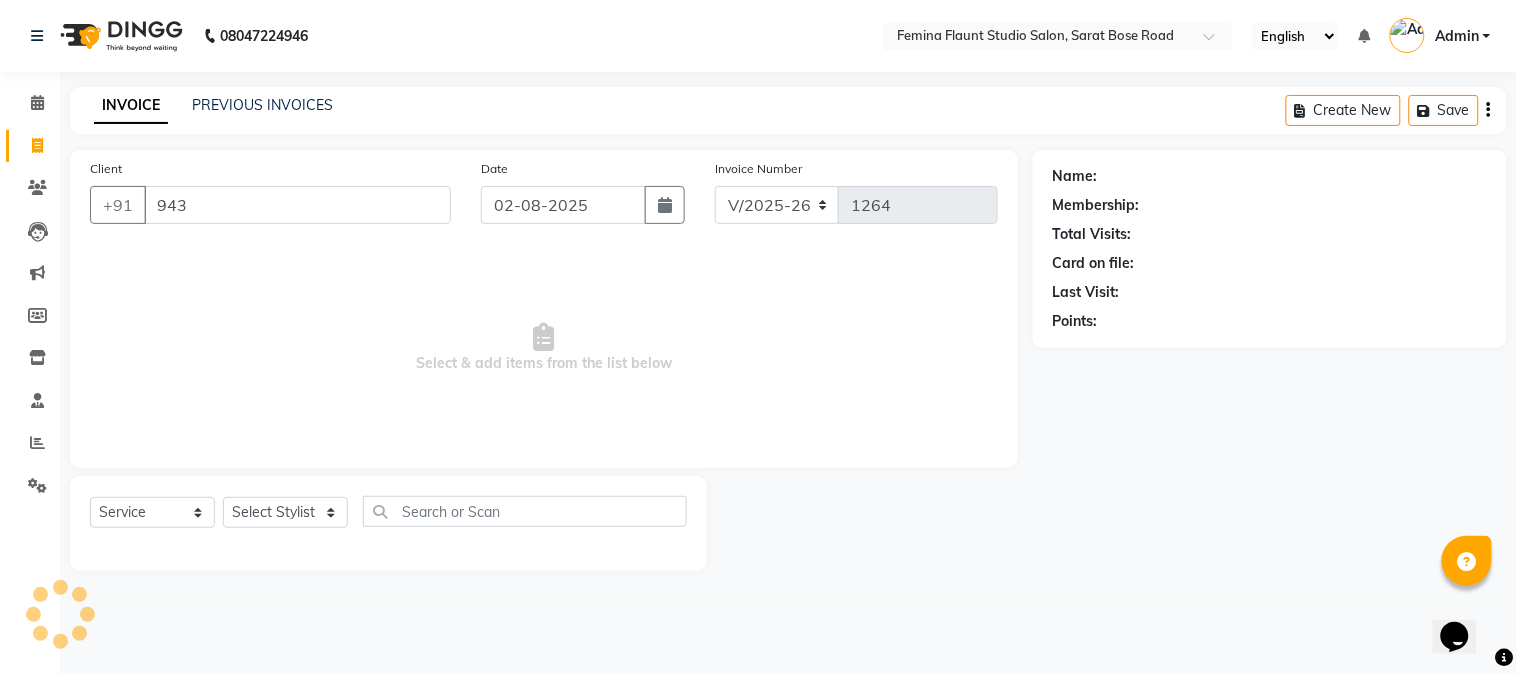 type on "943" 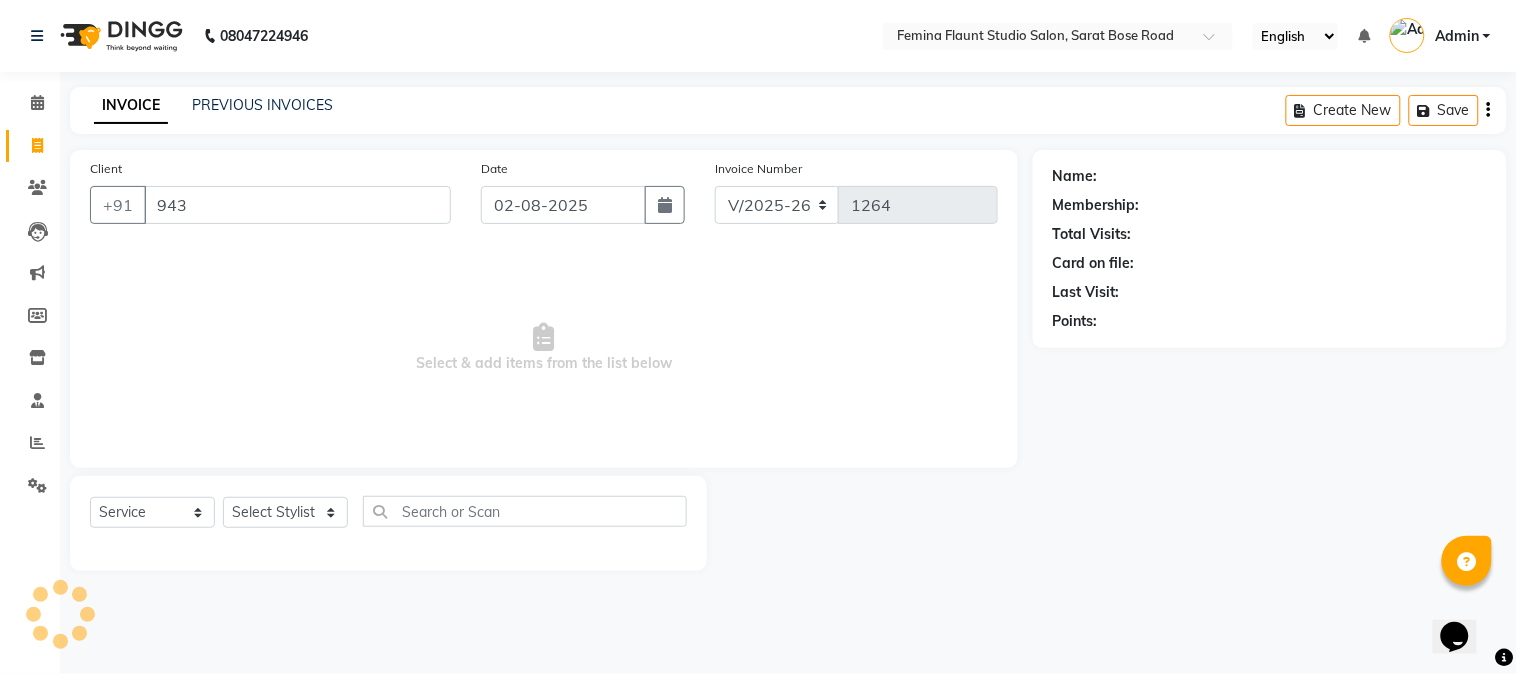 select on "1: Object" 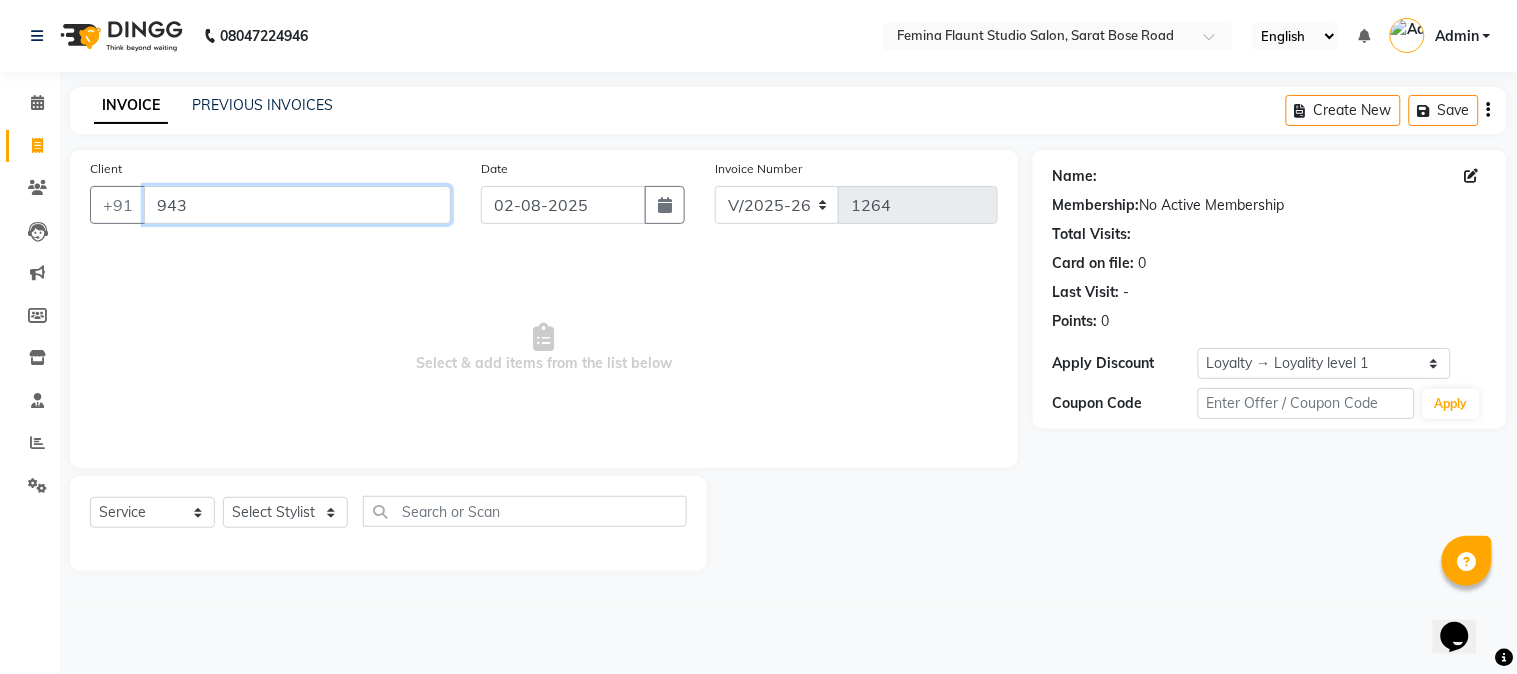 drag, startPoint x: 430, startPoint y: 197, endPoint x: 497, endPoint y: 235, distance: 77.02597 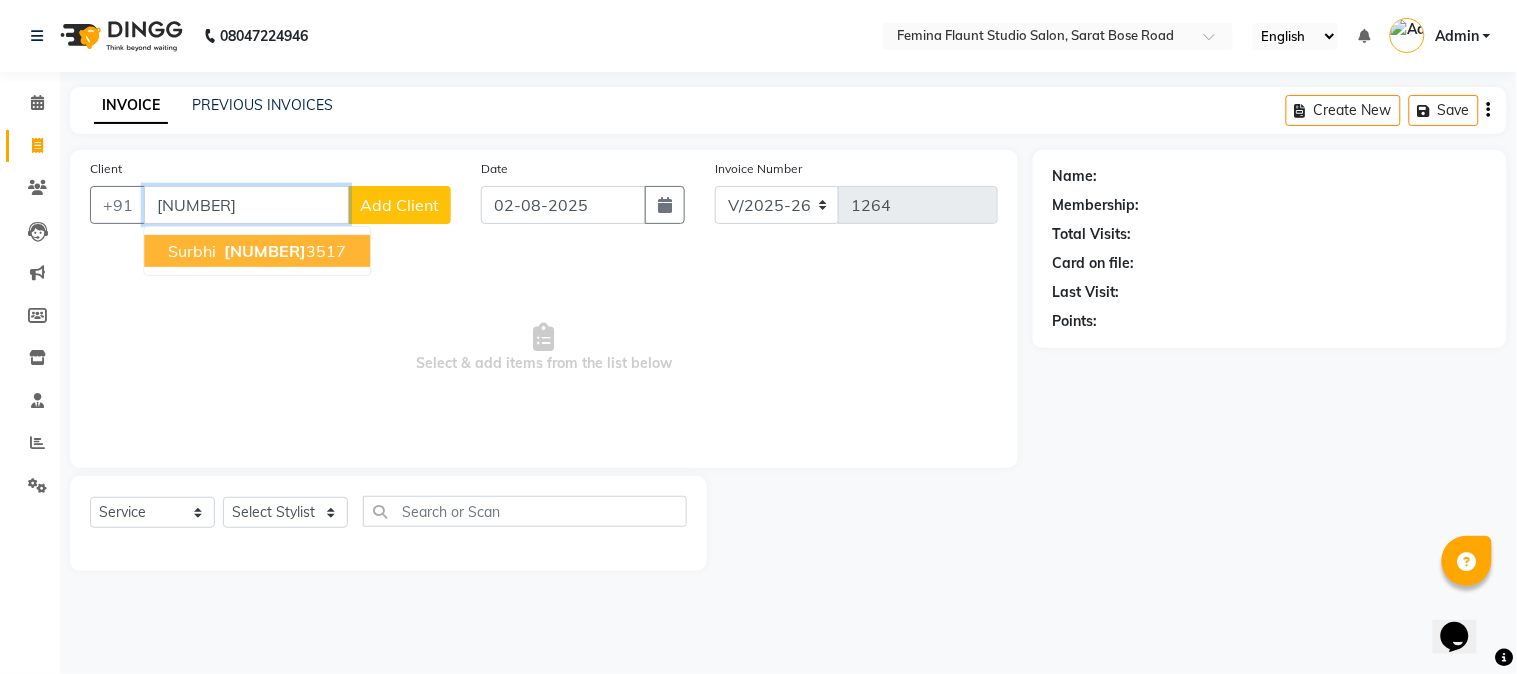 click on "[NUMBER]" at bounding box center (265, 251) 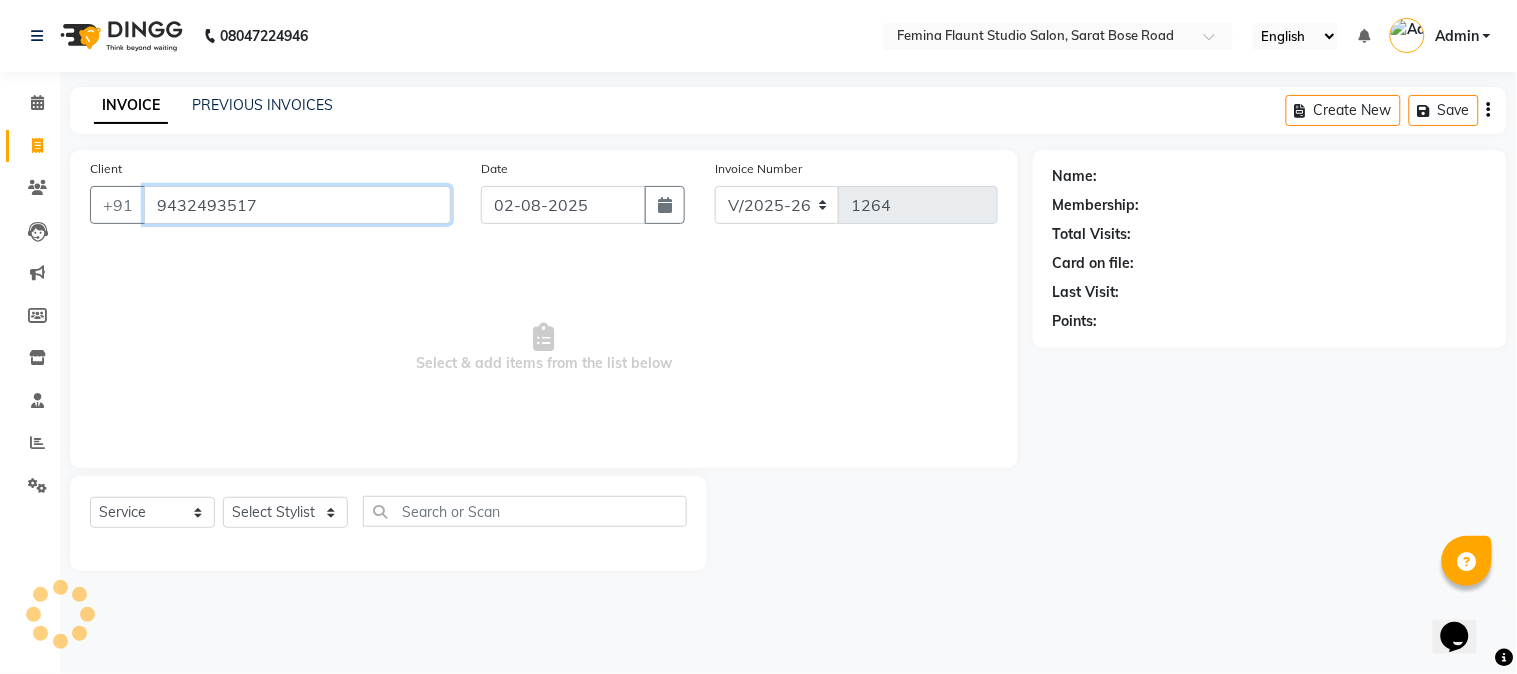 type on "9432493517" 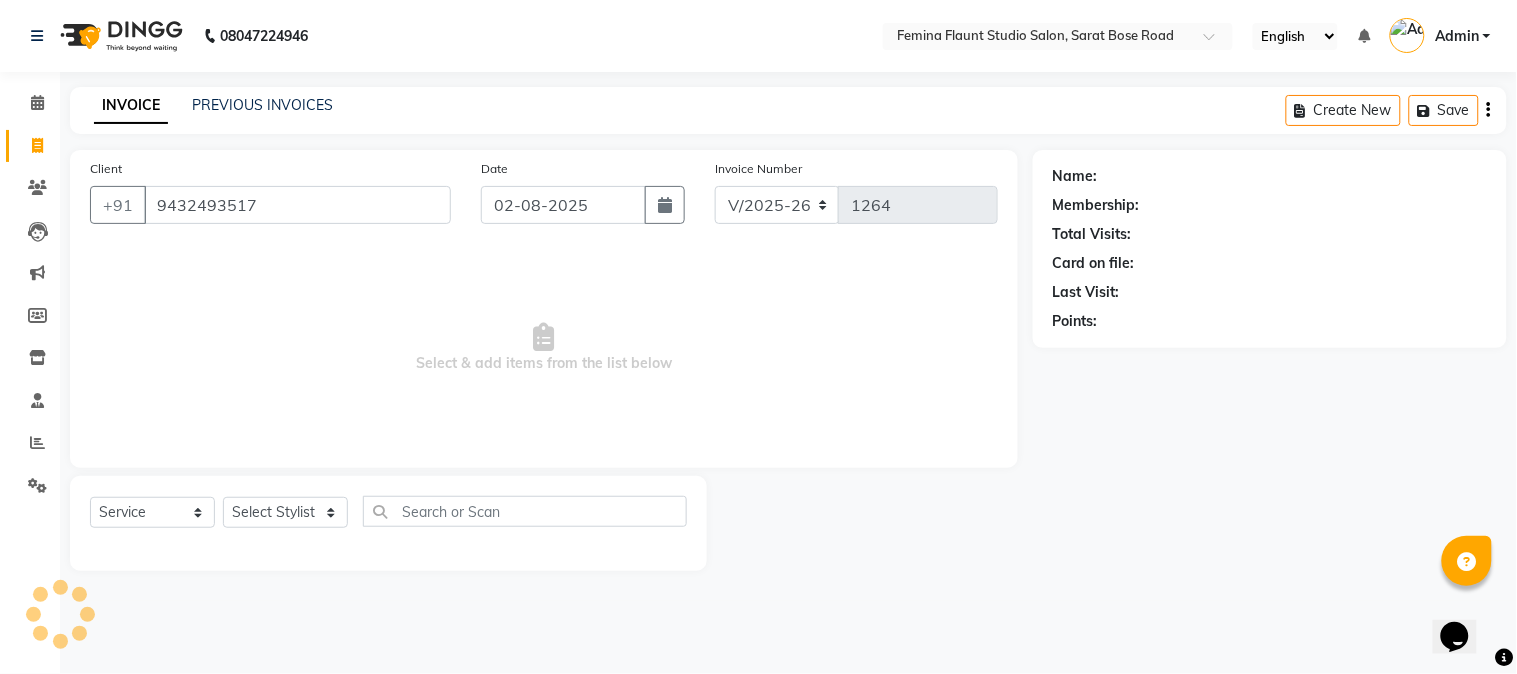 select on "1: Object" 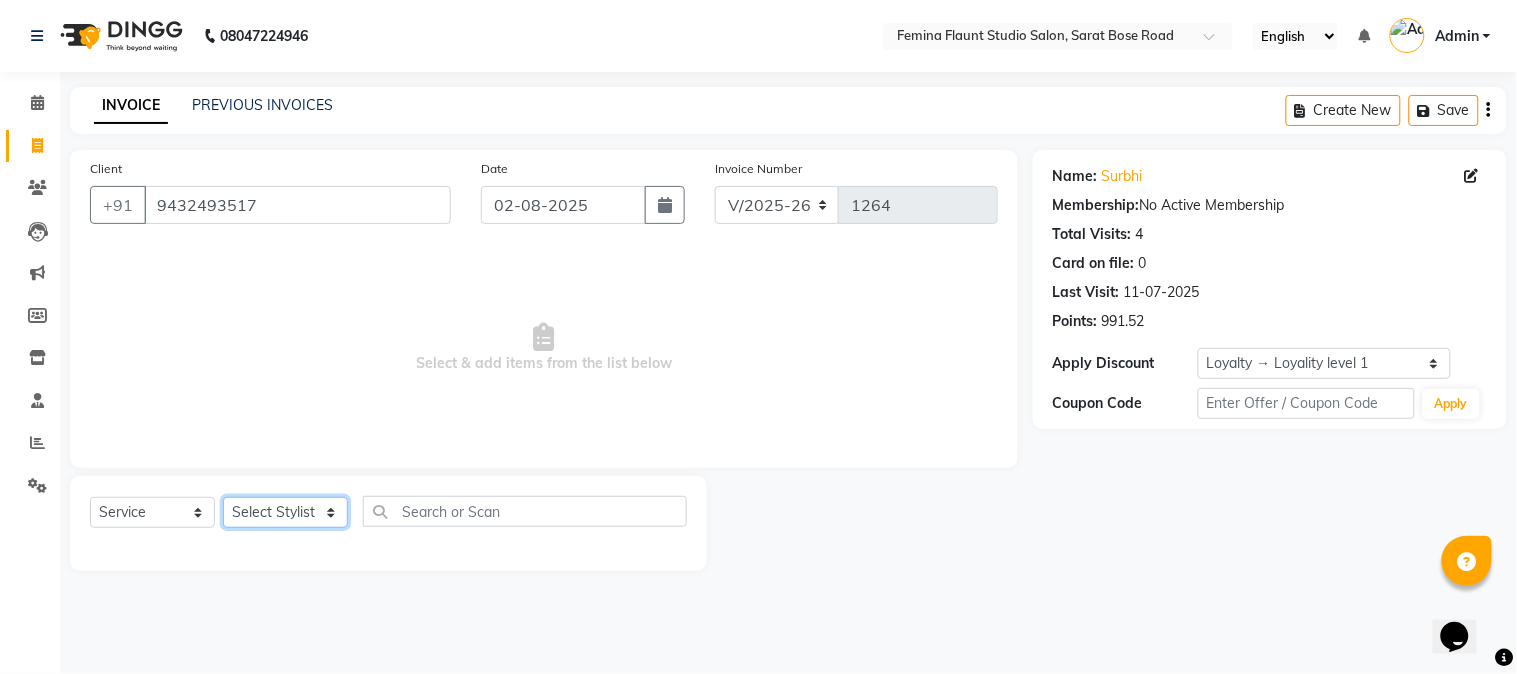click on "Select Stylist [FIRST] Auditor Christina Izarul [FIRST] [FIRST] prima raj ravi rehan RINKU SHOW TARANUM" 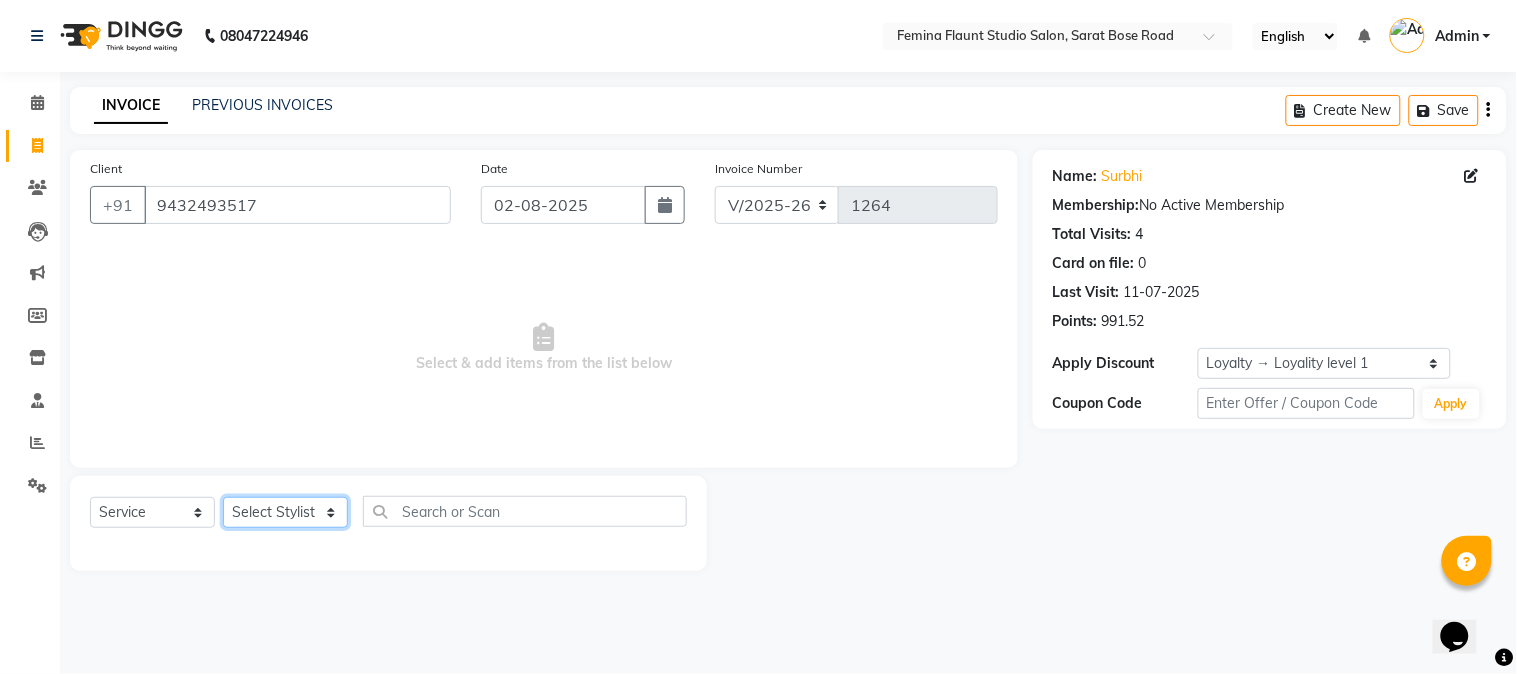 select on "84393" 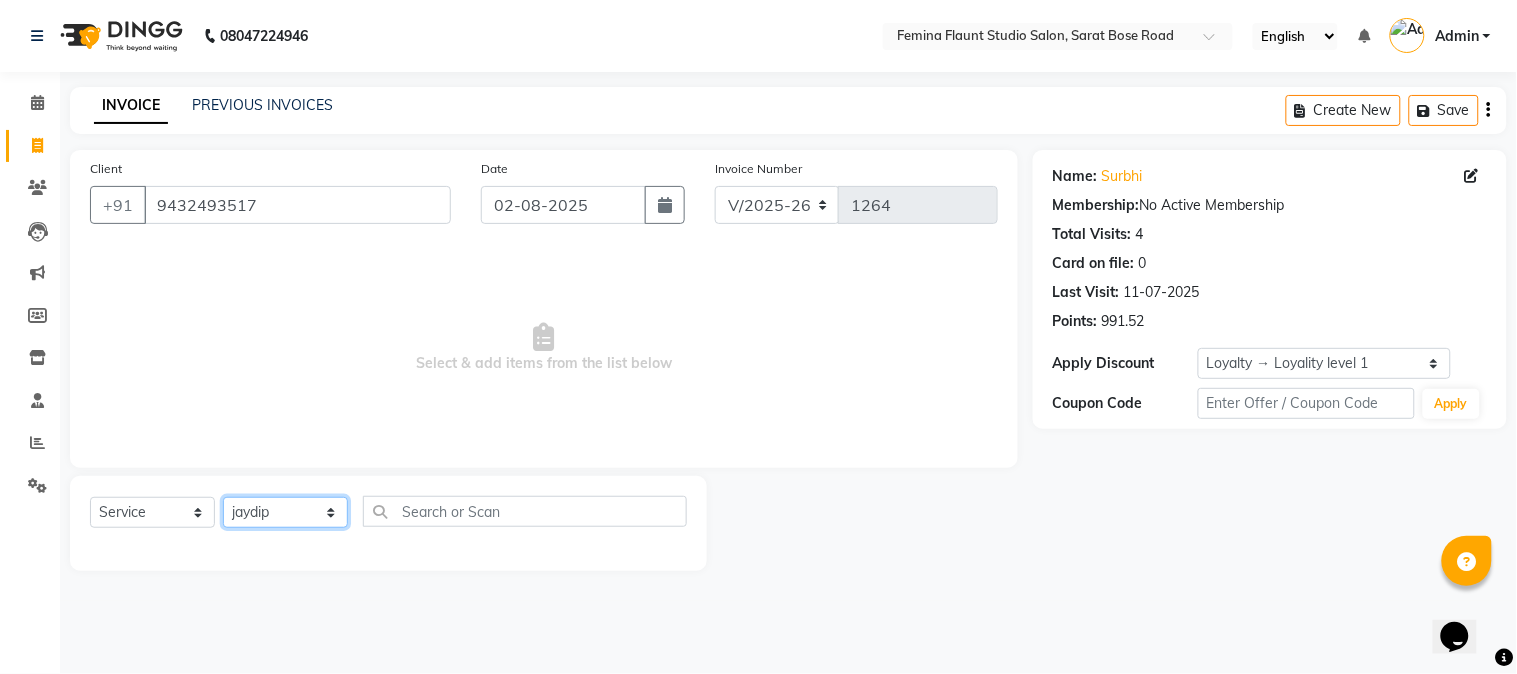 click on "Select Stylist [FIRST] Auditor Christina Izarul [FIRST] [FIRST] prima raj ravi rehan RINKU SHOW TARANUM" 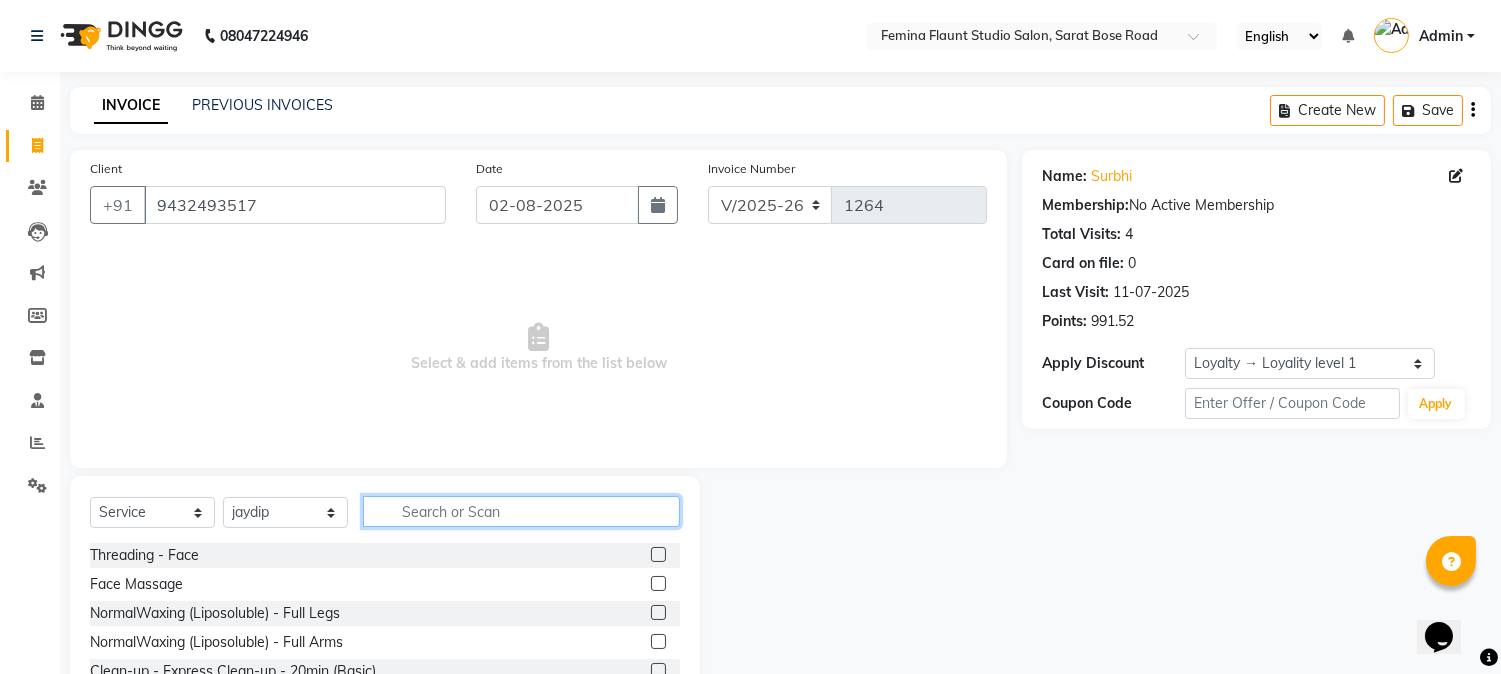click 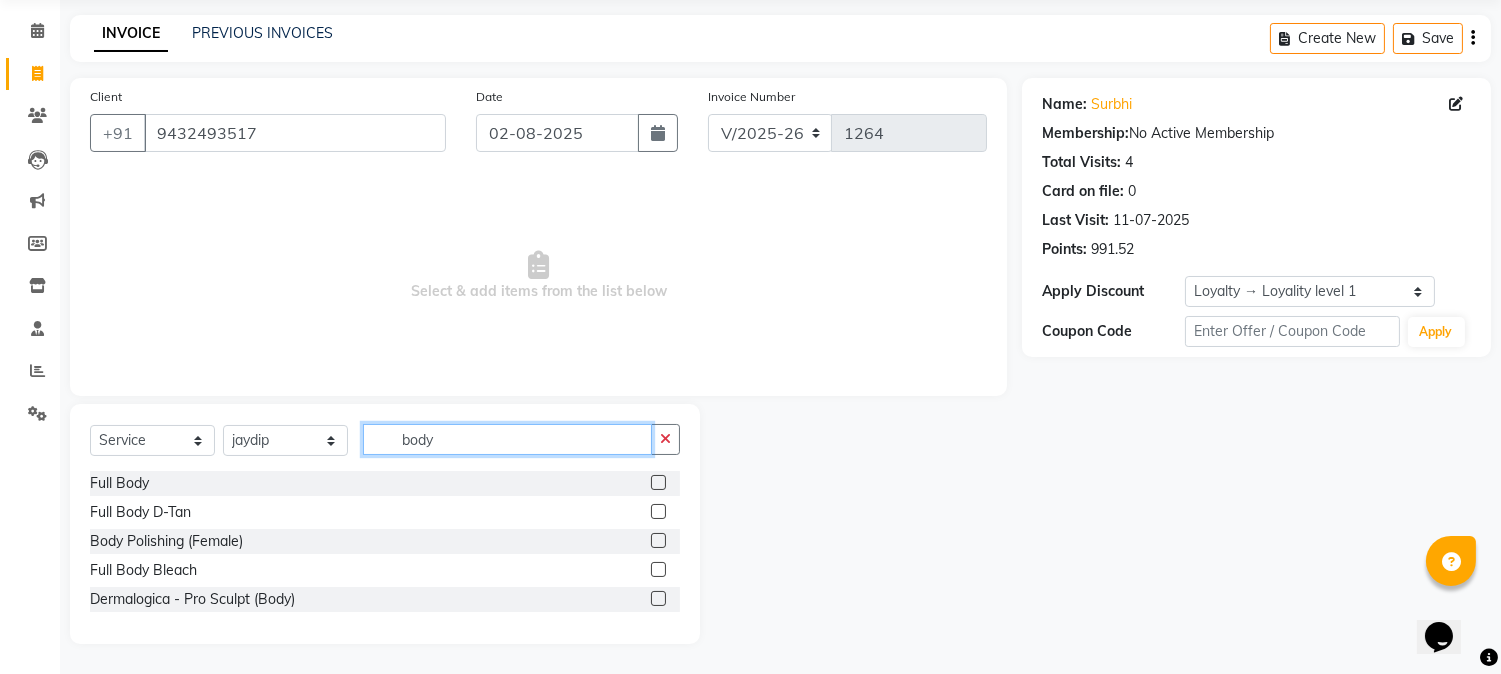 scroll, scrollTop: 0, scrollLeft: 0, axis: both 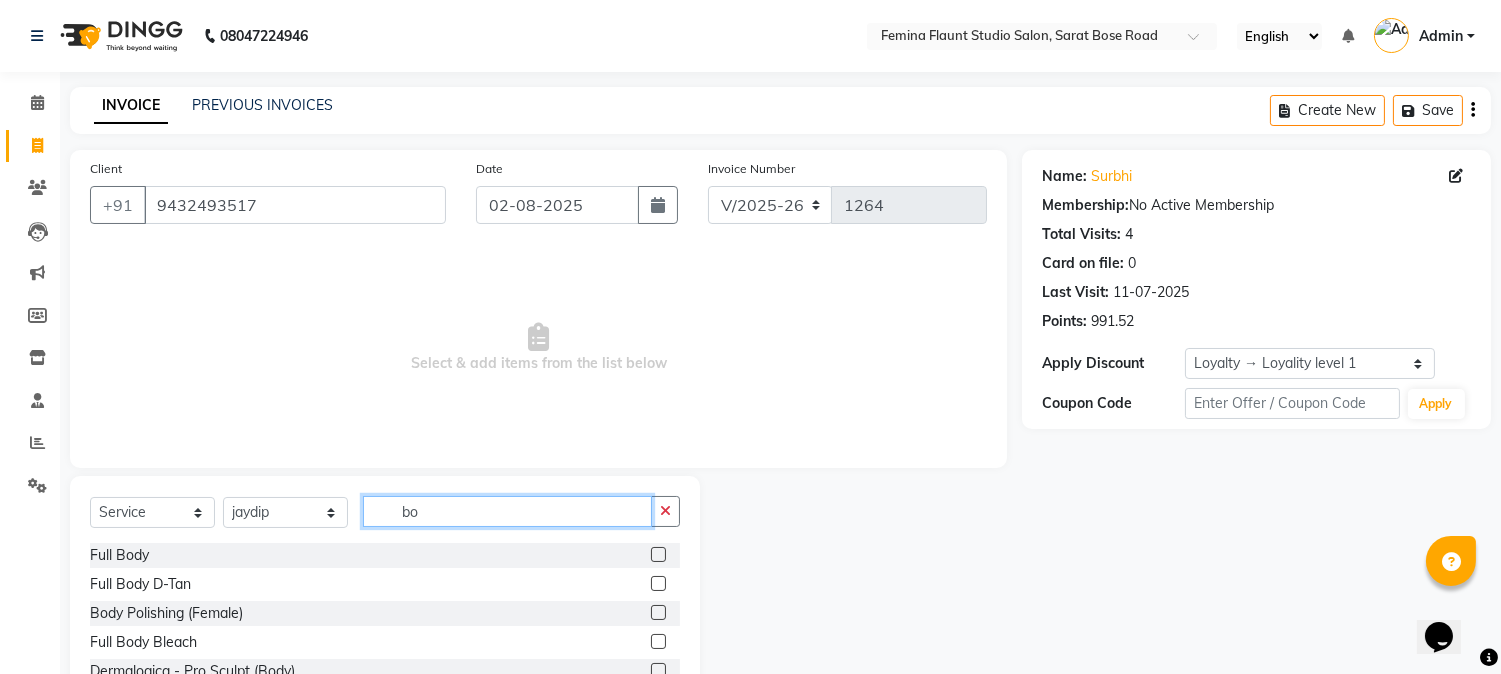 type on "b" 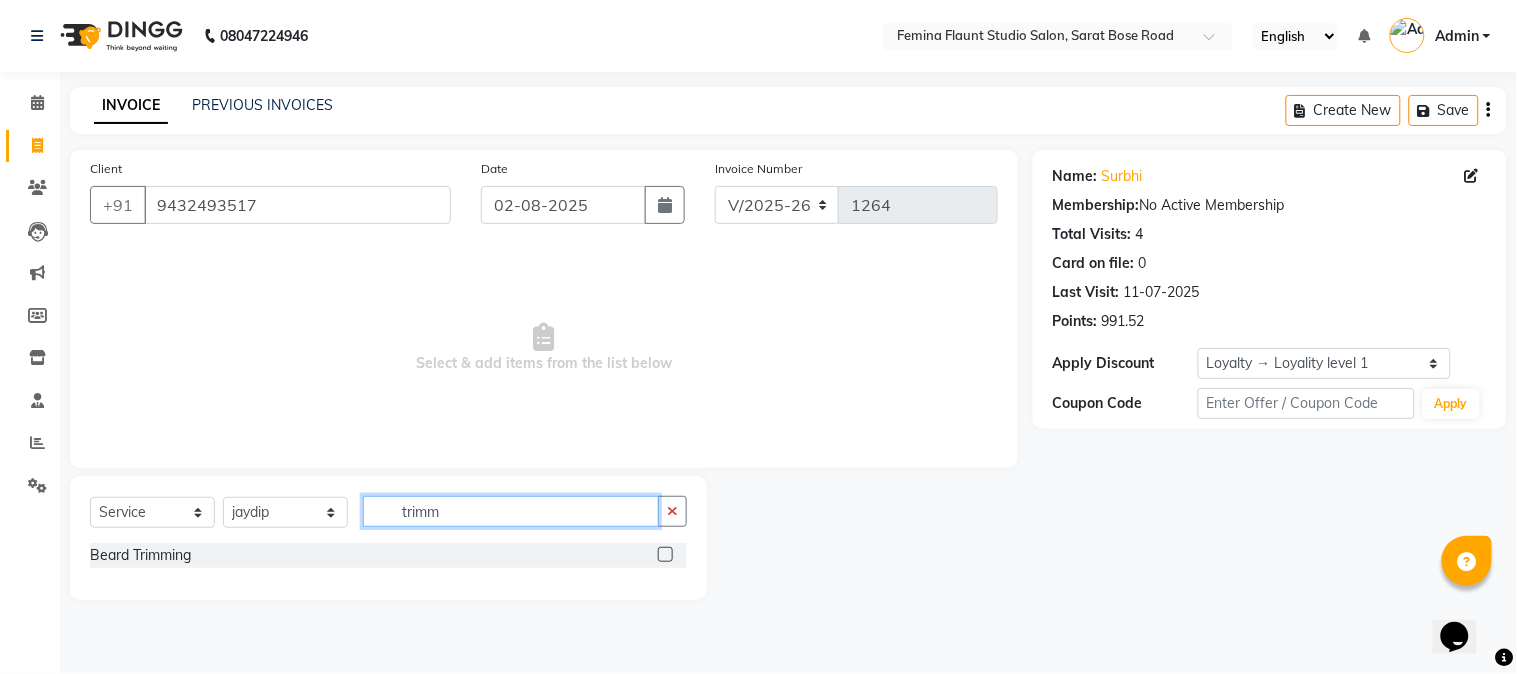 type on "trim" 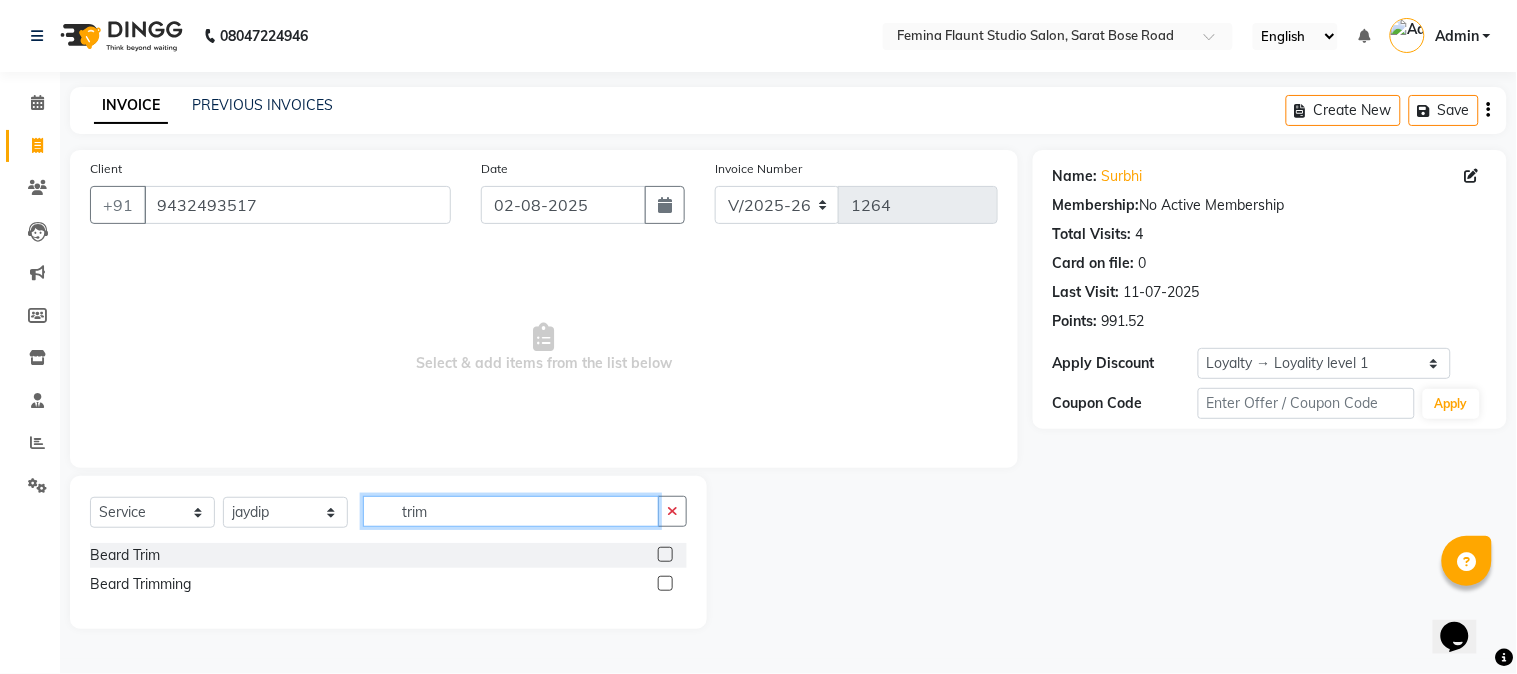 drag, startPoint x: 446, startPoint y: 512, endPoint x: 393, endPoint y: 508, distance: 53.15073 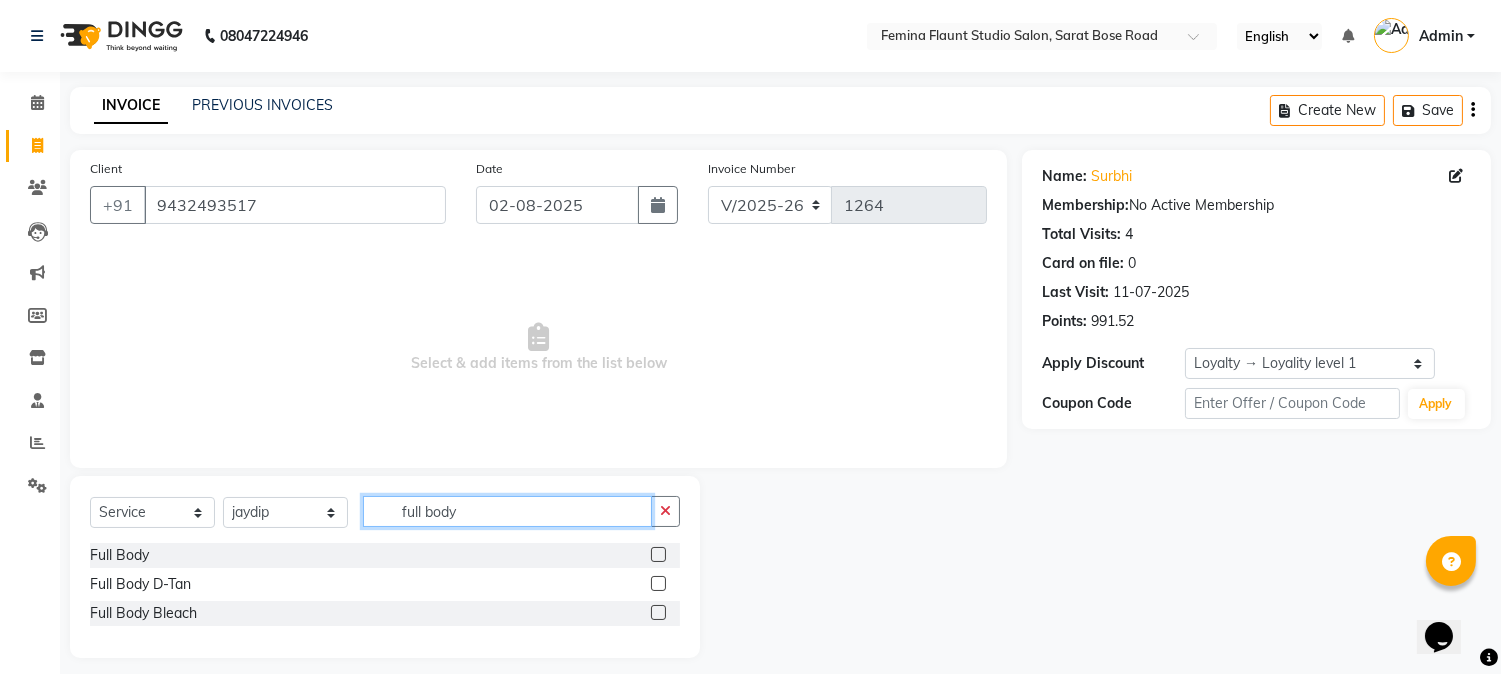 type on "full body" 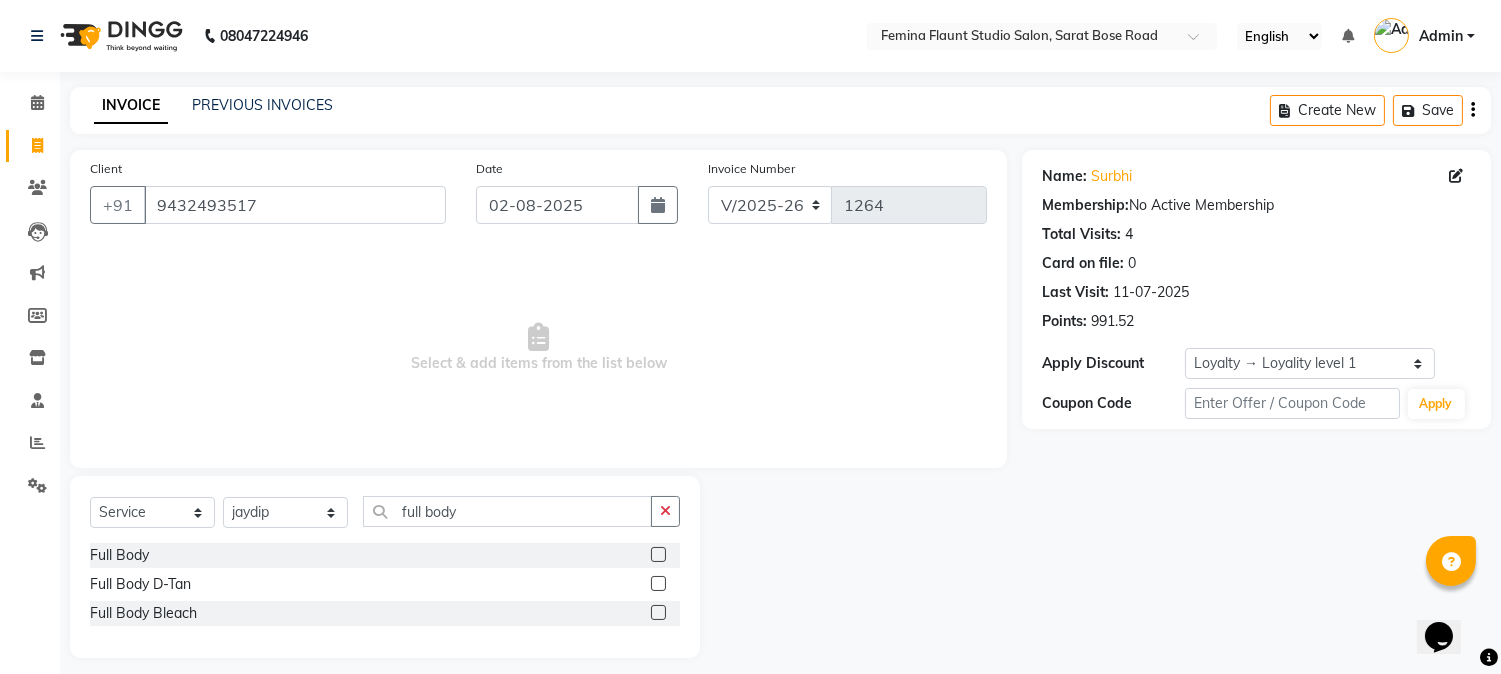 click 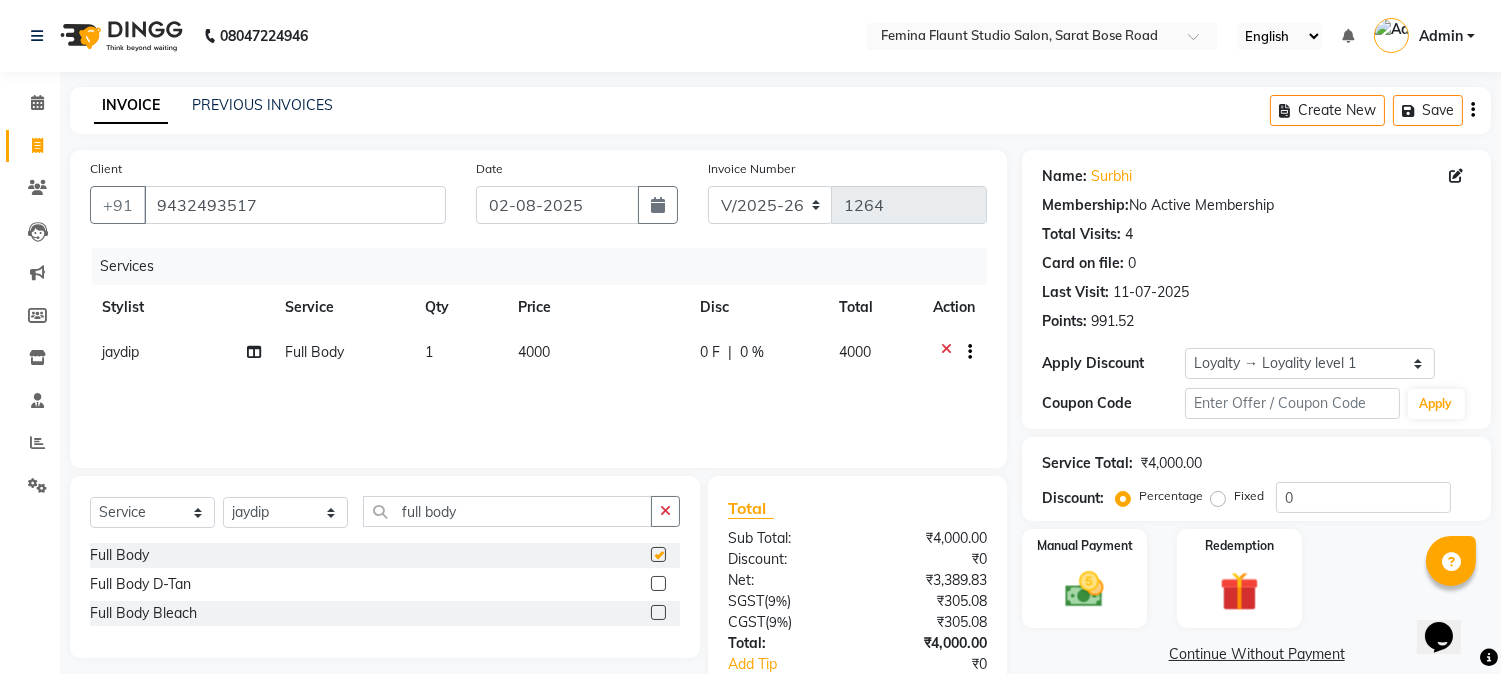 checkbox on "false" 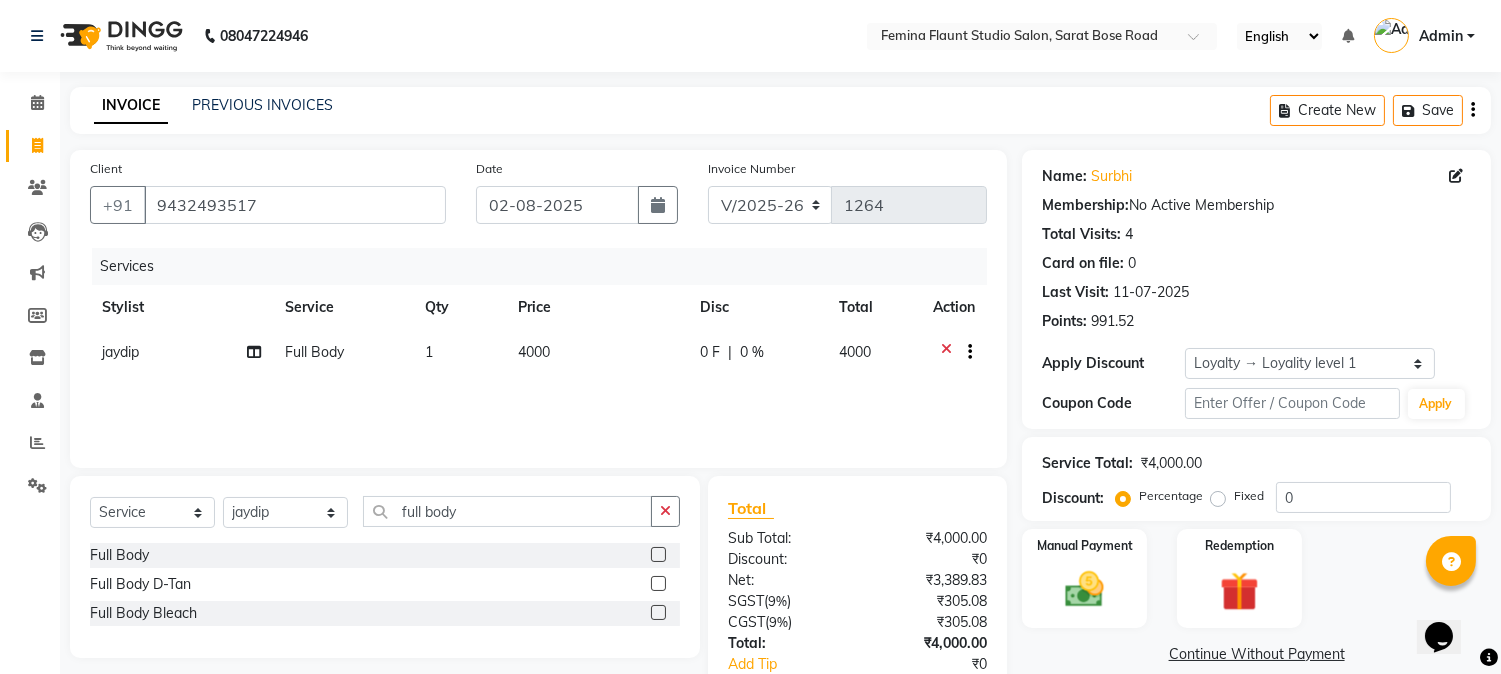 click on "4000" 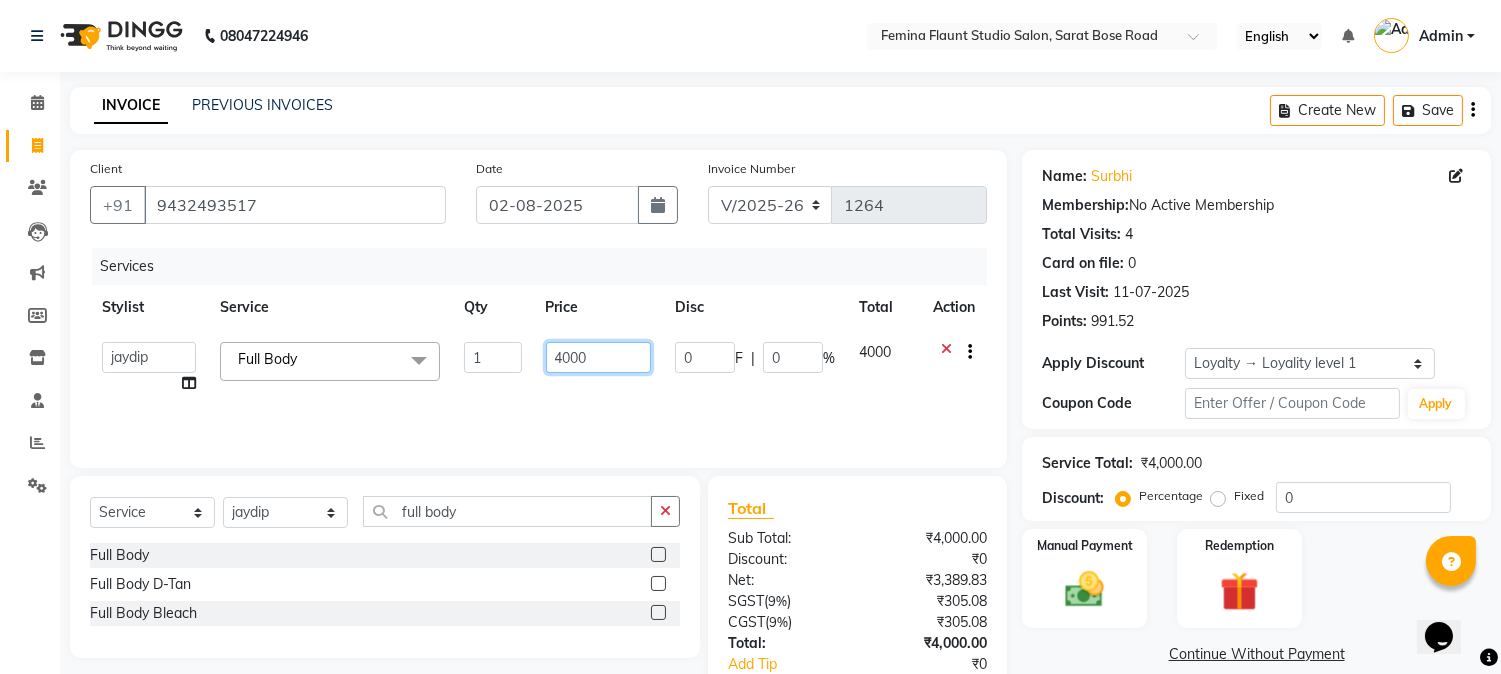 click on "4000" 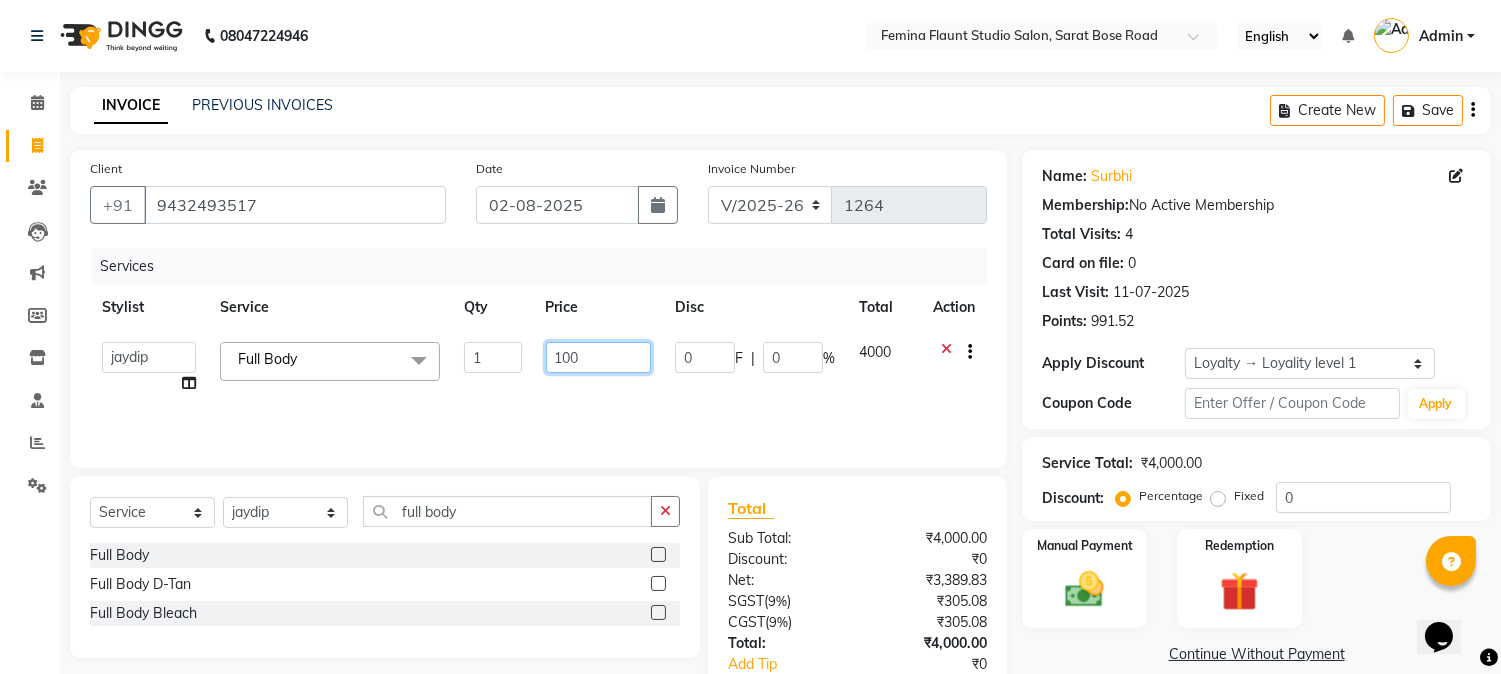 type on "1400" 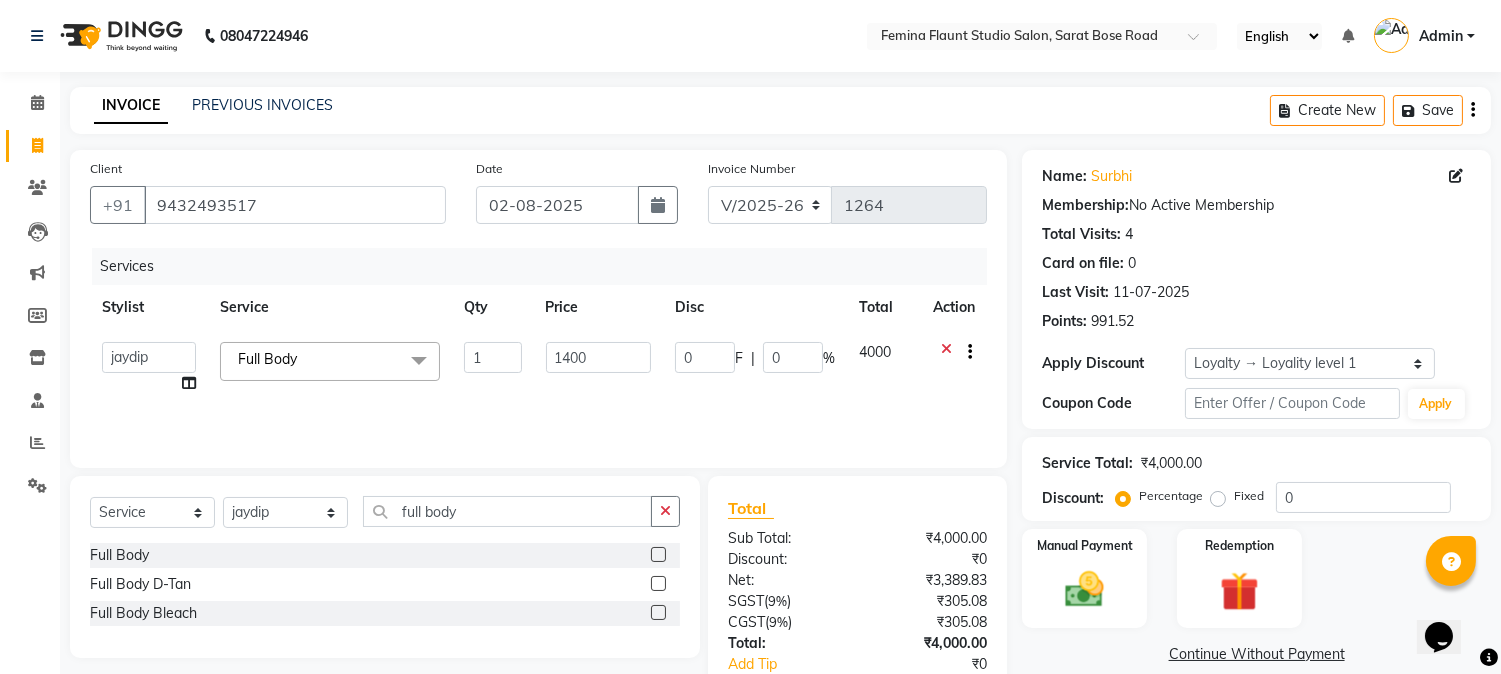 click on "Services Stylist Service Qty Price Disc Total Action  [FIRST]   Auditor   Christina   Izarul   [FIRST]   [FIRST]   prima   raj   ravi   rehan   RINKU SHOW   TARANUM  Full Body  x  Threading - Face Face Massage NormalWaxing (Liposoluble) - Full Legs NormalWaxing (Liposoluble) - Full Arms  Clean-up  - Express Clean-up - 20min (Basic) Haircut with Wash- Hair cut - Top ( Male ) Haircut with Wash- Hair cut - Top (Female) Haircut with Wash- Hair cut - Star ( Male ) Beard Trim  Nails - Gel Polish Application (Basic) Nails - Gel Polish Removal (Basic) Nails - Gel Extension Removal (Basic) Nails - Nail Art- Basic(10 Tips) (Basic) Nails - Nail Art Per Tip (Basic) 1 Nails - Refill Extension Gel/Acrylic (Advanced) Nails - Nail Extension Gel (Advanced) Nails - Nail Extension Acrylic (Advanced) Nails - Inbuild Extension Gel (Advanced) Nails - Inbuild Extension Acrylic (Advanced) Nails - 3D Nail Art(10 Tips) (Advanced) Nails - Cat Eye Design Gel Polish(10 Tips) (Advanced) Nails - Chrome Gel Polish(10 Tips) (Advanced) hair do 1" 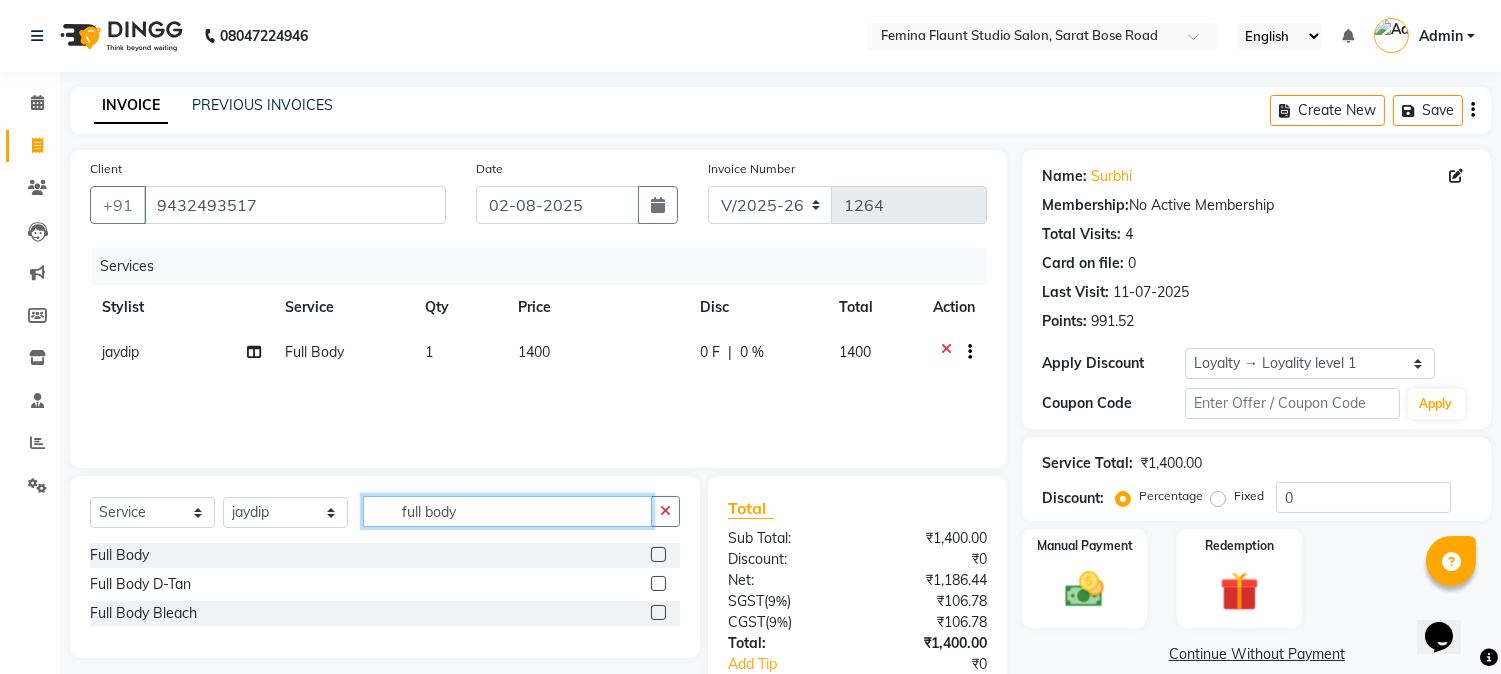 drag, startPoint x: 472, startPoint y: 511, endPoint x: 378, endPoint y: 513, distance: 94.02127 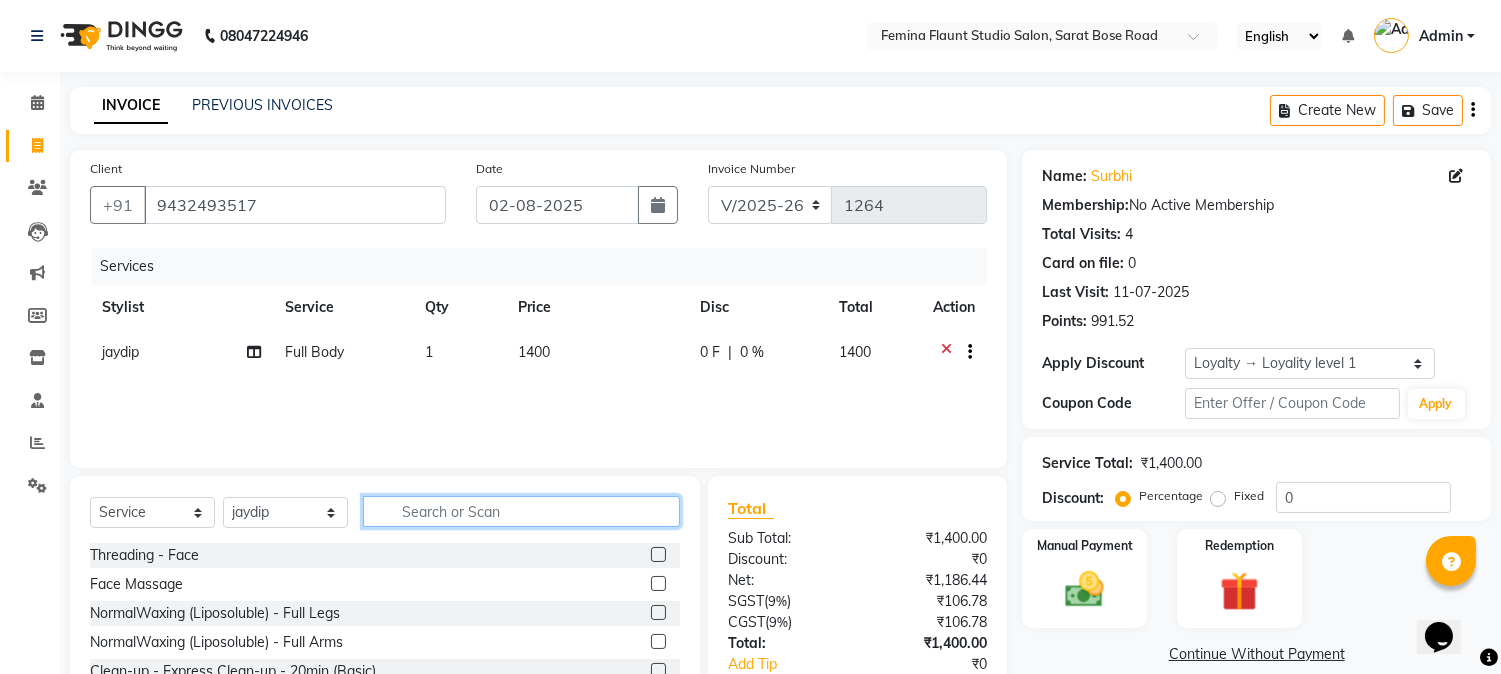type on "v" 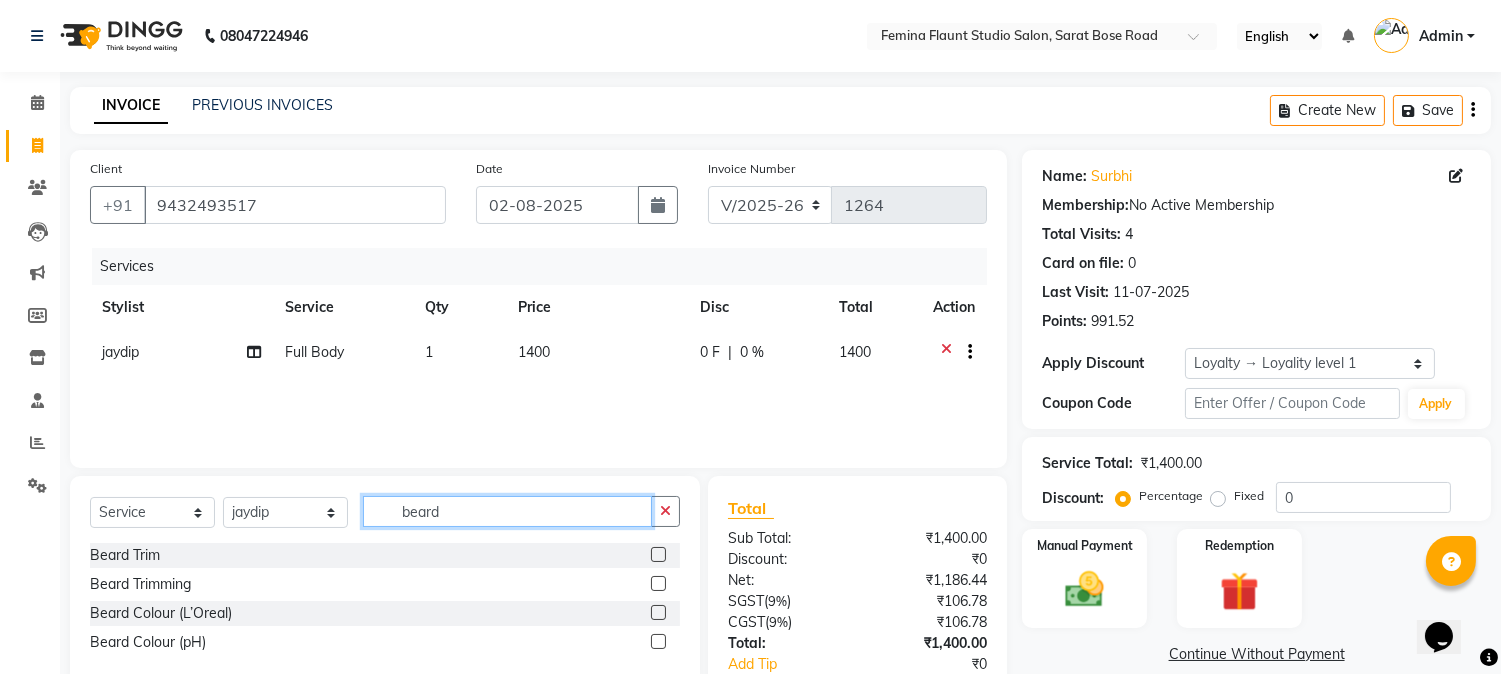 type on "beard" 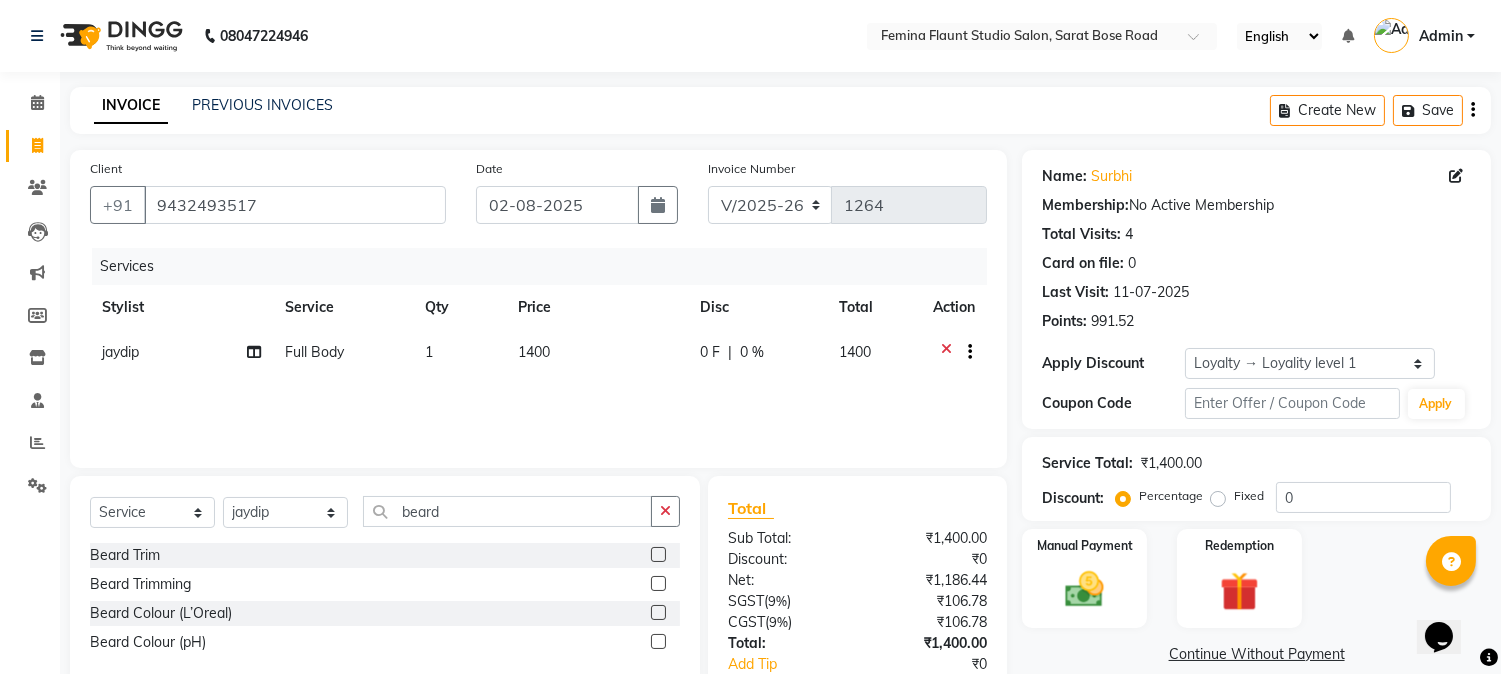 click 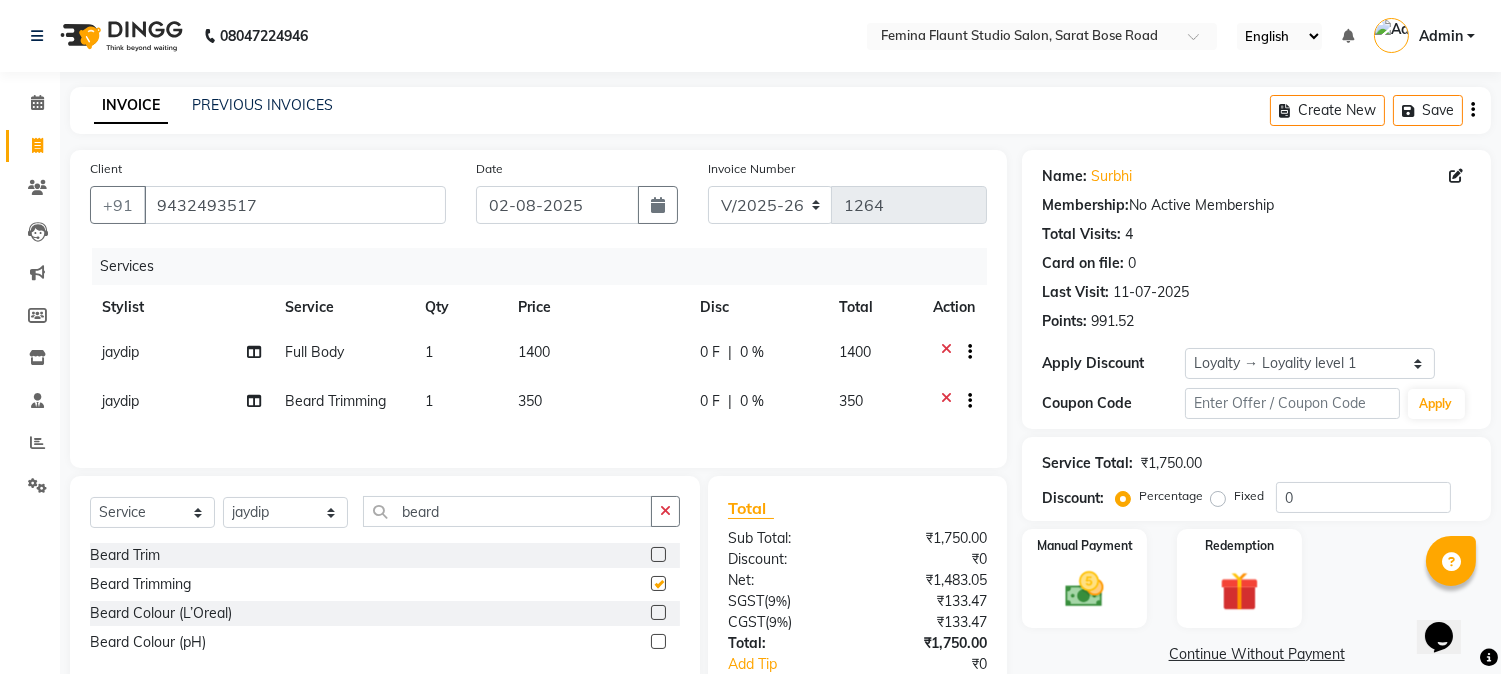 checkbox on "false" 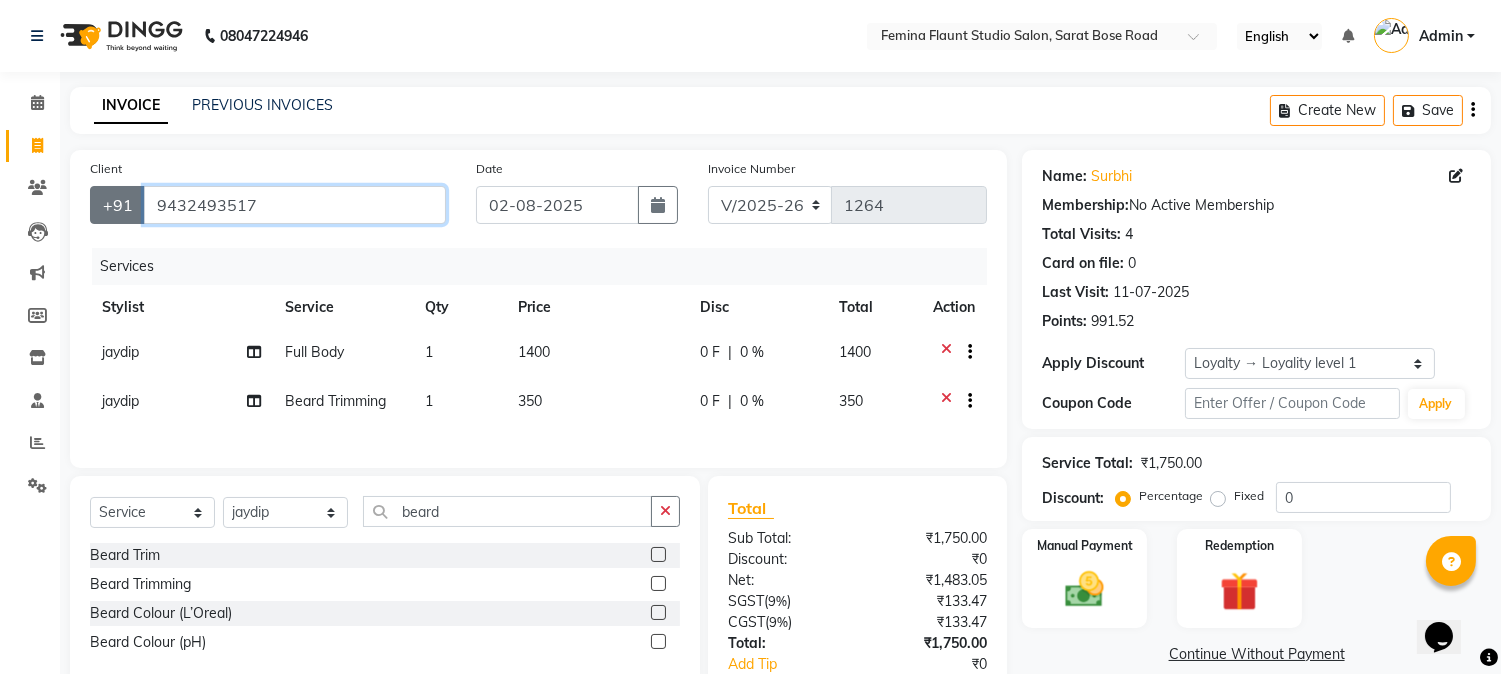 drag, startPoint x: 277, startPoint y: 201, endPoint x: 128, endPoint y: 215, distance: 149.65627 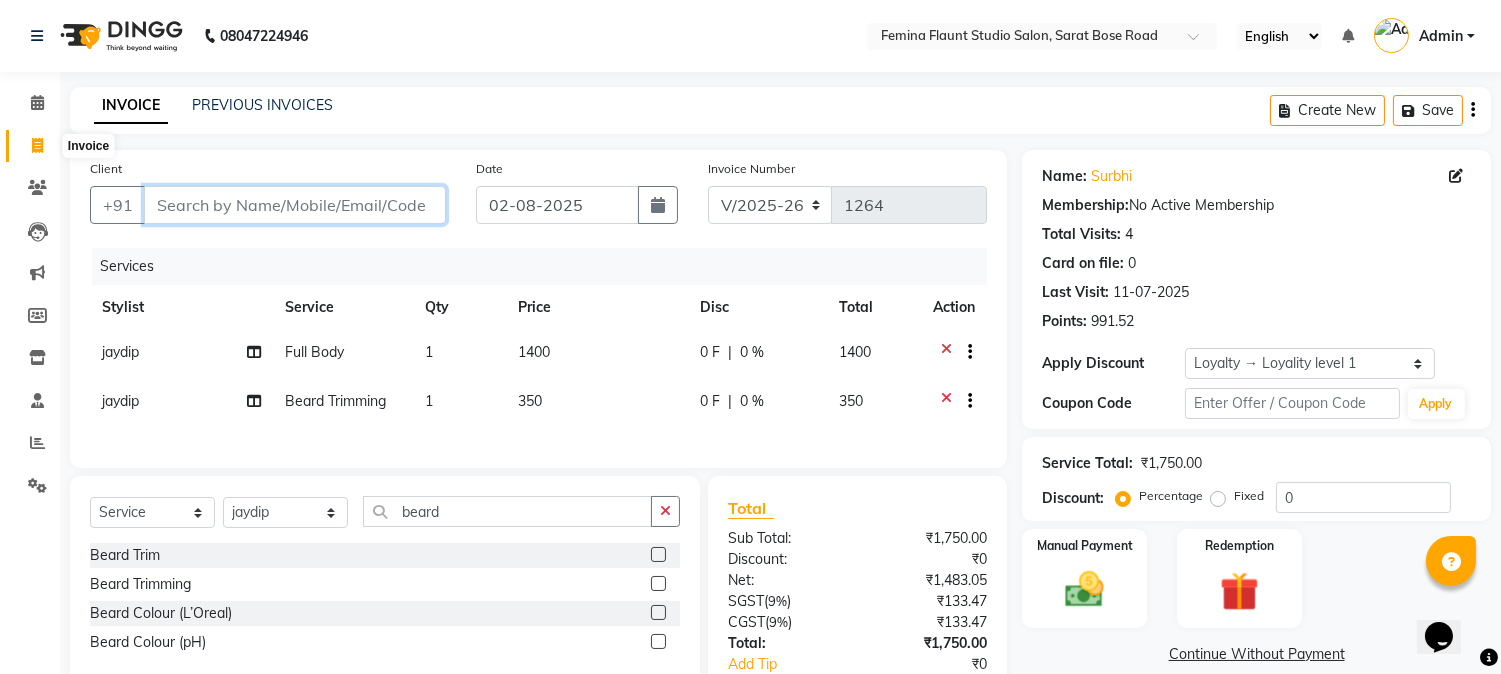 type 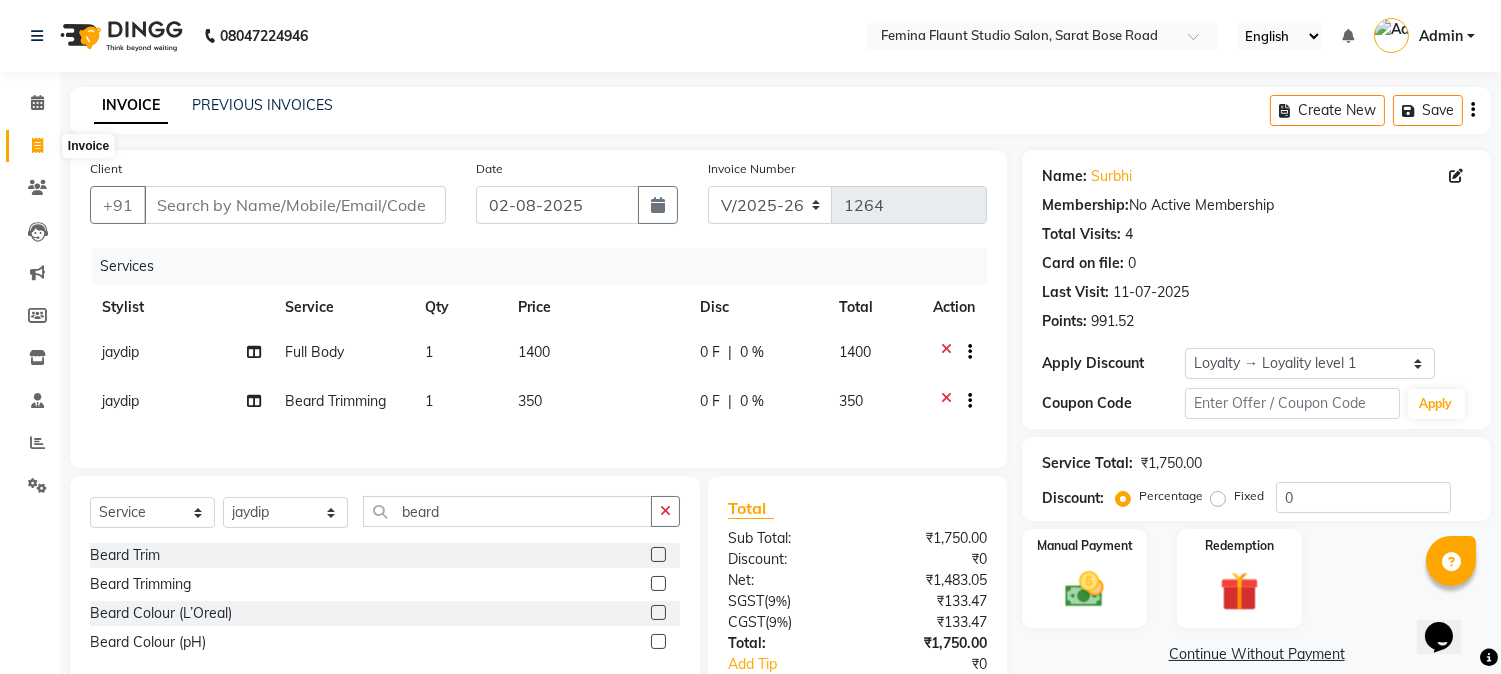 click 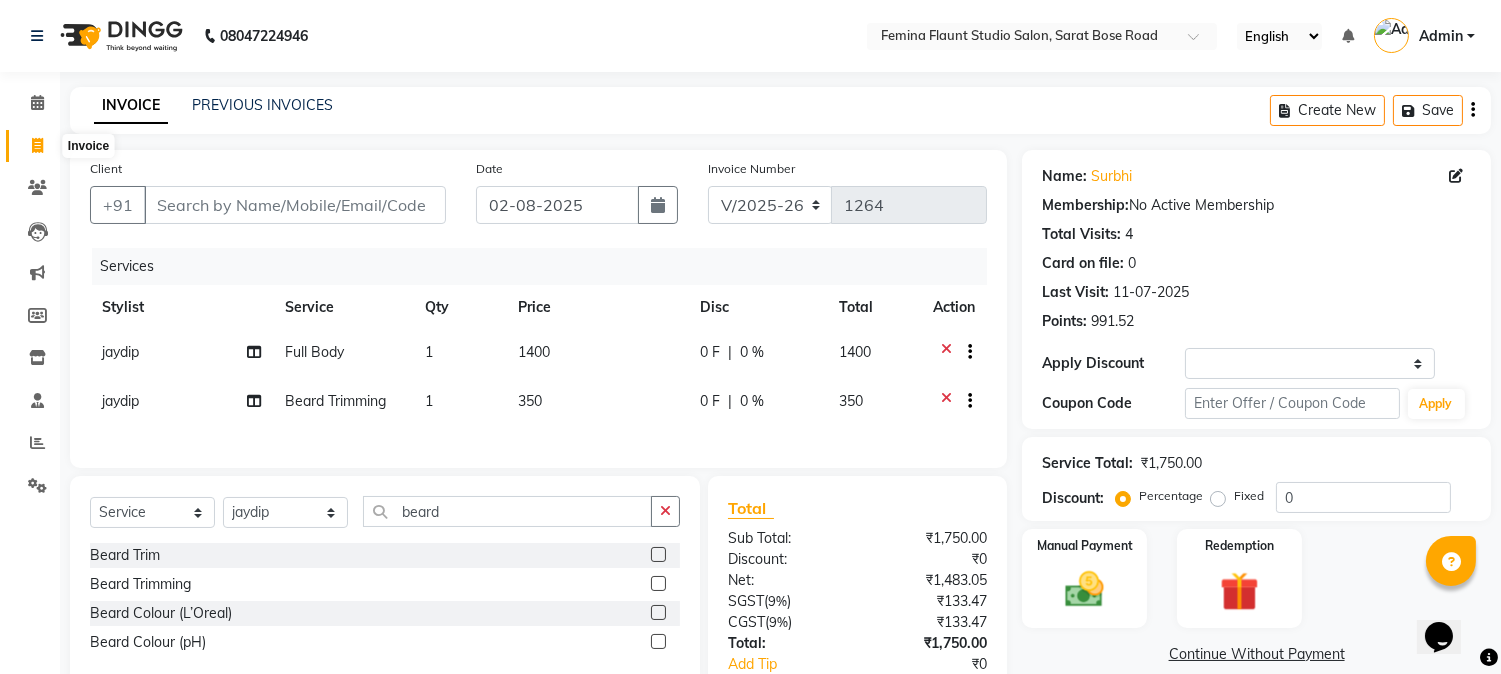 select on "service" 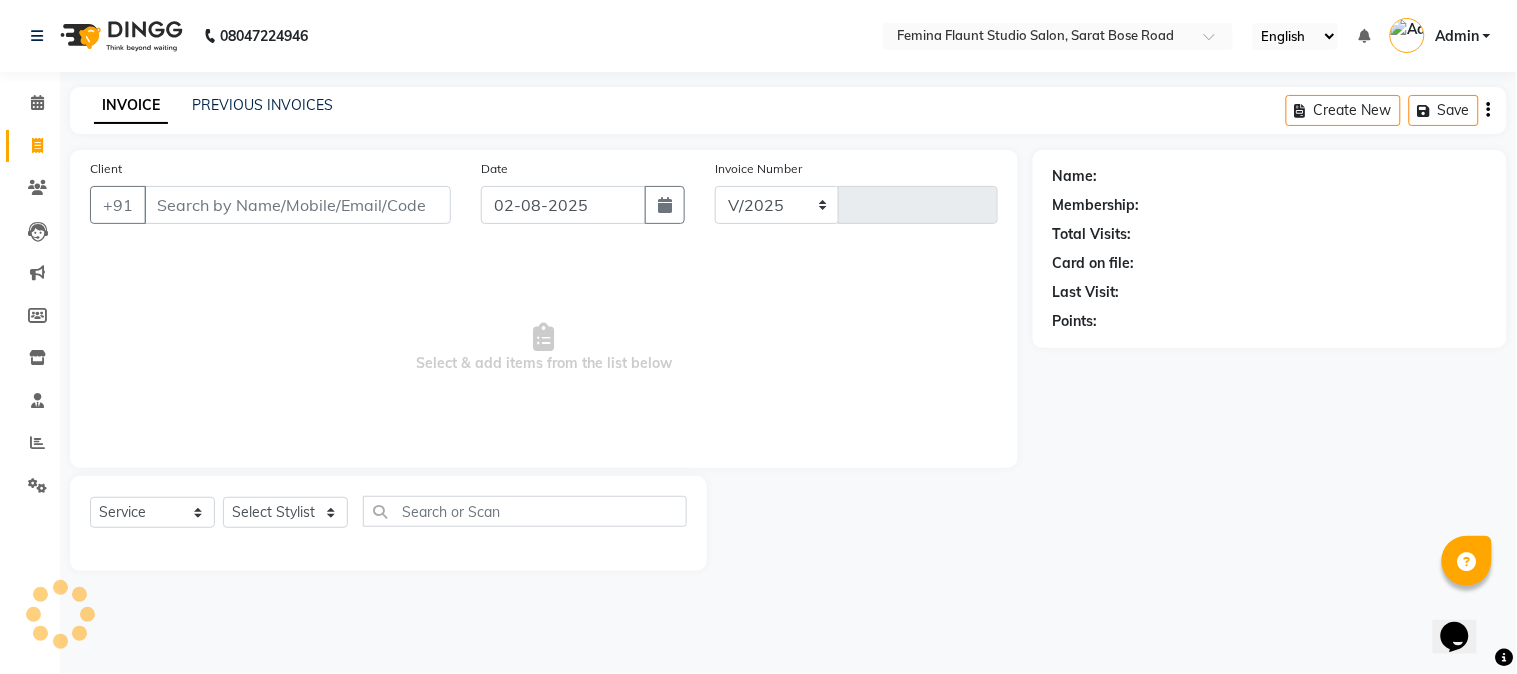 select on "5231" 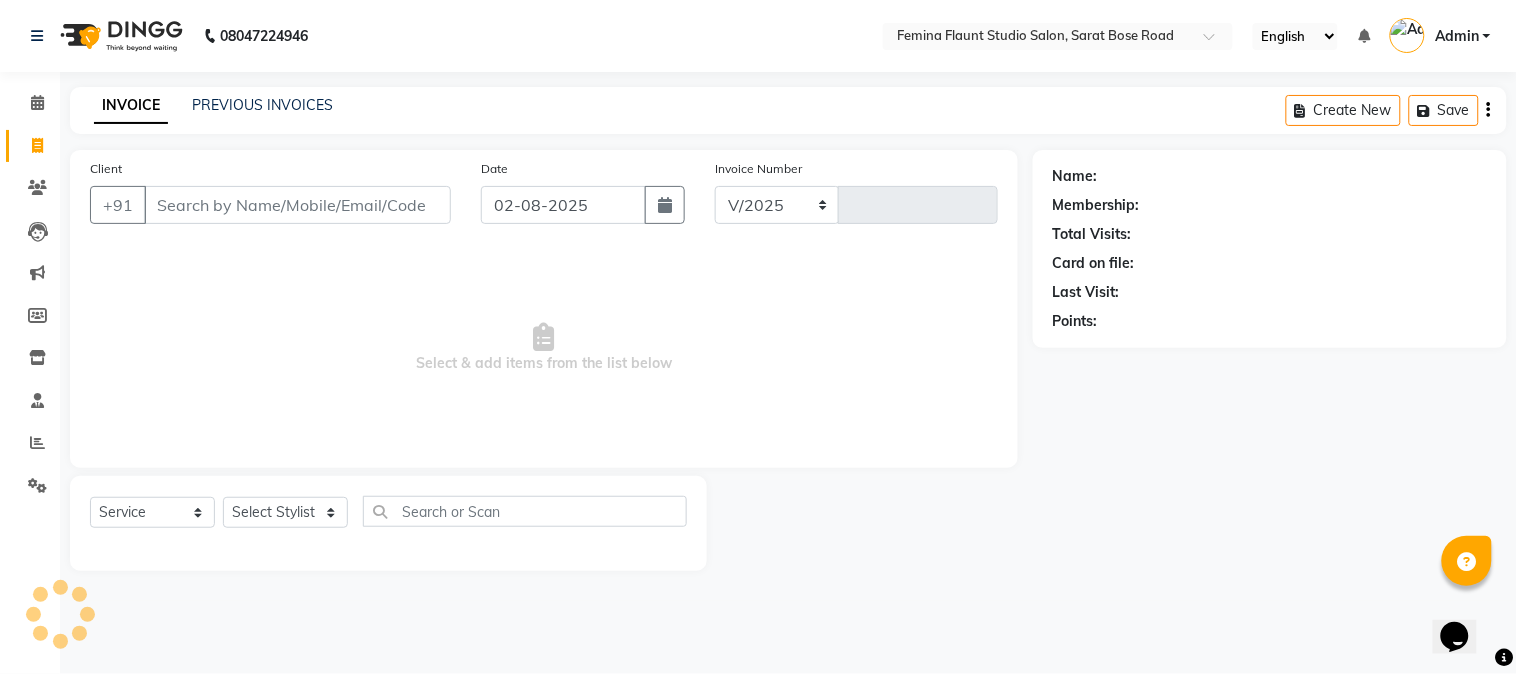 type on "1264" 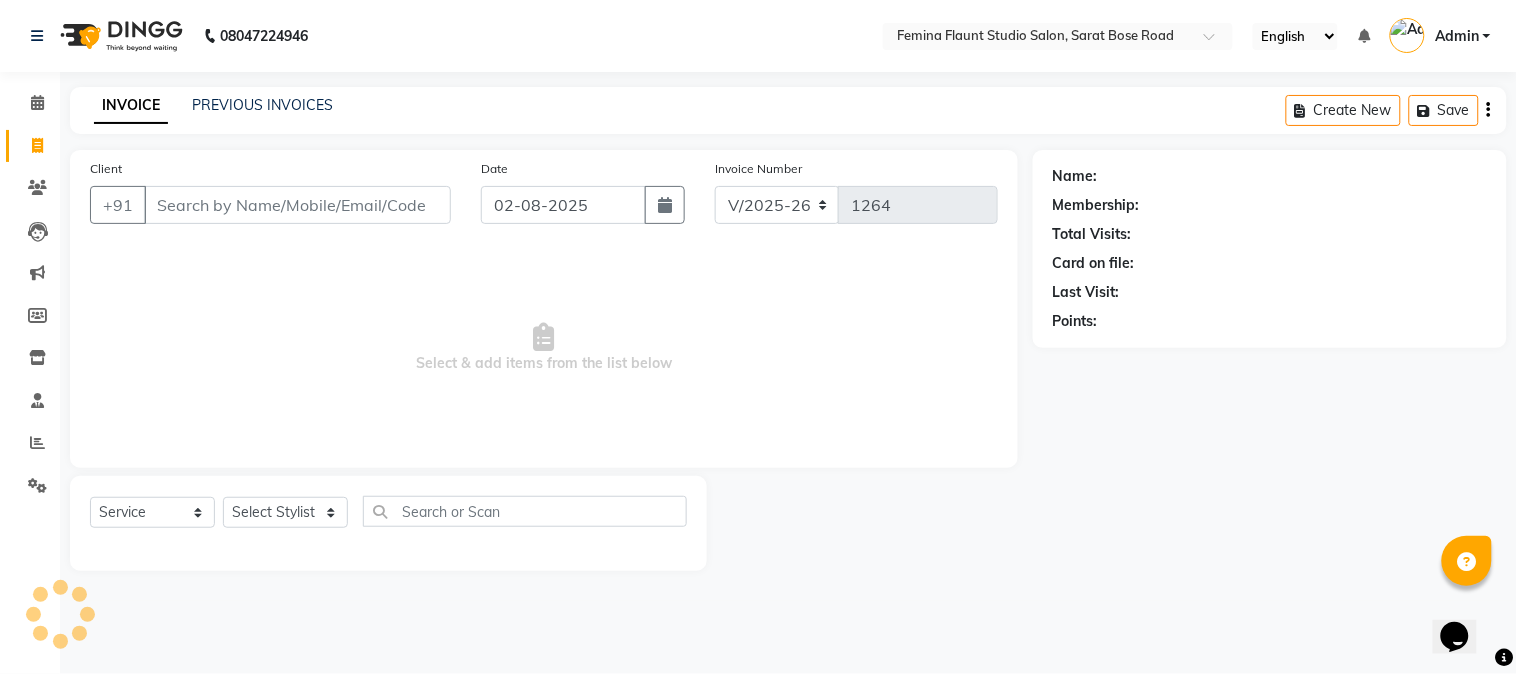 click on "Client" at bounding box center [297, 205] 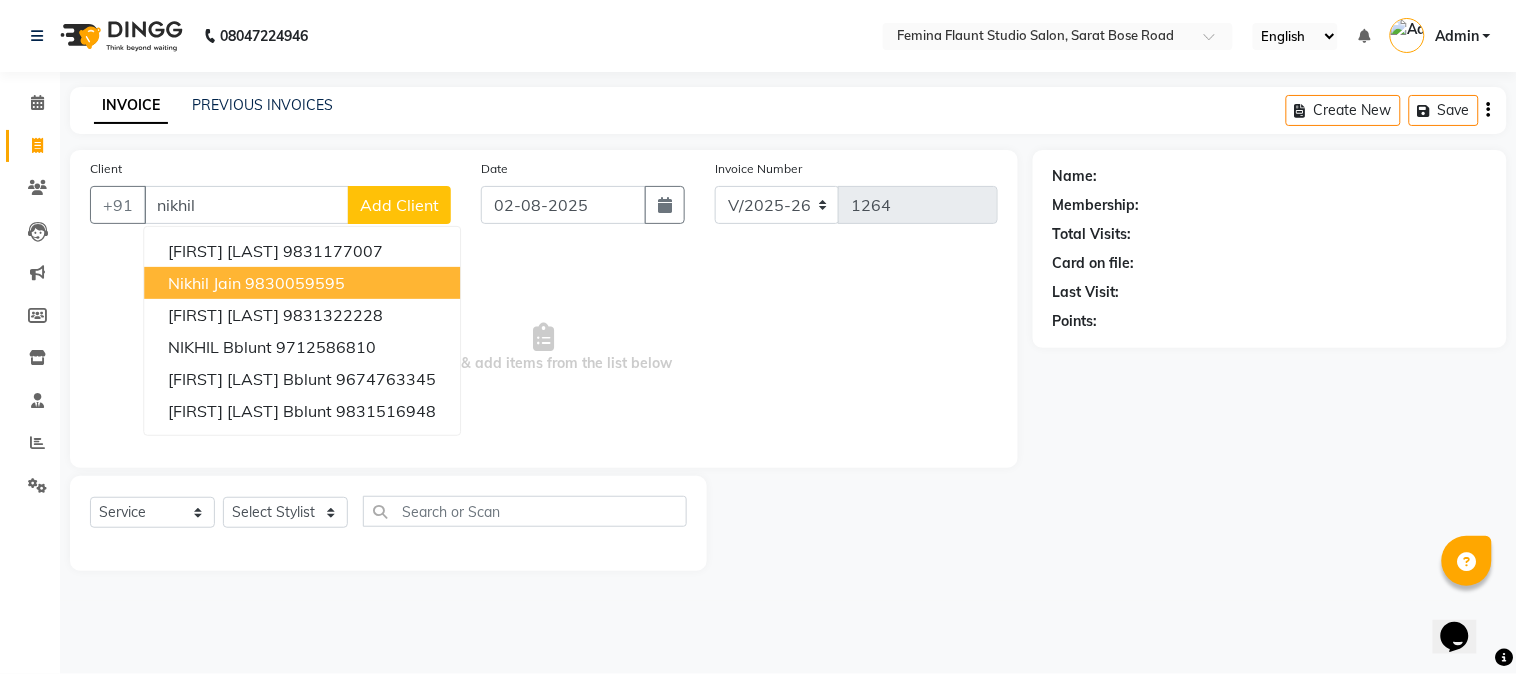 click on "9830059595" at bounding box center [295, 283] 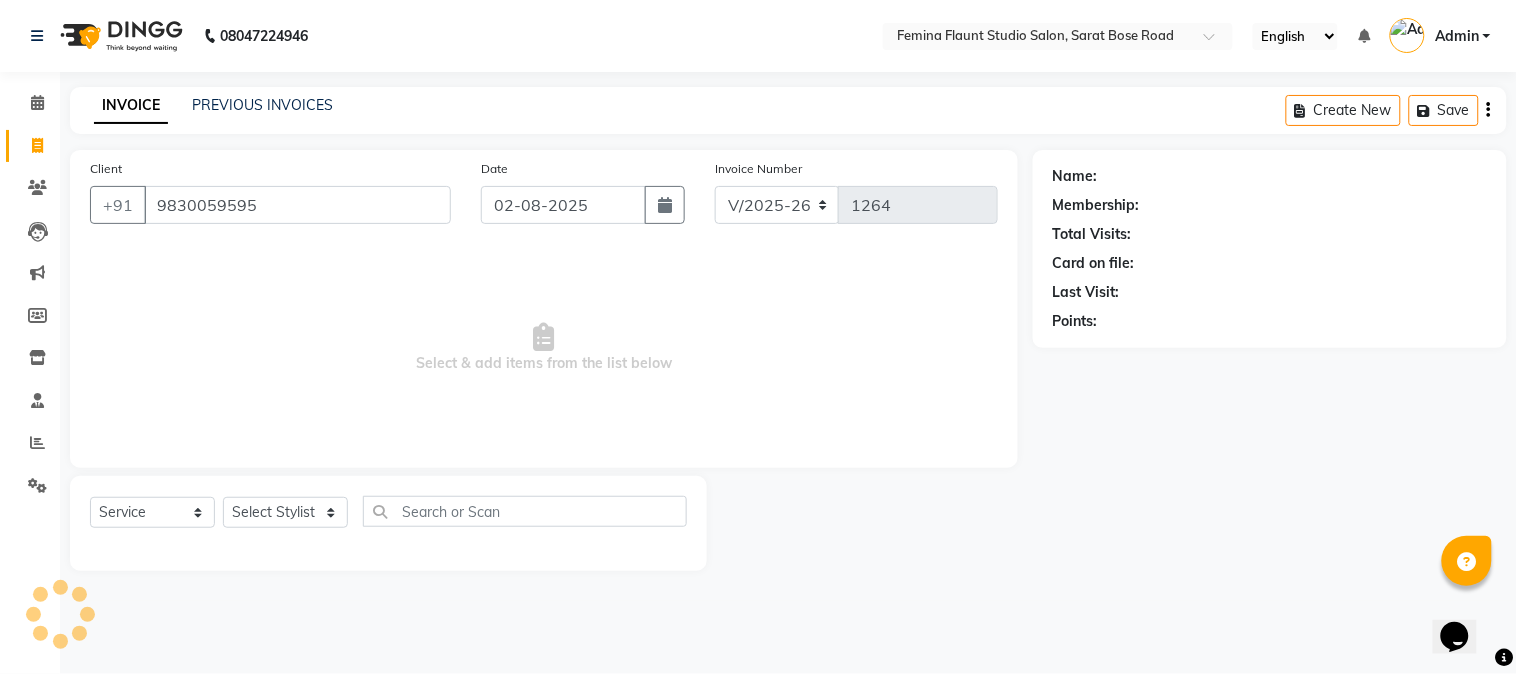 type on "9830059595" 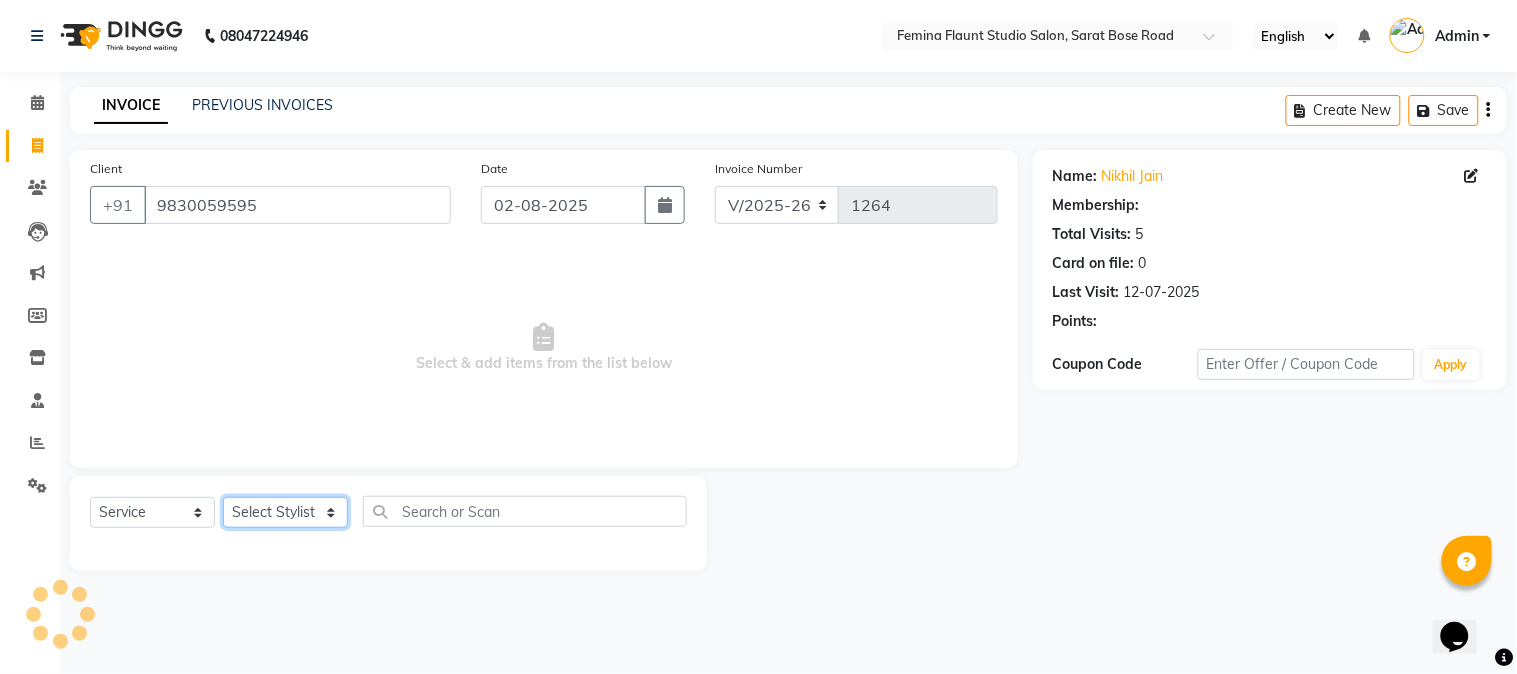 click on "Select Stylist [FIRST] Auditor Christina Izarul [FIRST] [FIRST] prima raj ravi rehan RINKU SHOW TARANUM" 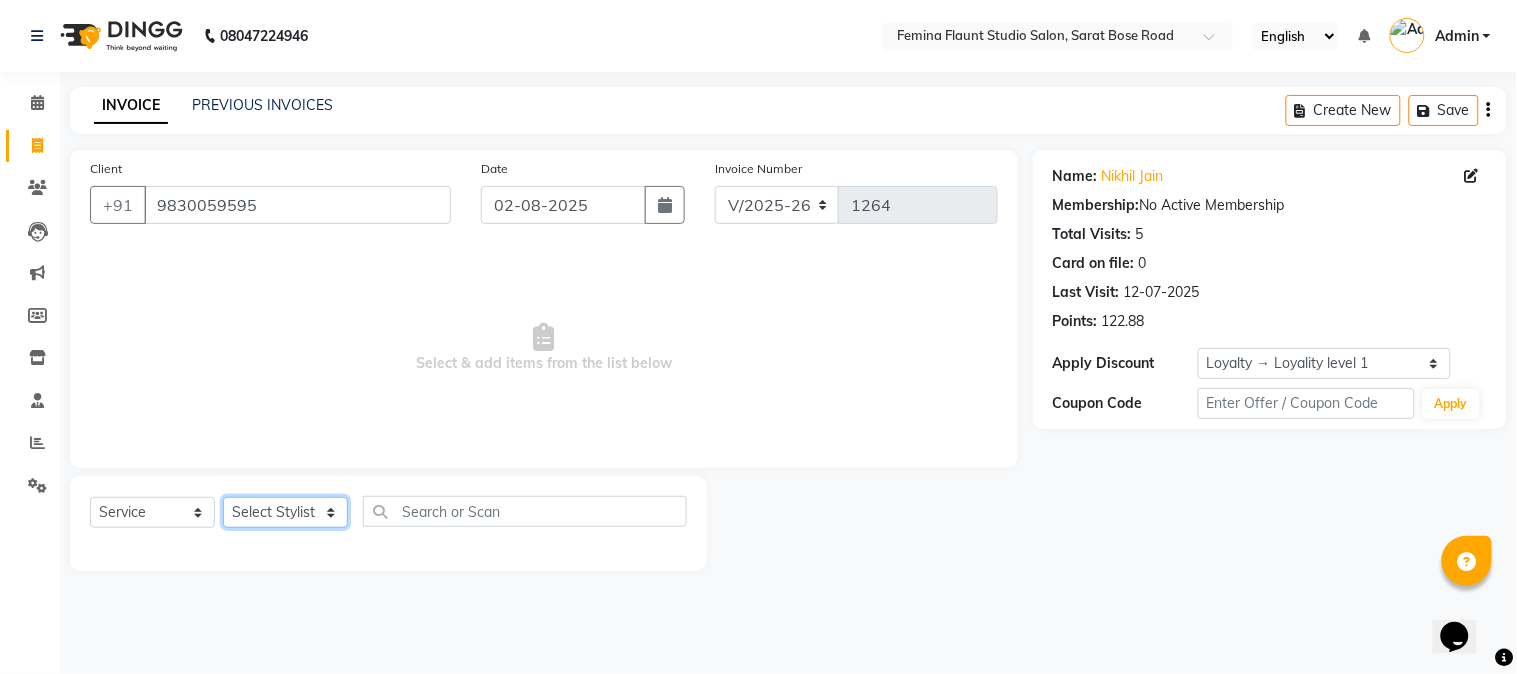 select on "84393" 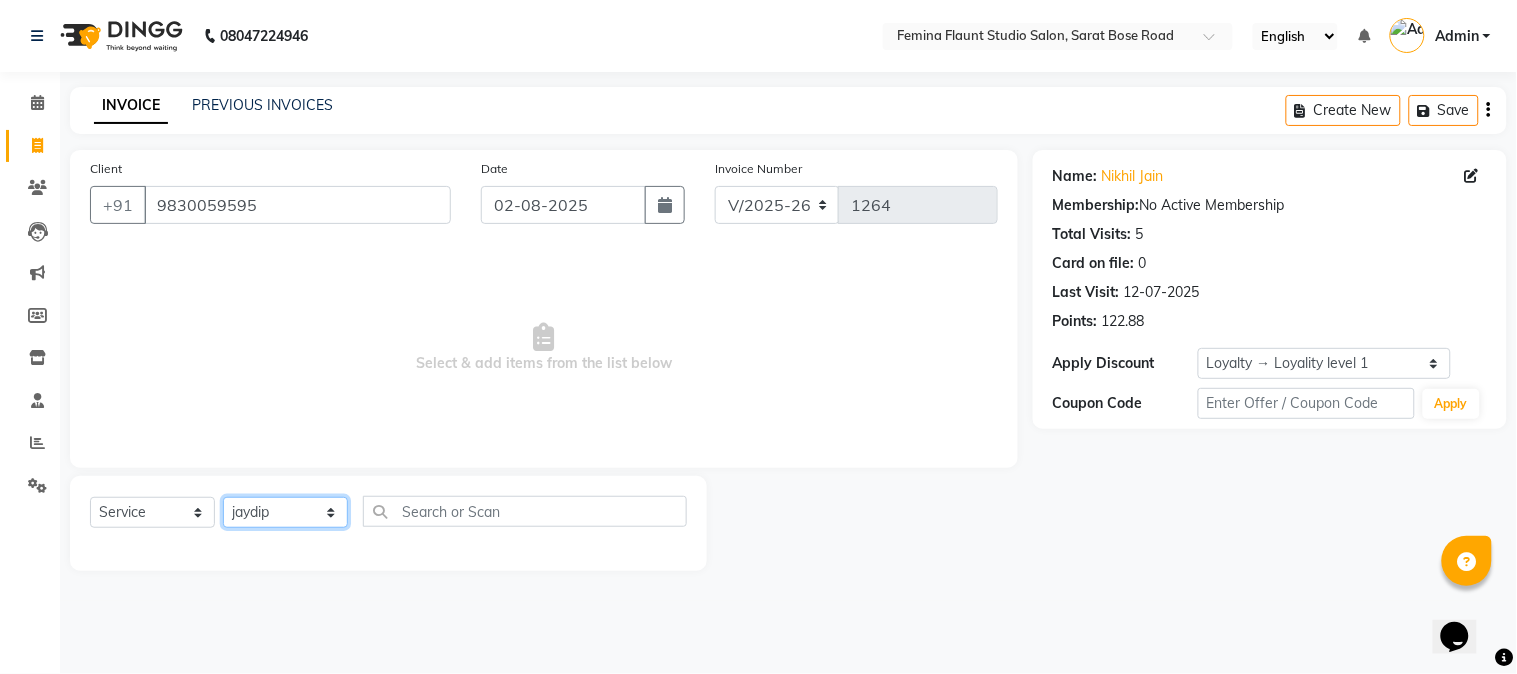 click on "Select Stylist [FIRST] Auditor Christina Izarul [FIRST] [FIRST] prima raj ravi rehan RINKU SHOW TARANUM" 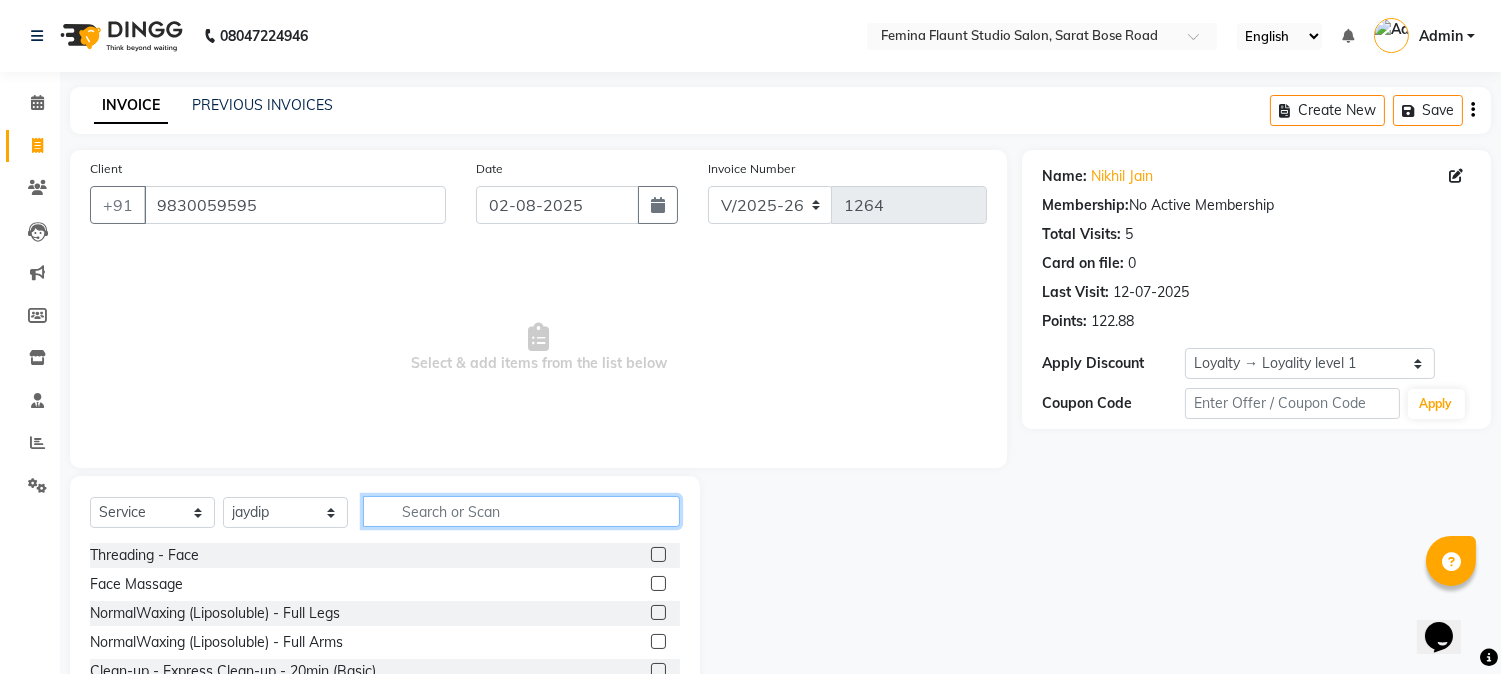 click 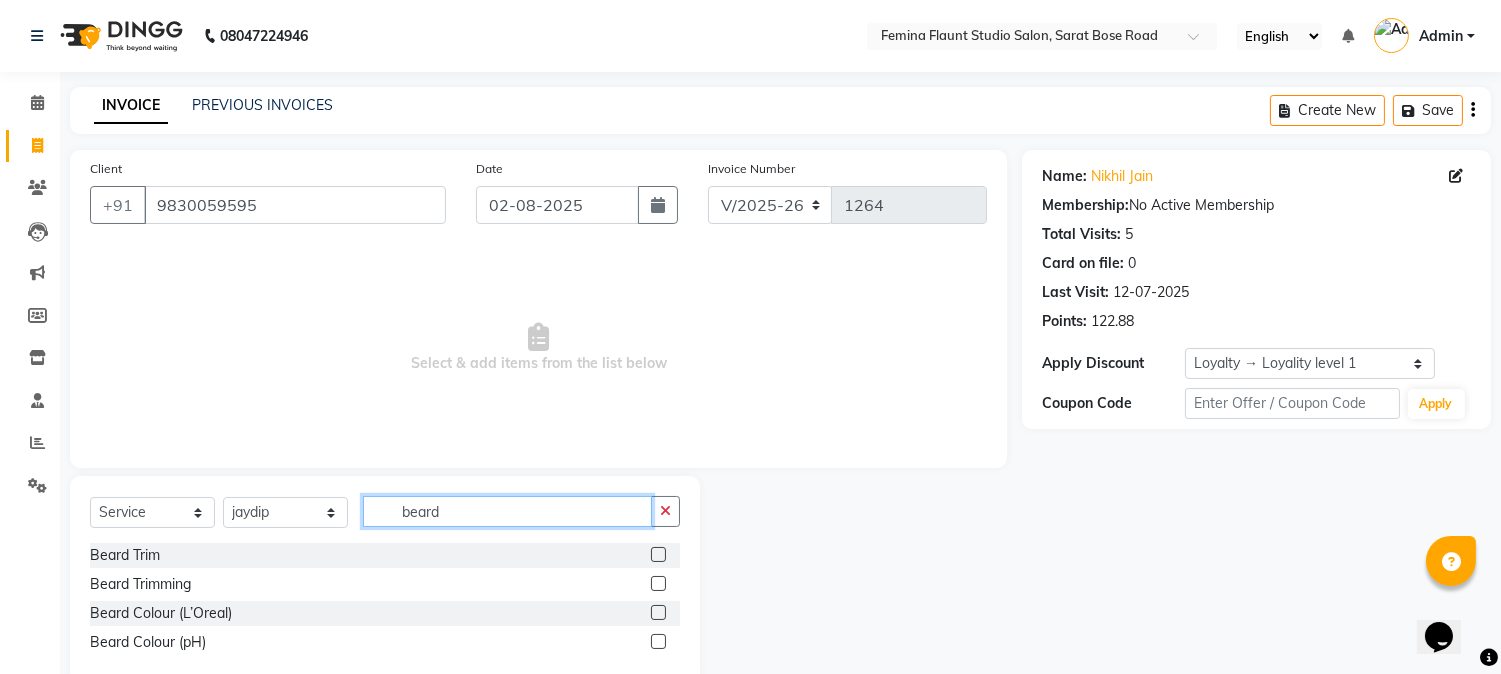 type on "beard" 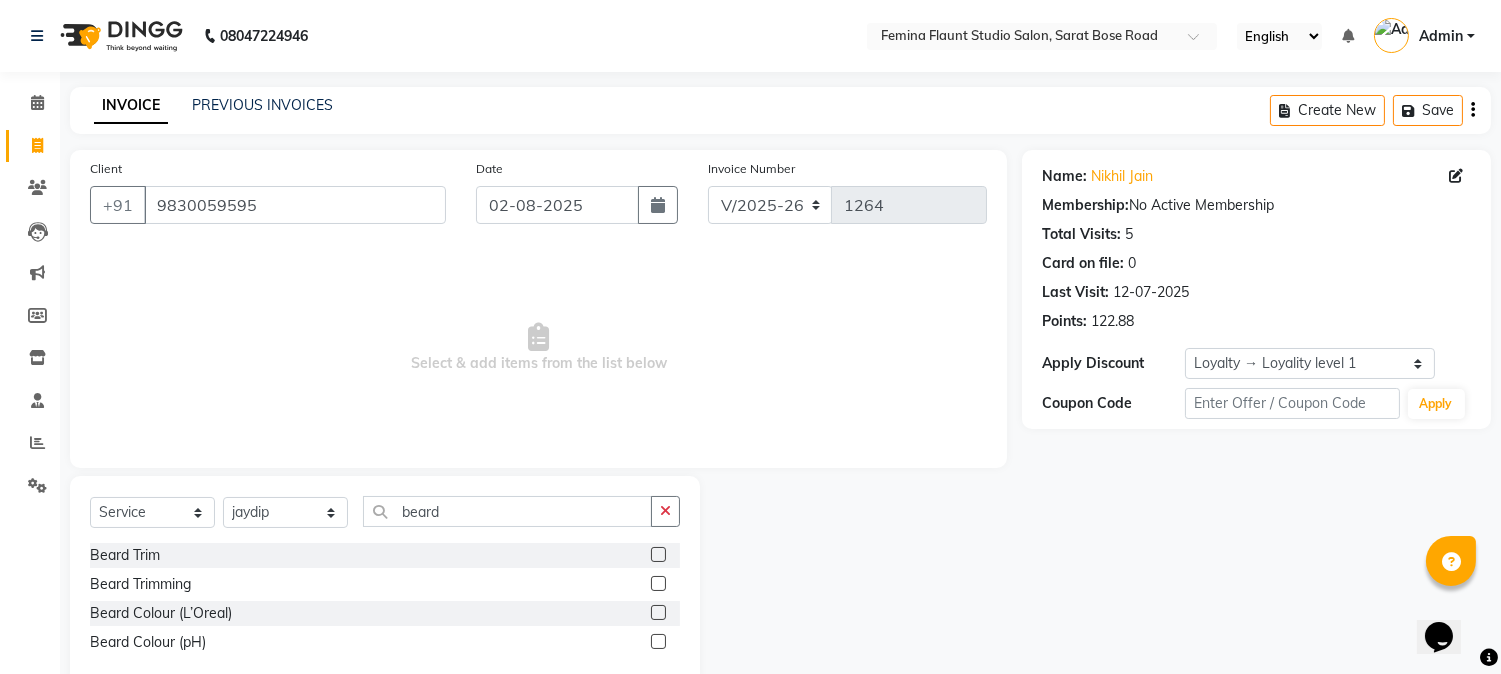 click 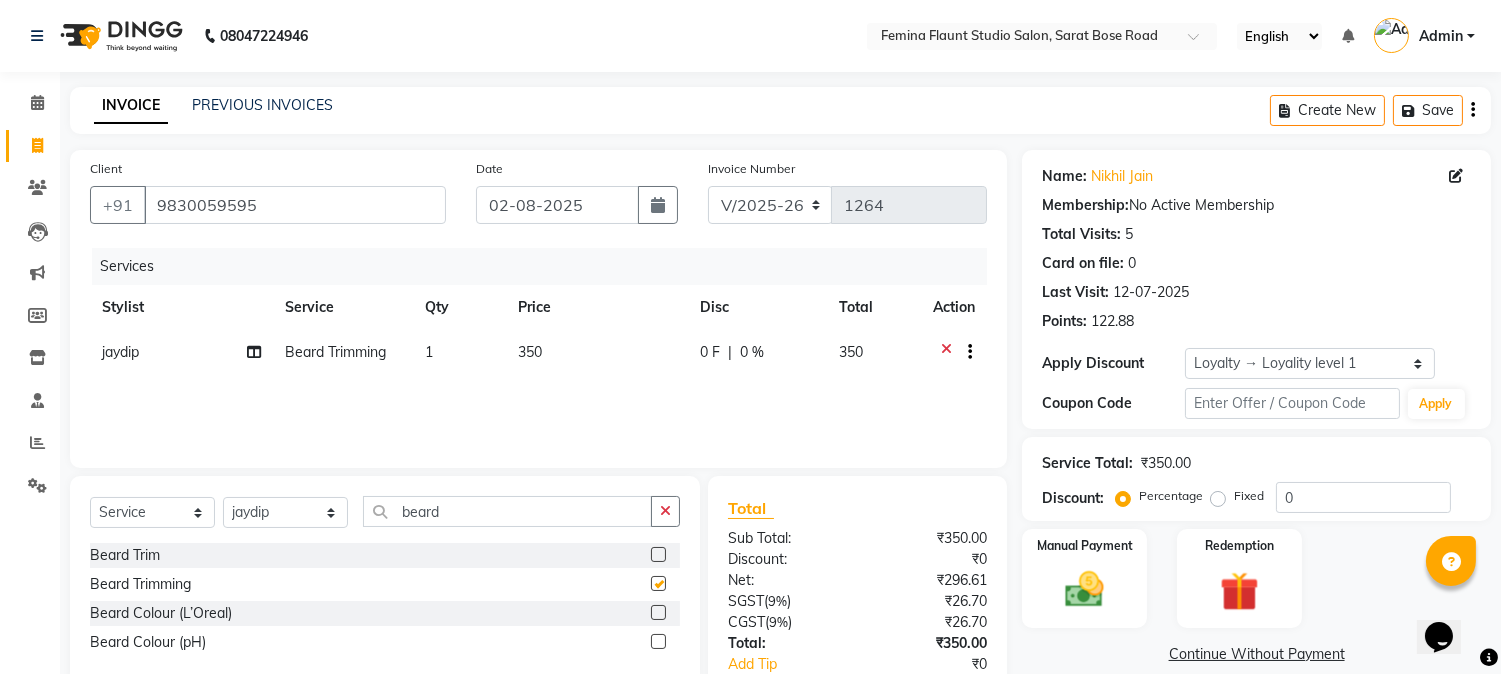 checkbox on "false" 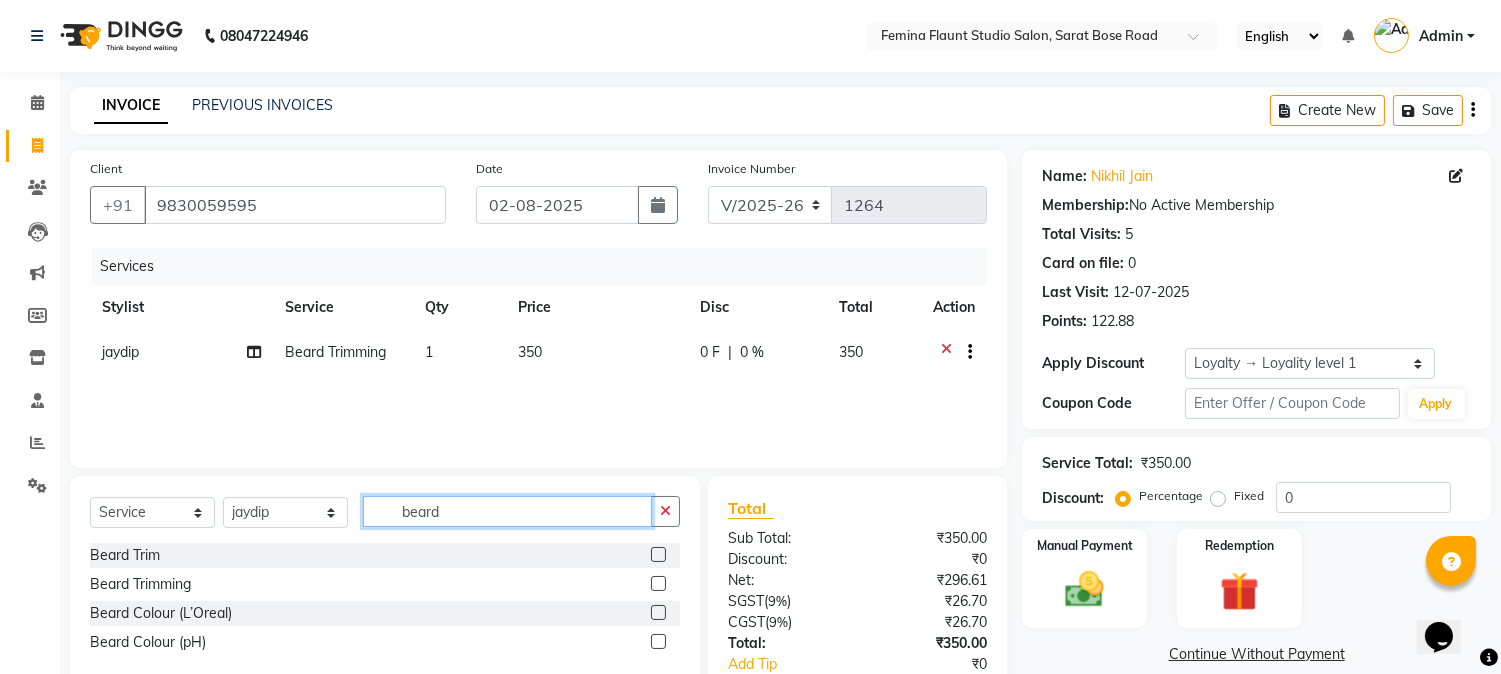 drag, startPoint x: 494, startPoint y: 513, endPoint x: 398, endPoint y: 541, distance: 100 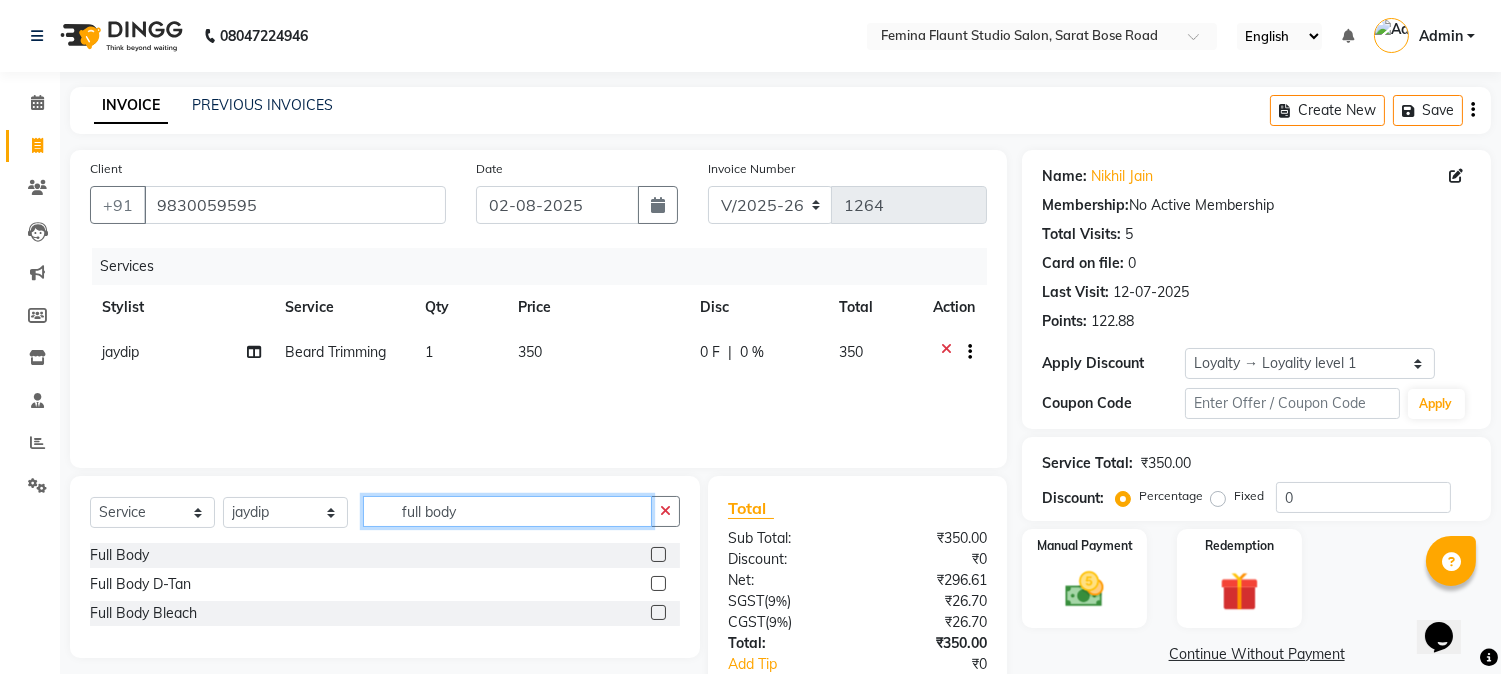 type on "full body" 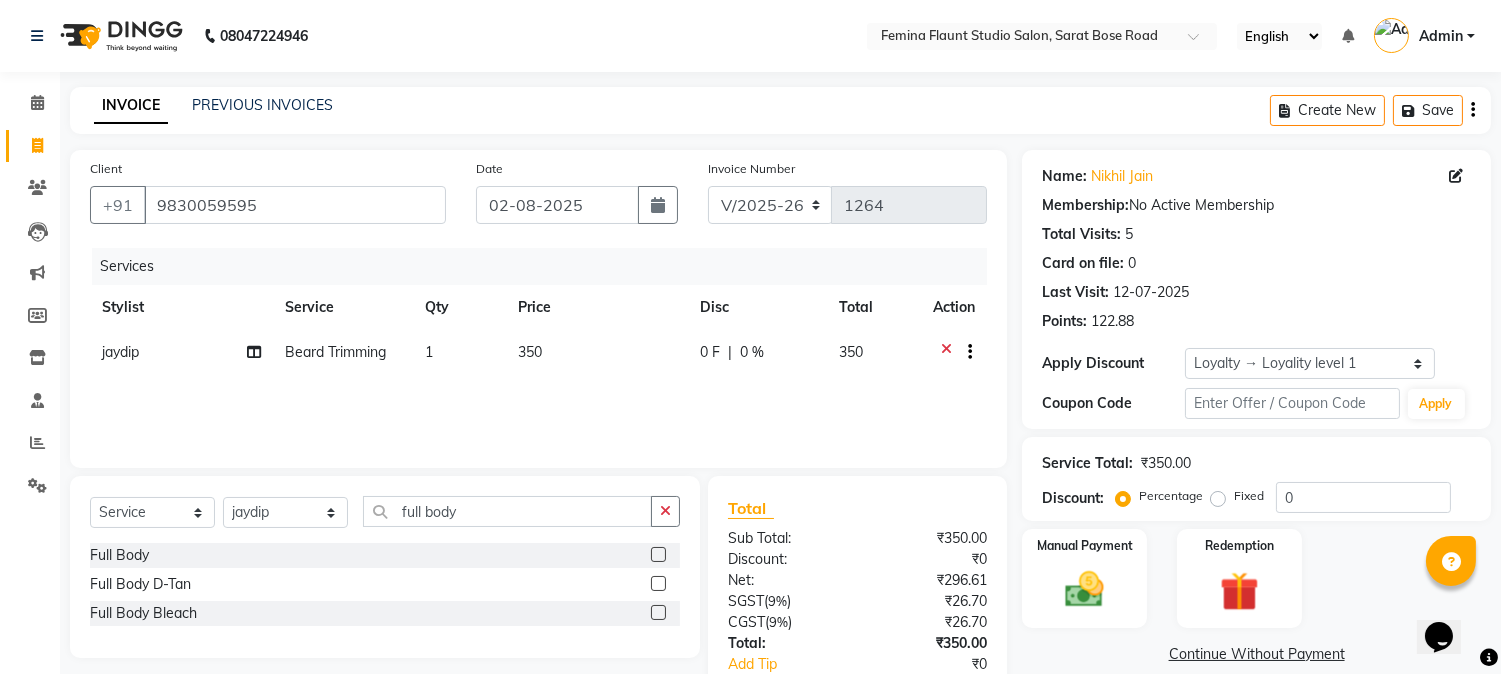 click 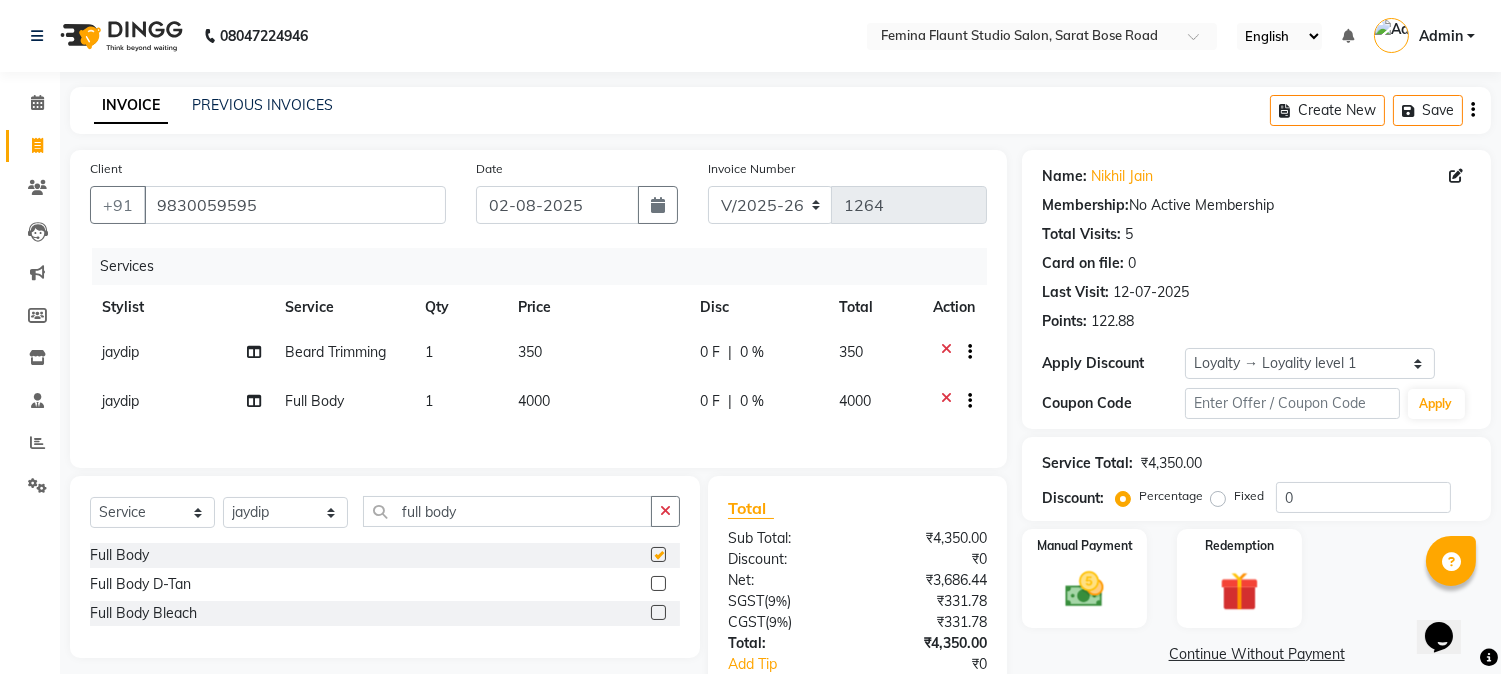 checkbox on "false" 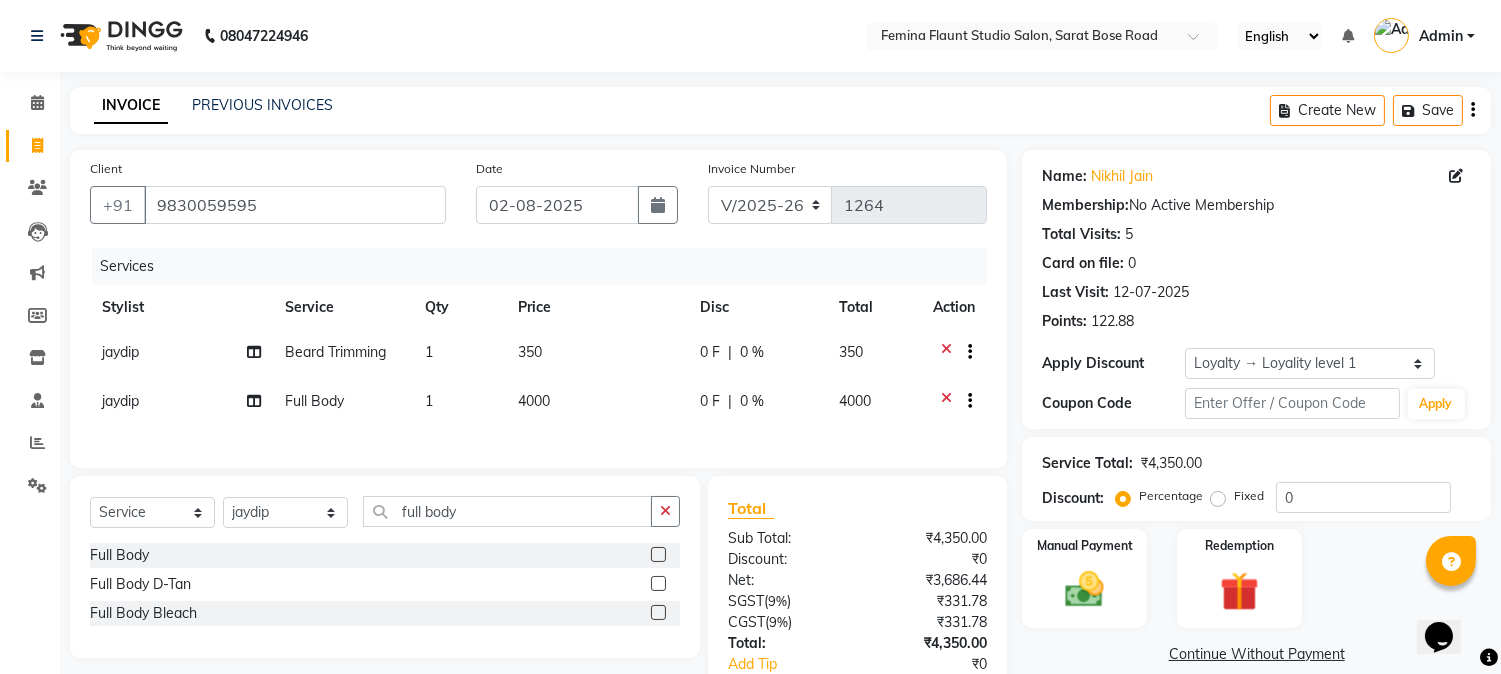 click on "4000" 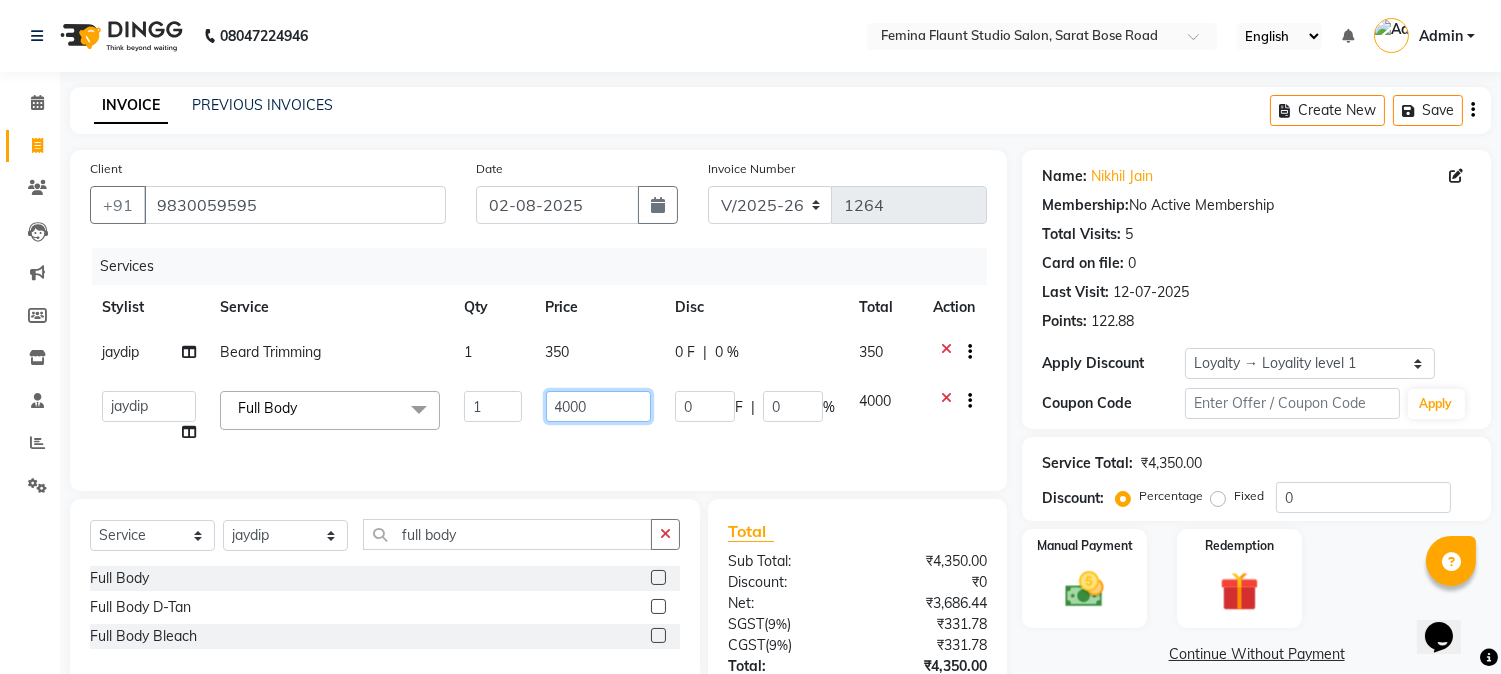 click on "4000" 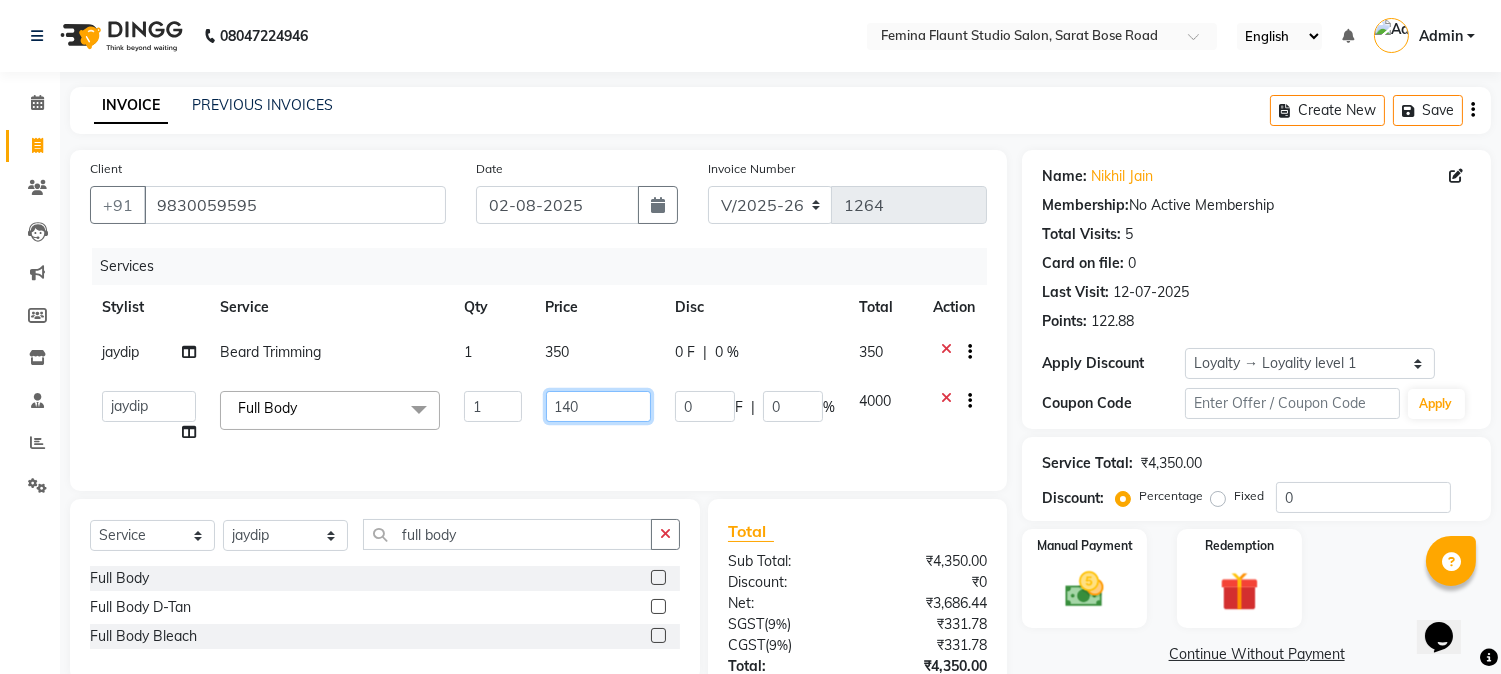 type on "1400" 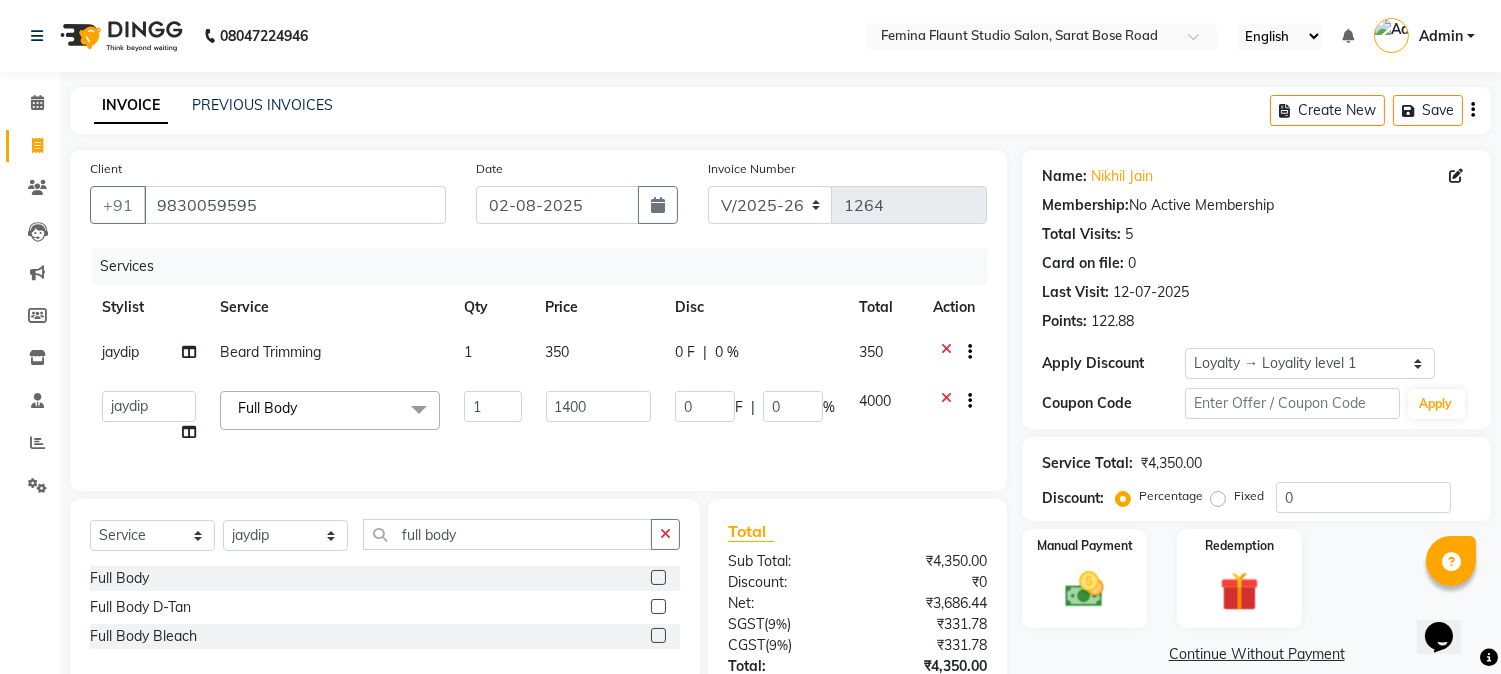 click on "Services Stylist Service Qty Price Disc Total Action [FIRST] Auditor Christina Izarul [FIRST] [FIRST] prima raj ravi rehan RINKU SHOW TARANUM Full Body  x Threading - Face Face Massage NormalWaxing (Liposoluble) - Full Legs NormalWaxing (Liposoluble) - Full Arms  Clean-up  - Express Clean-up - 20min (Basic) Haircut with Wash- Hair cut - Top ( Male ) Haircut with Wash- Hair cut - Top (Female) Haircut with Wash- Hair cut - Star ( Male ) Beard Trim  Nails - Gel Polish Application (Basic) Nails - Gel Polish Removal (Basic) Nails - Gel Extension Removal (Basic) Nails - Nail Art- Basic(10 Tips) (Basic) Nails - Nail Art Per Tip (Basic) 1 Nails - Refill Extension Gel/Acrylic (Advanced) Nails - Nail Extension Gel (Advanced) Nails - Nail Extension Acrylic (Advanced) Nails - Inbuild Extension Gel (Advanced) Nails - Inbuild Extension Acrylic (Advanced) Nails - 3D Nail Art(10 Tips) (Advanced) Nails - Cat Eye Design Gel Polish(10 Tips) (Advanced) hair do Tong 1" 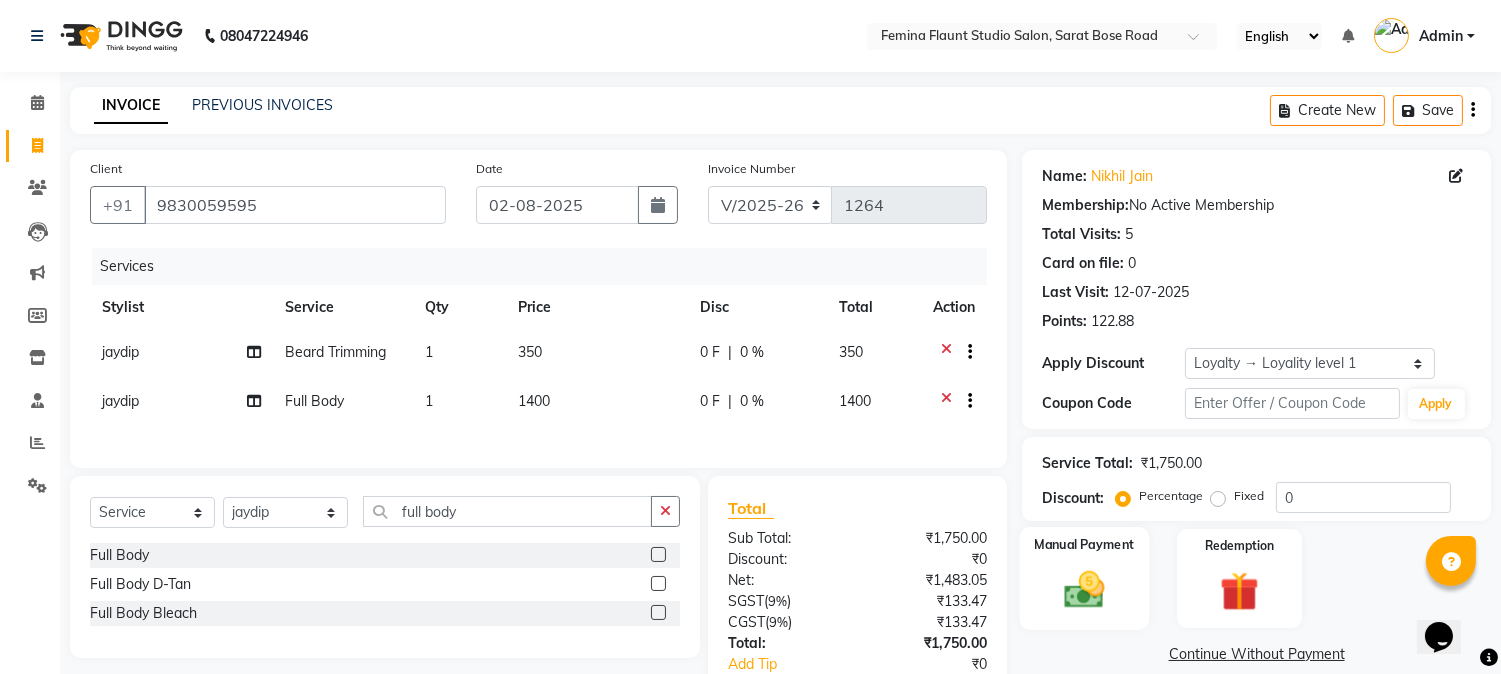 drag, startPoint x: 1071, startPoint y: 573, endPoint x: 1090, endPoint y: 565, distance: 20.615528 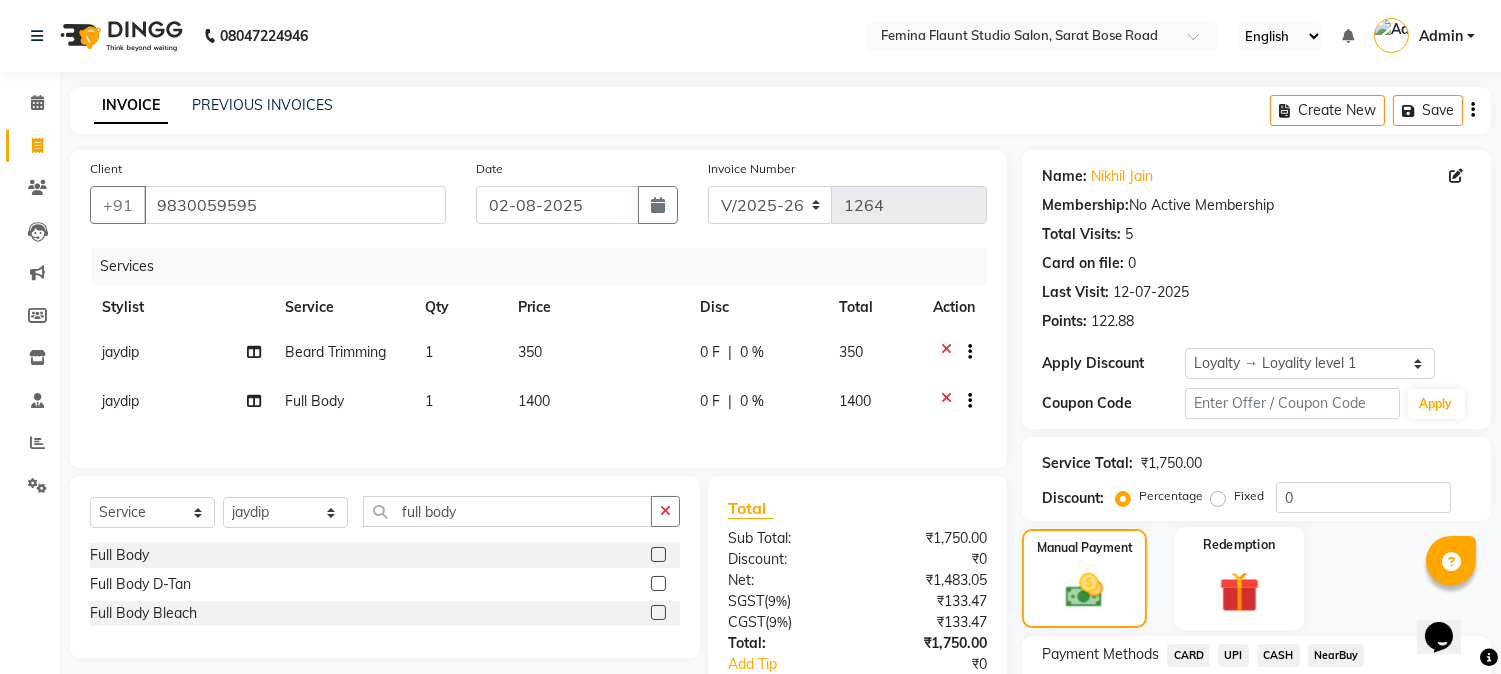 scroll, scrollTop: 152, scrollLeft: 0, axis: vertical 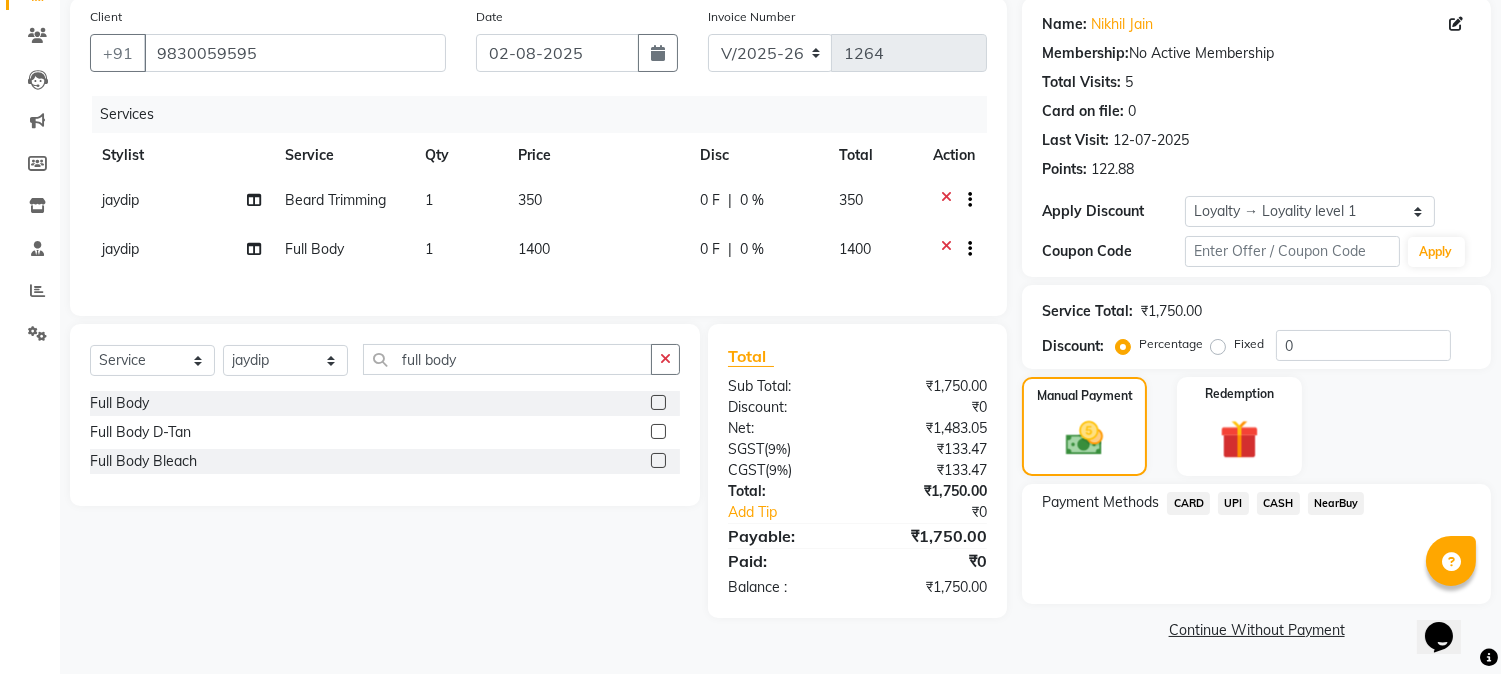 click on "CARD" 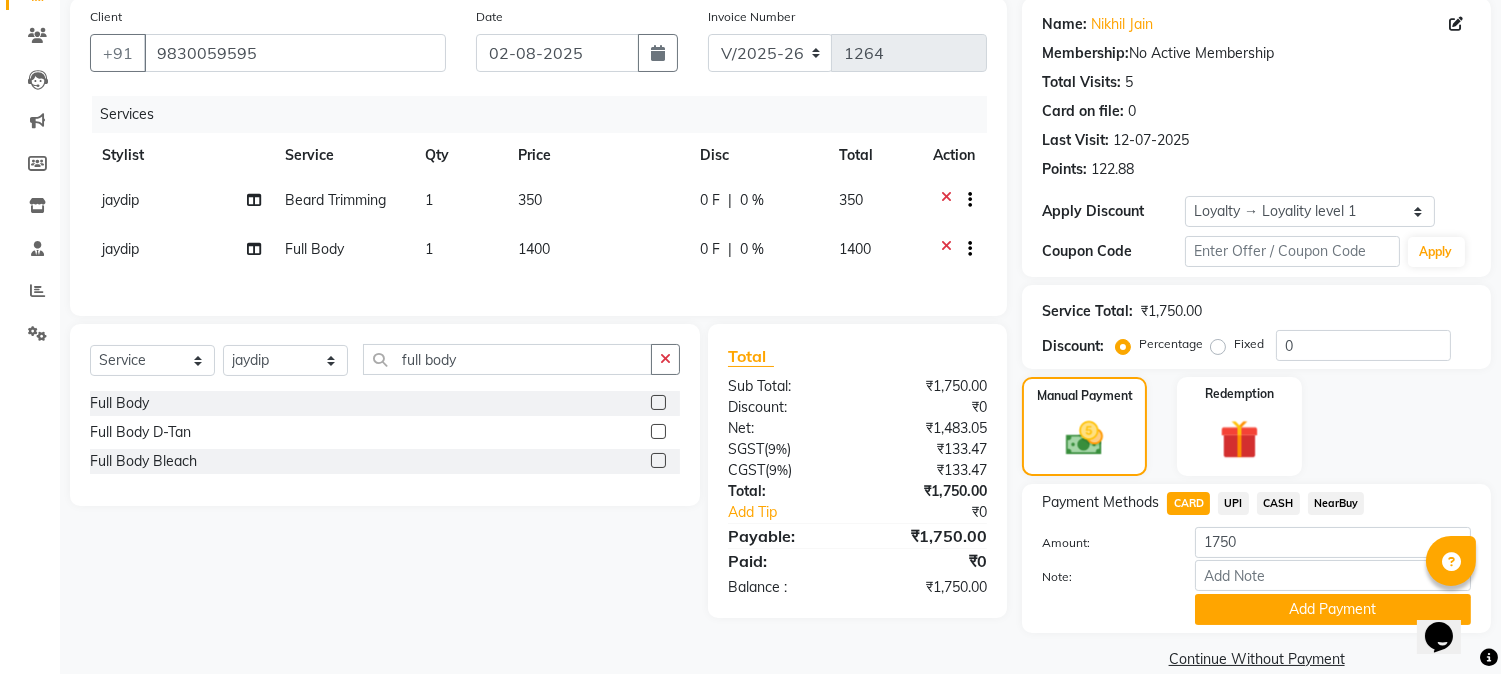 scroll, scrollTop: 181, scrollLeft: 0, axis: vertical 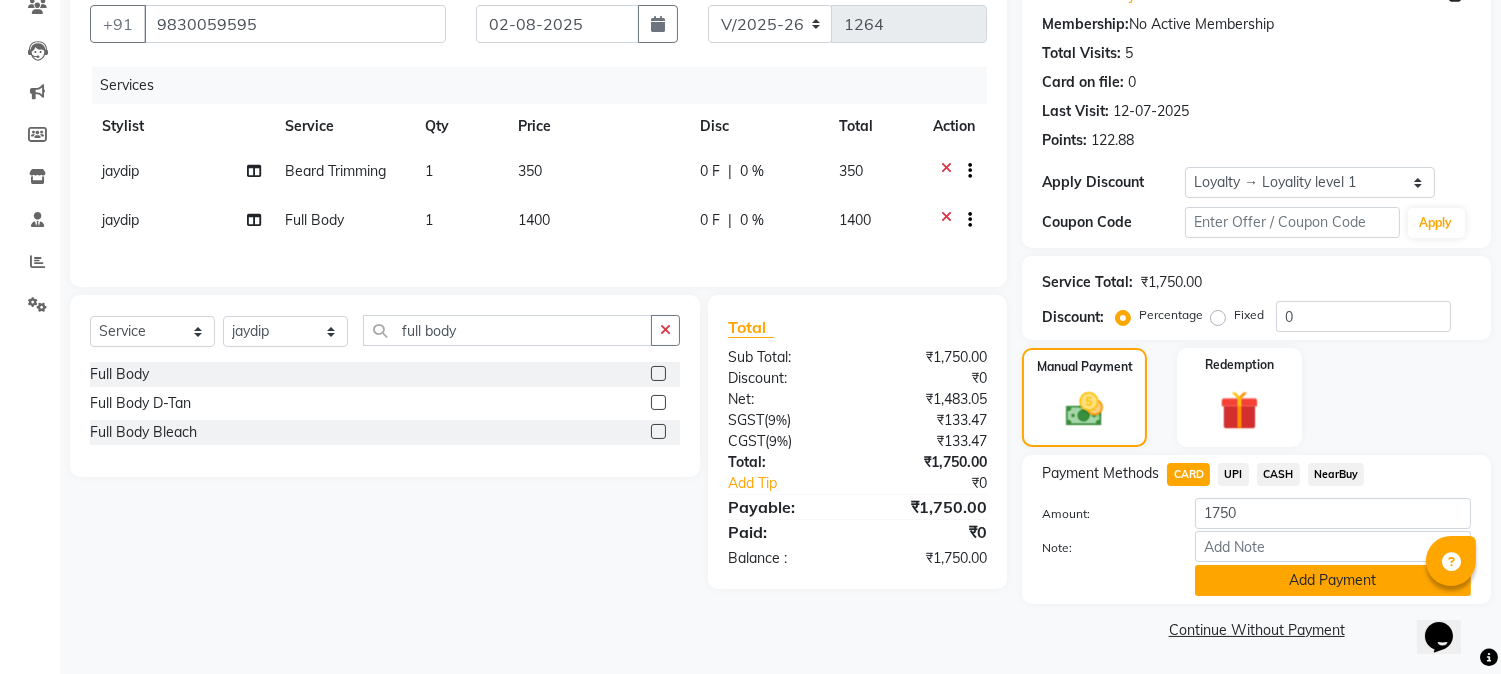 click on "Add Payment" 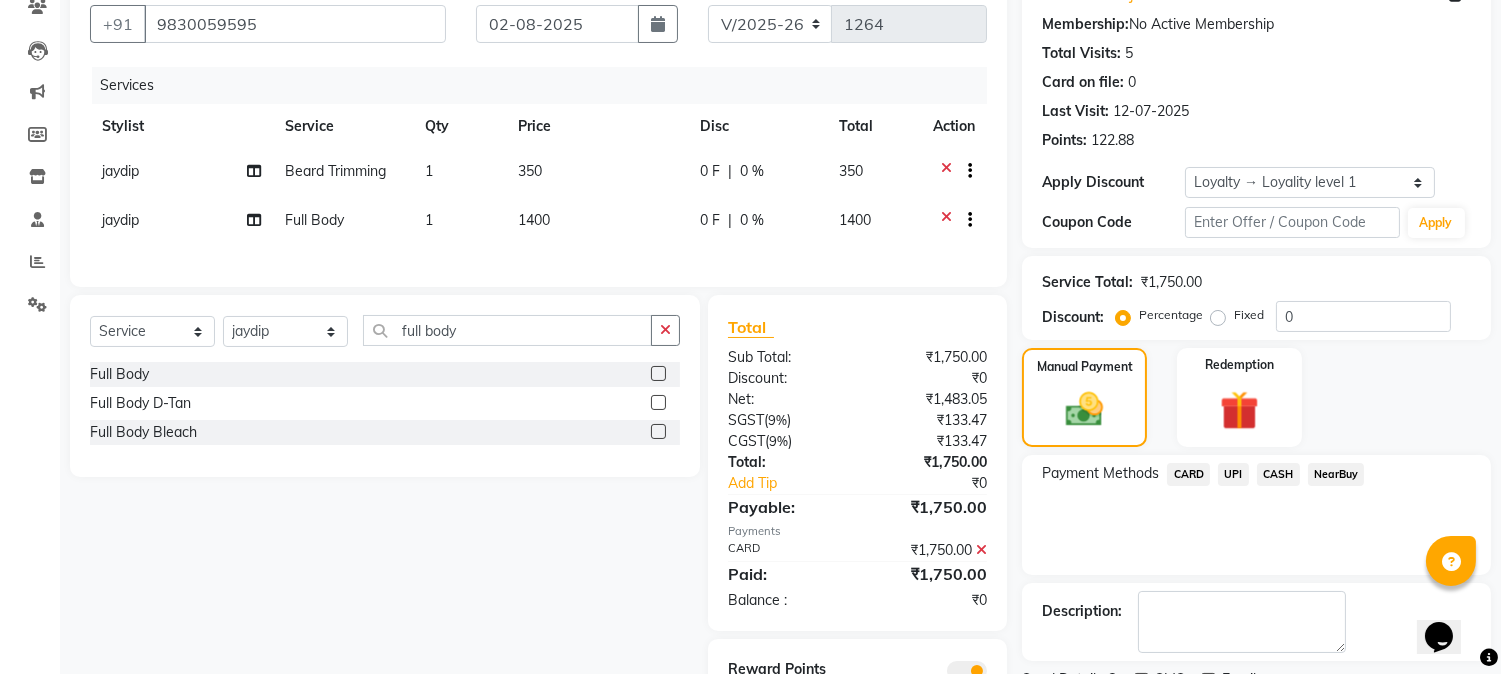 scroll, scrollTop: 300, scrollLeft: 0, axis: vertical 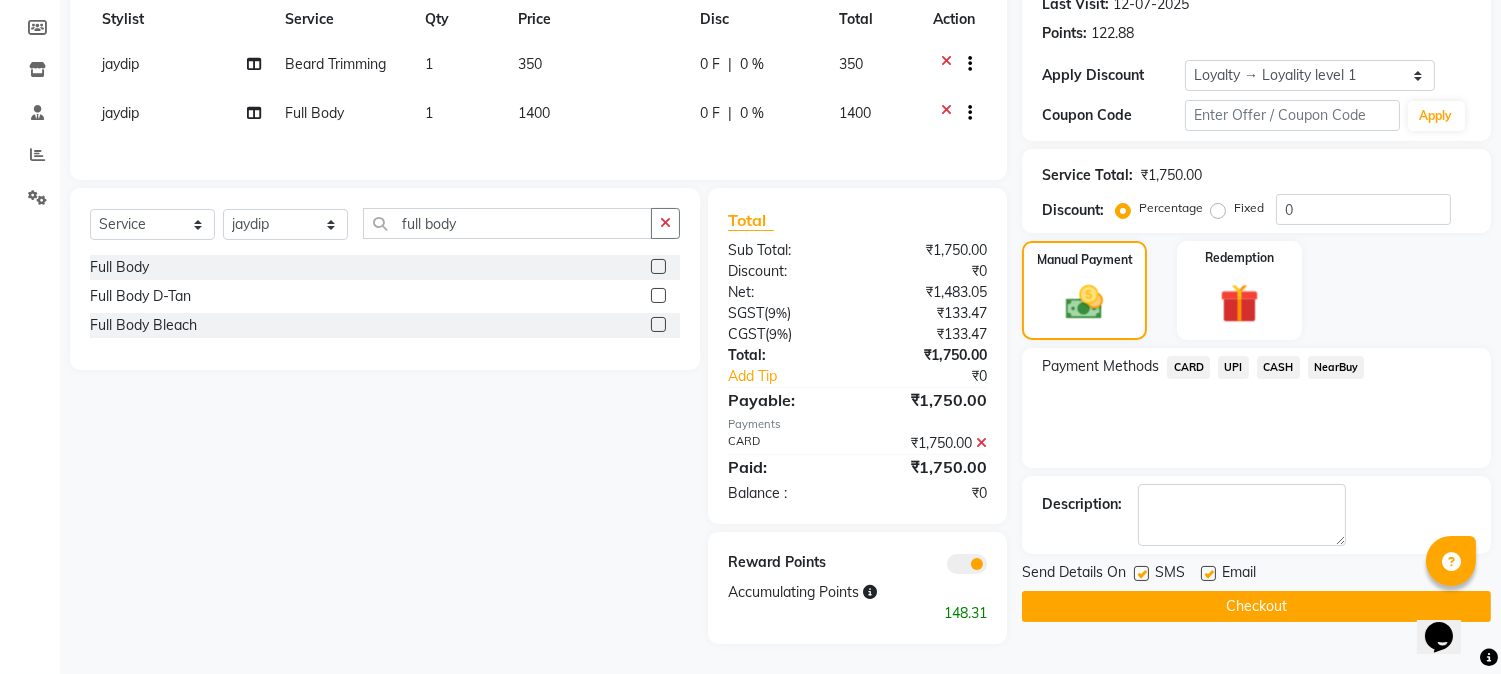click on "Checkout" 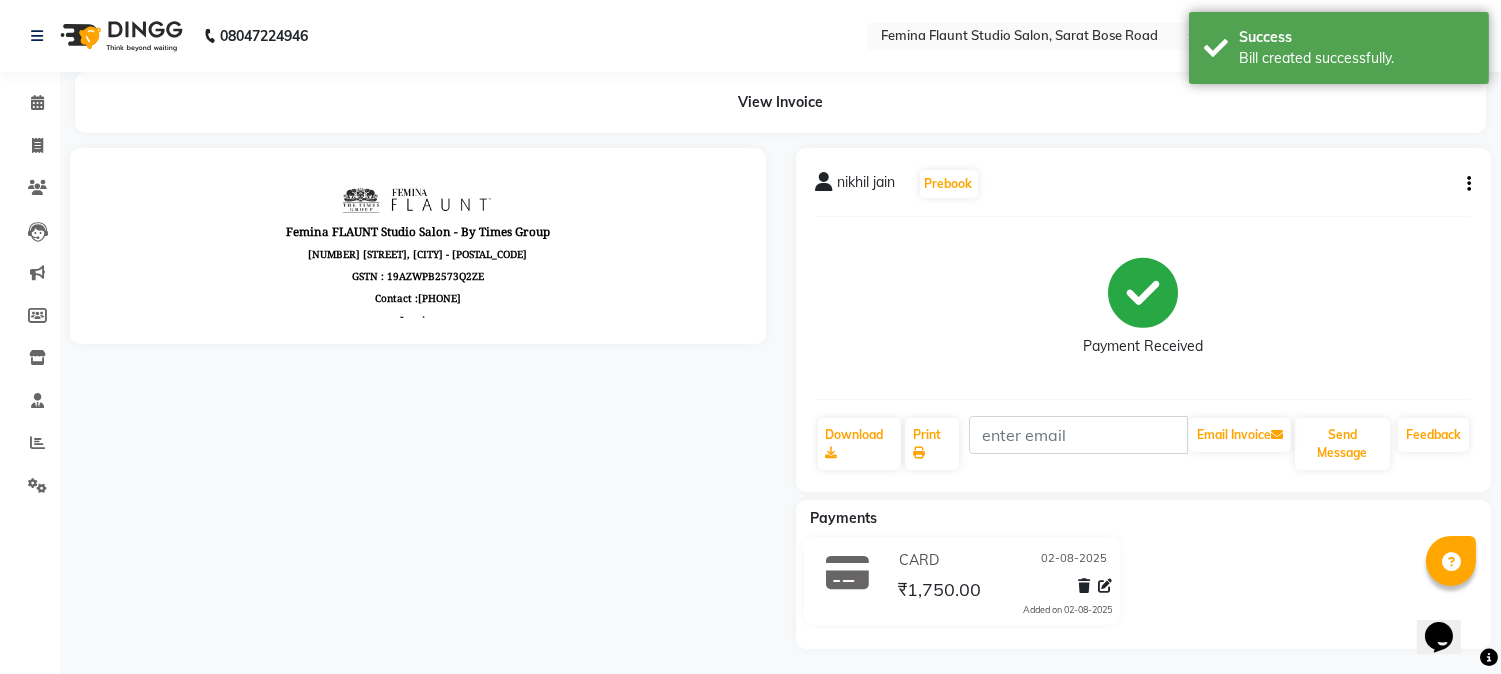 scroll, scrollTop: 0, scrollLeft: 0, axis: both 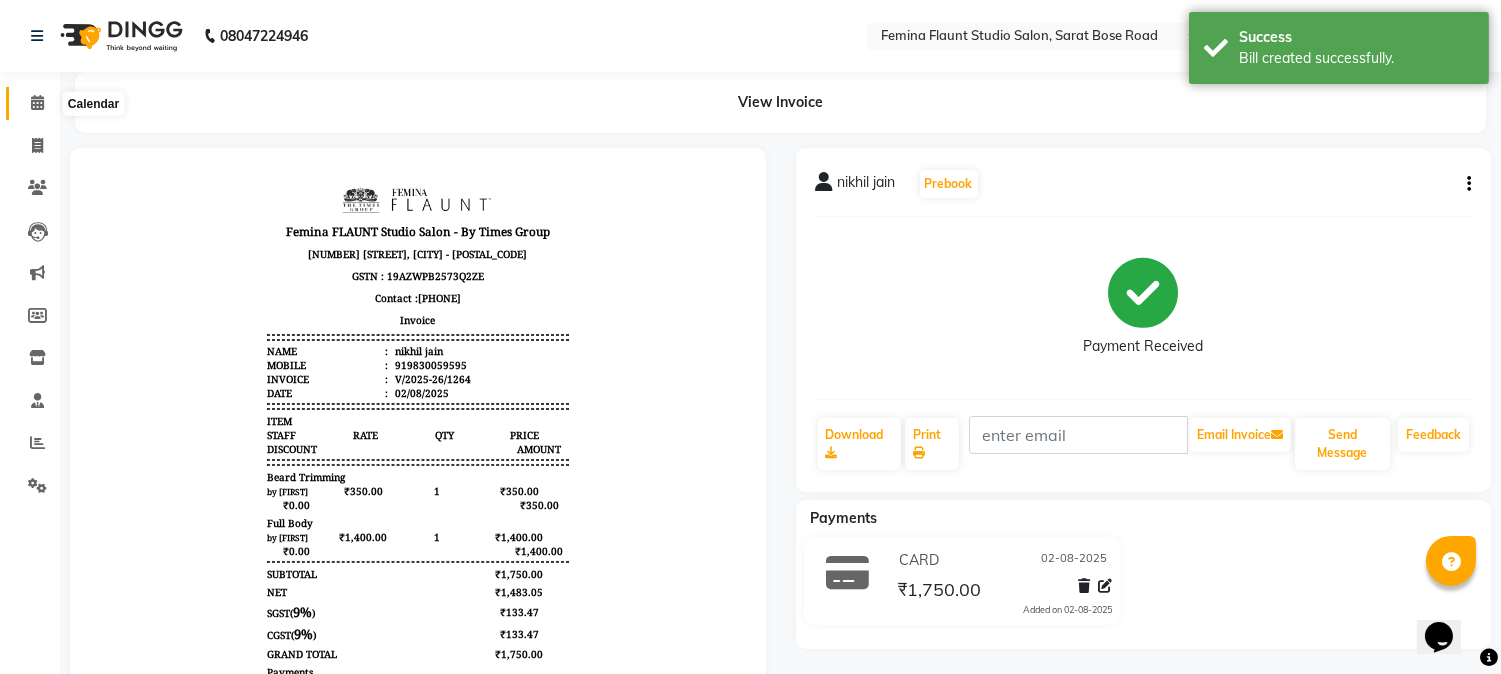 click 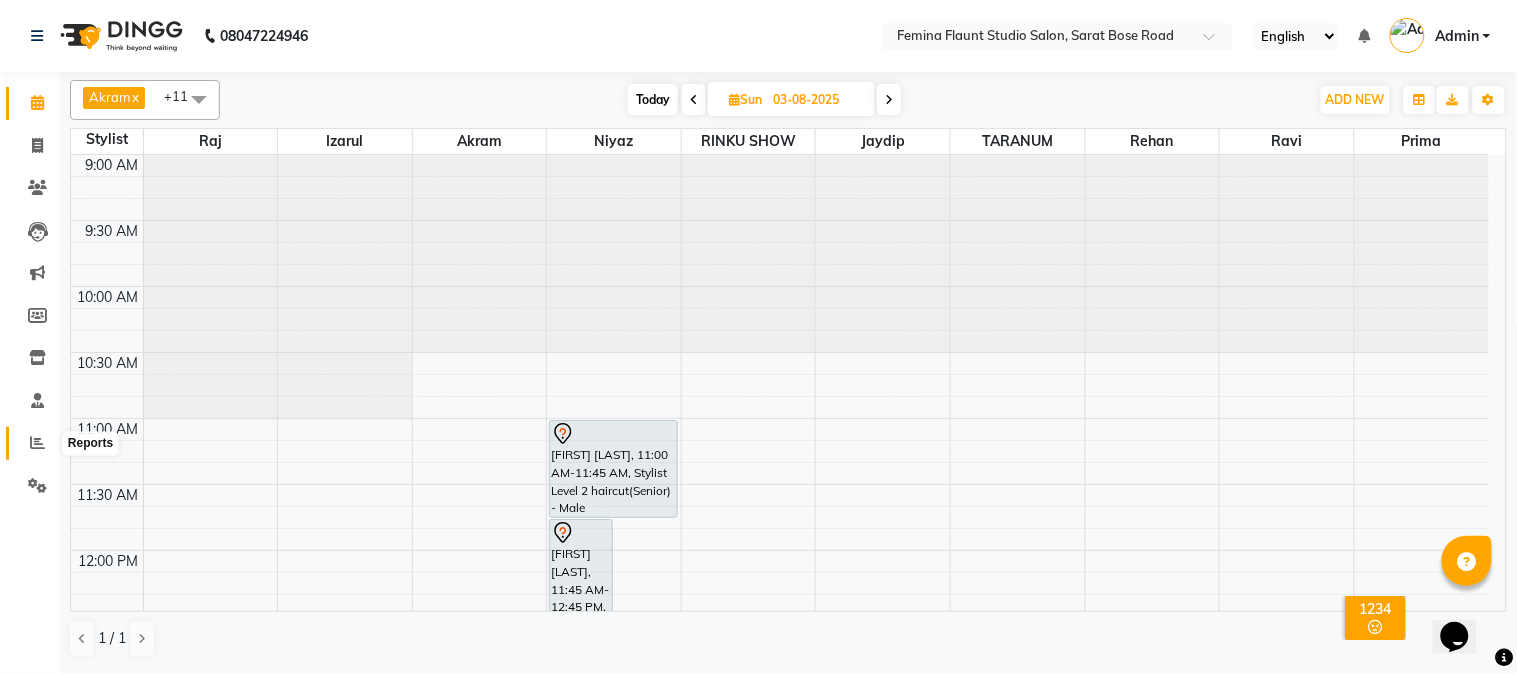 click 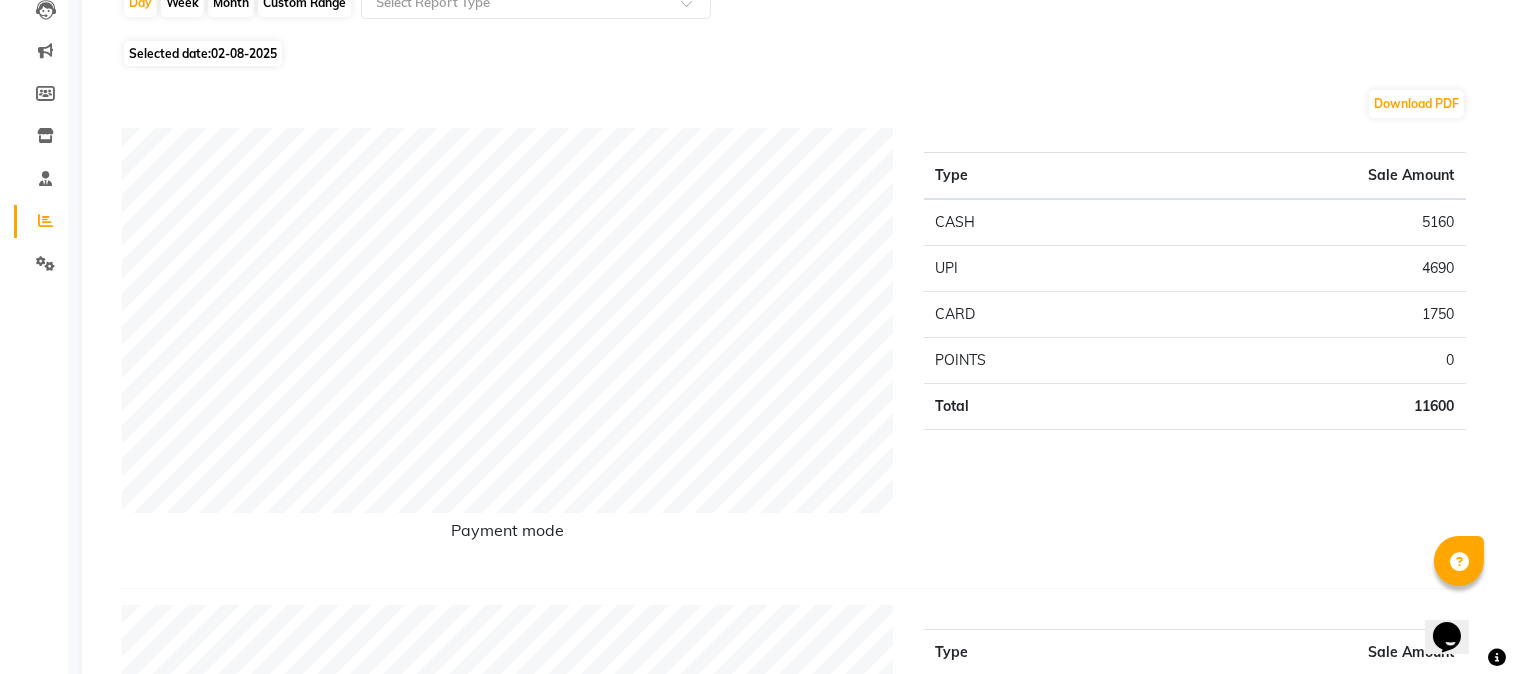 scroll, scrollTop: 0, scrollLeft: 0, axis: both 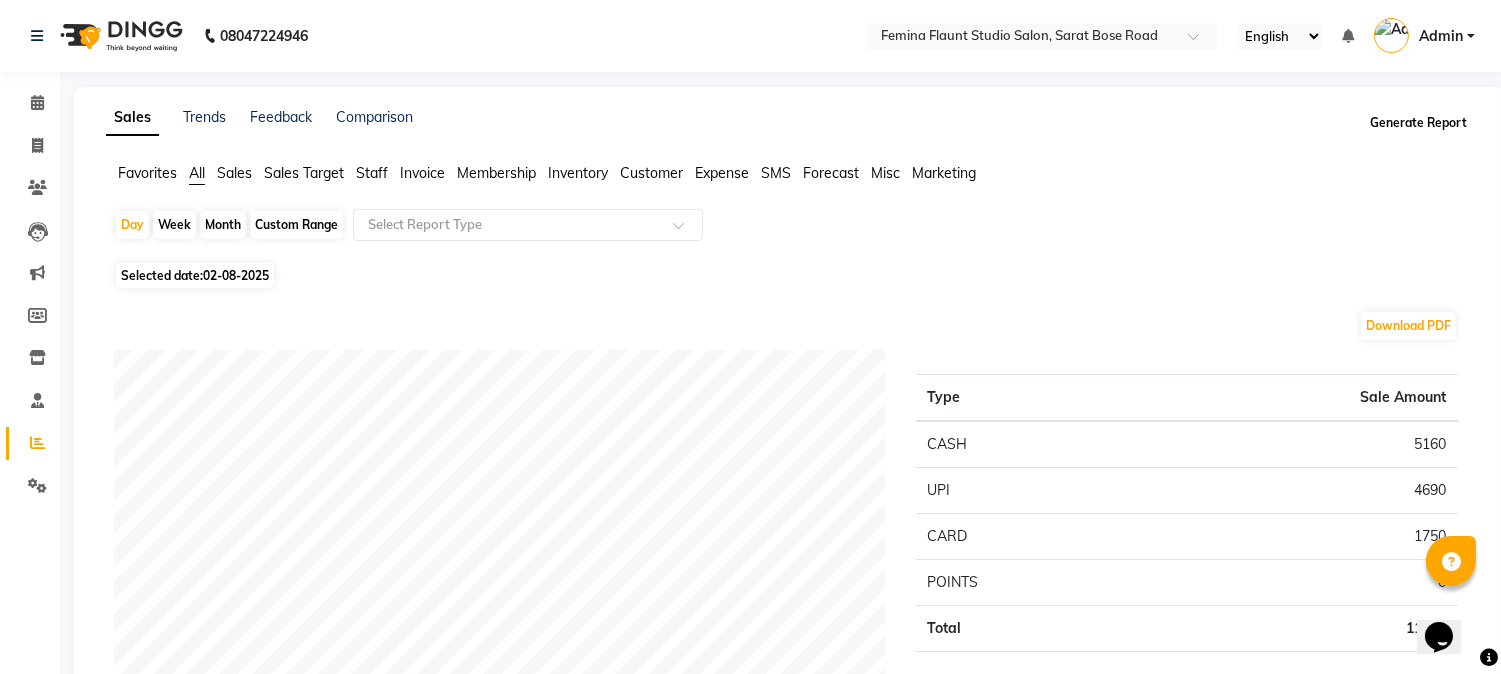 click on "Generate Report" 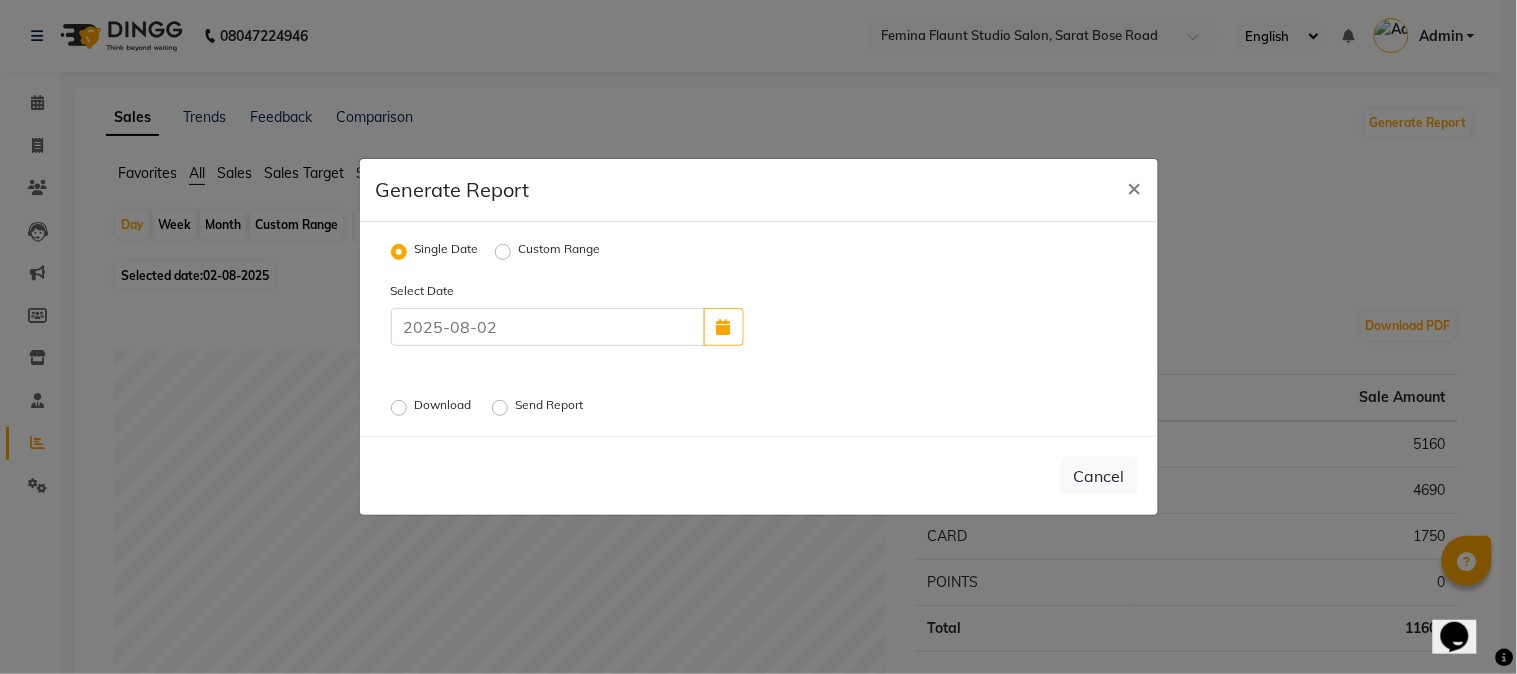 click on "Send Report" 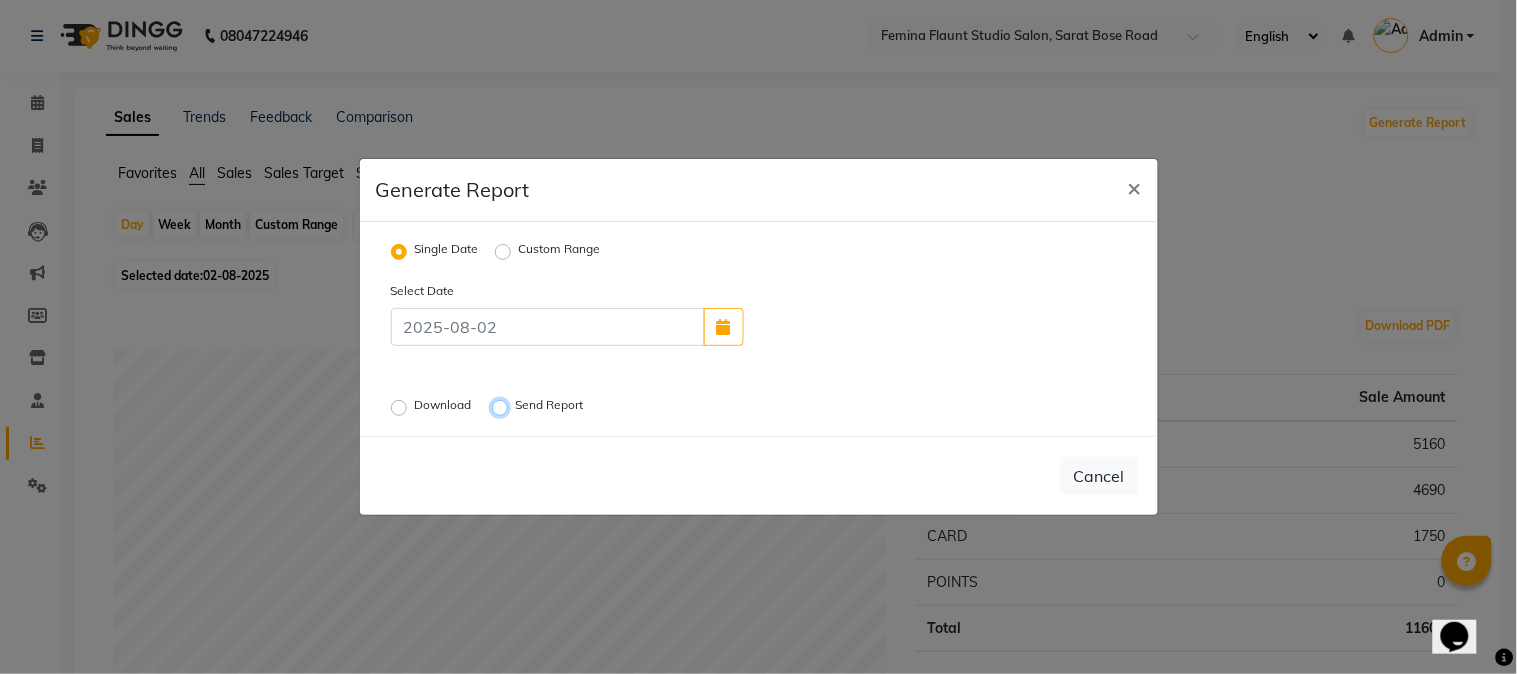 click on "Send Report" at bounding box center (503, 408) 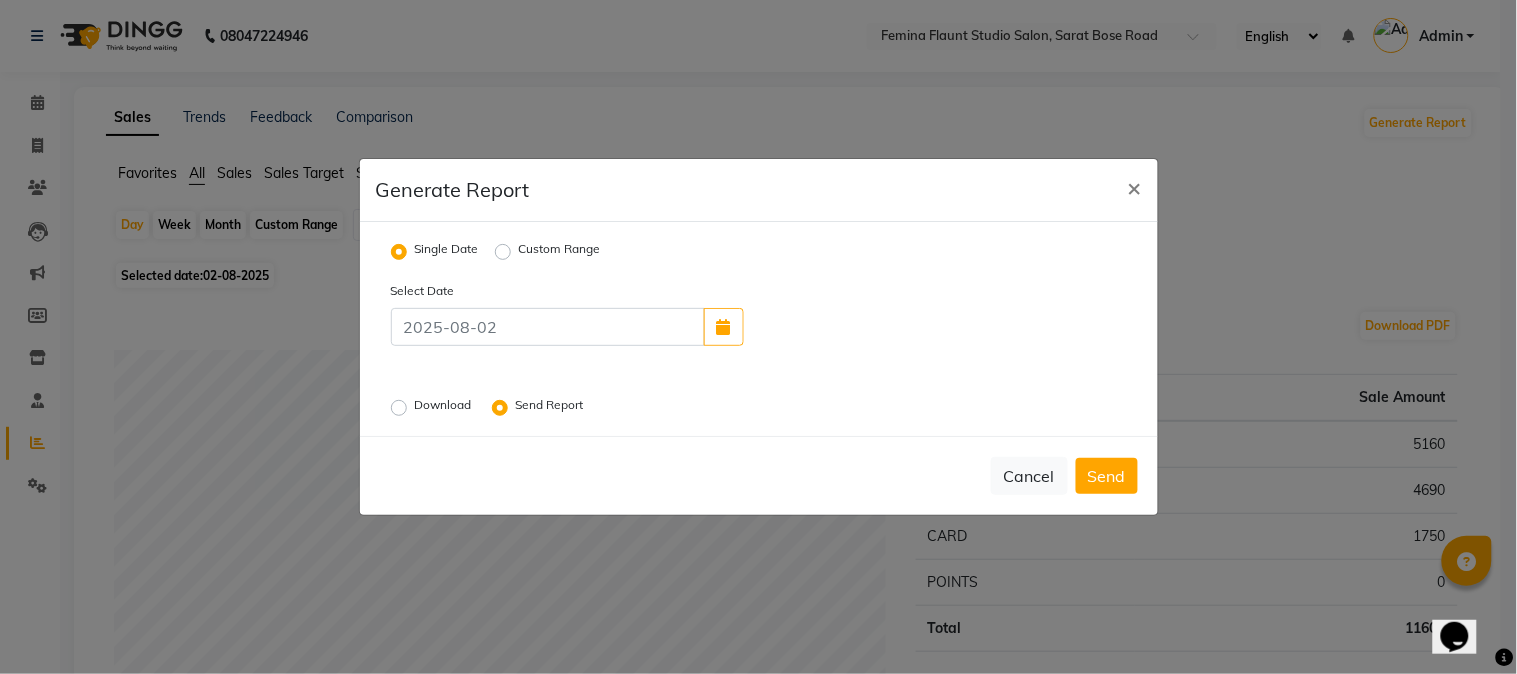 click on "Cancel   Send" 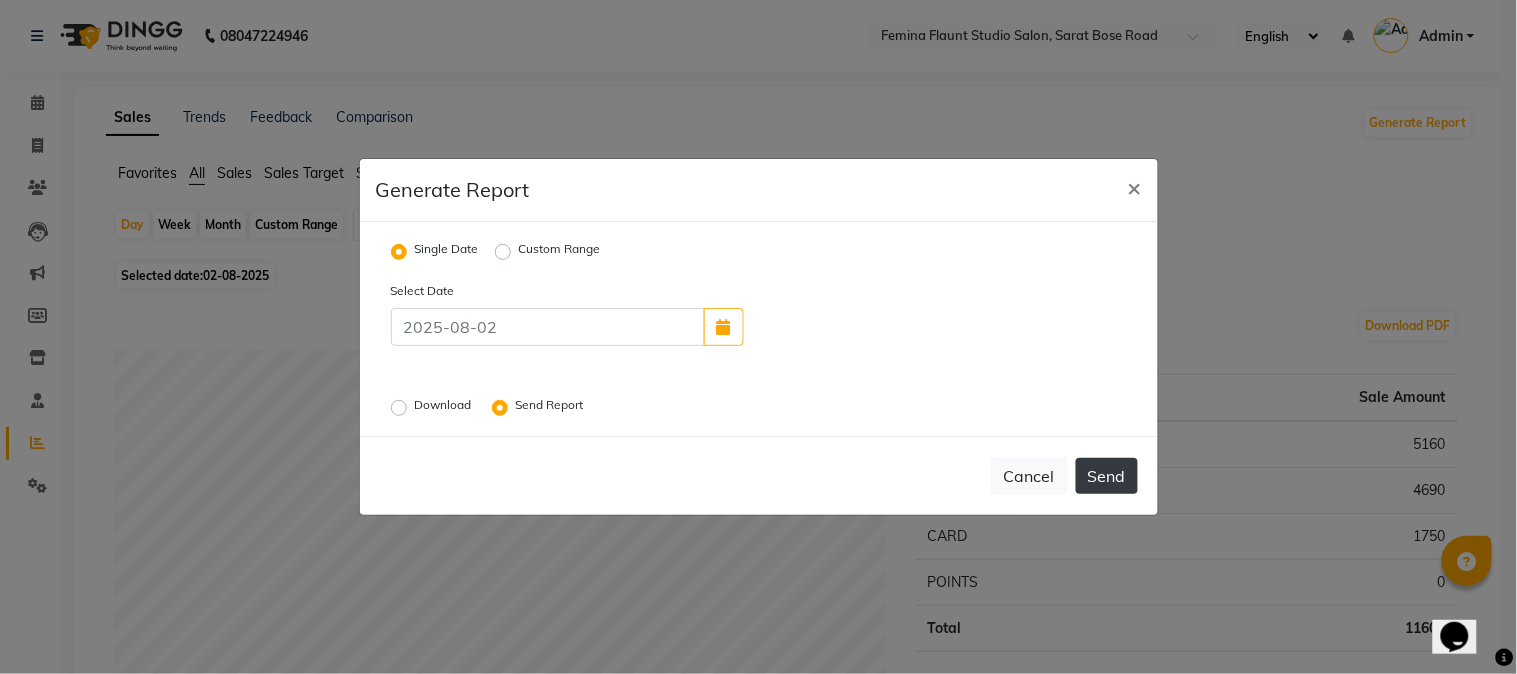 click on "Send" 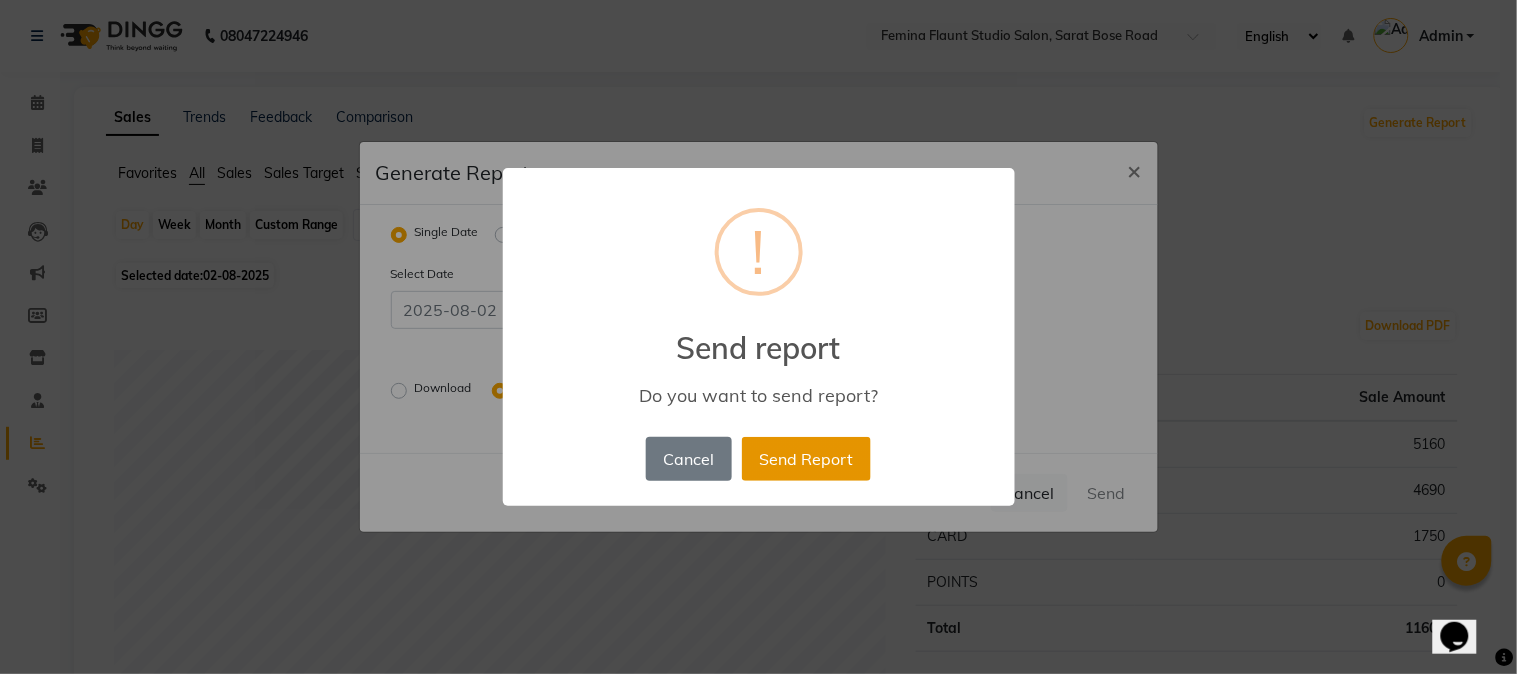 click on "Send Report" at bounding box center (806, 459) 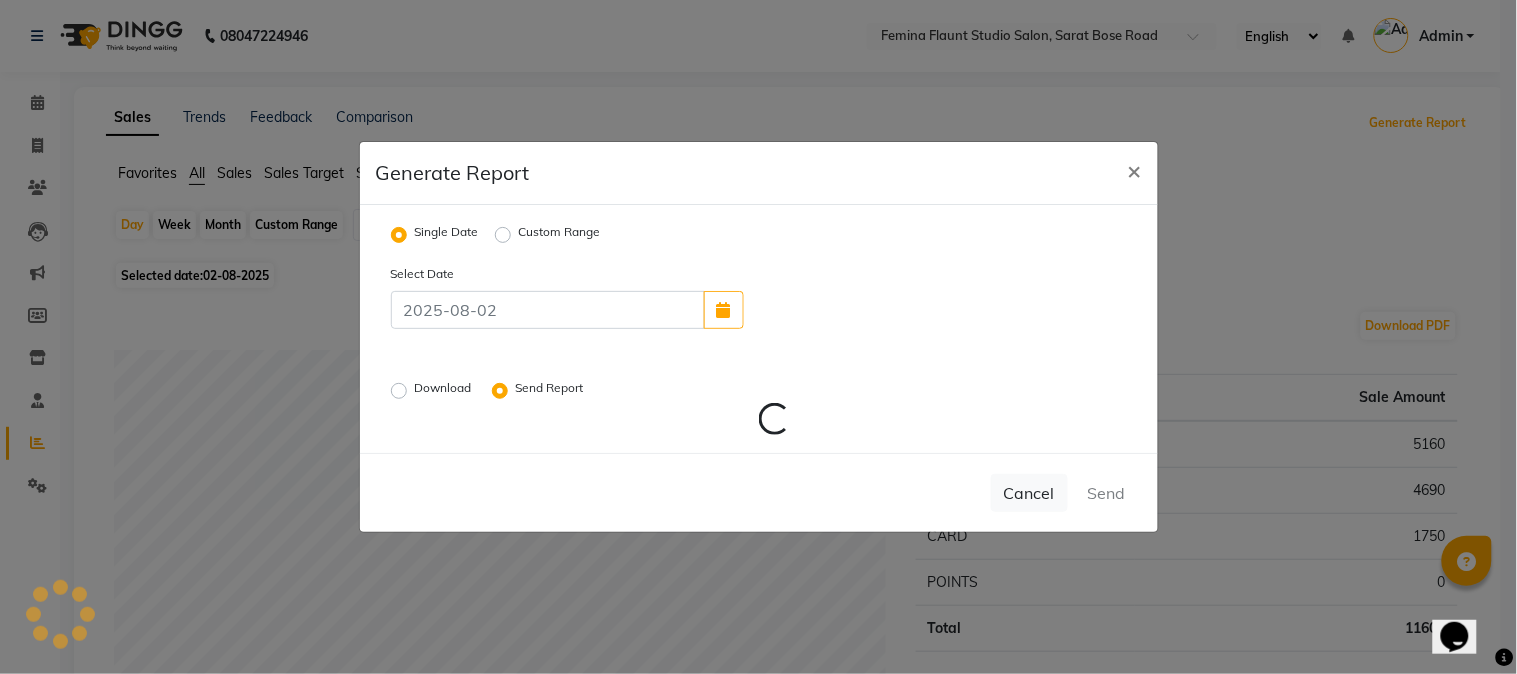radio on "false" 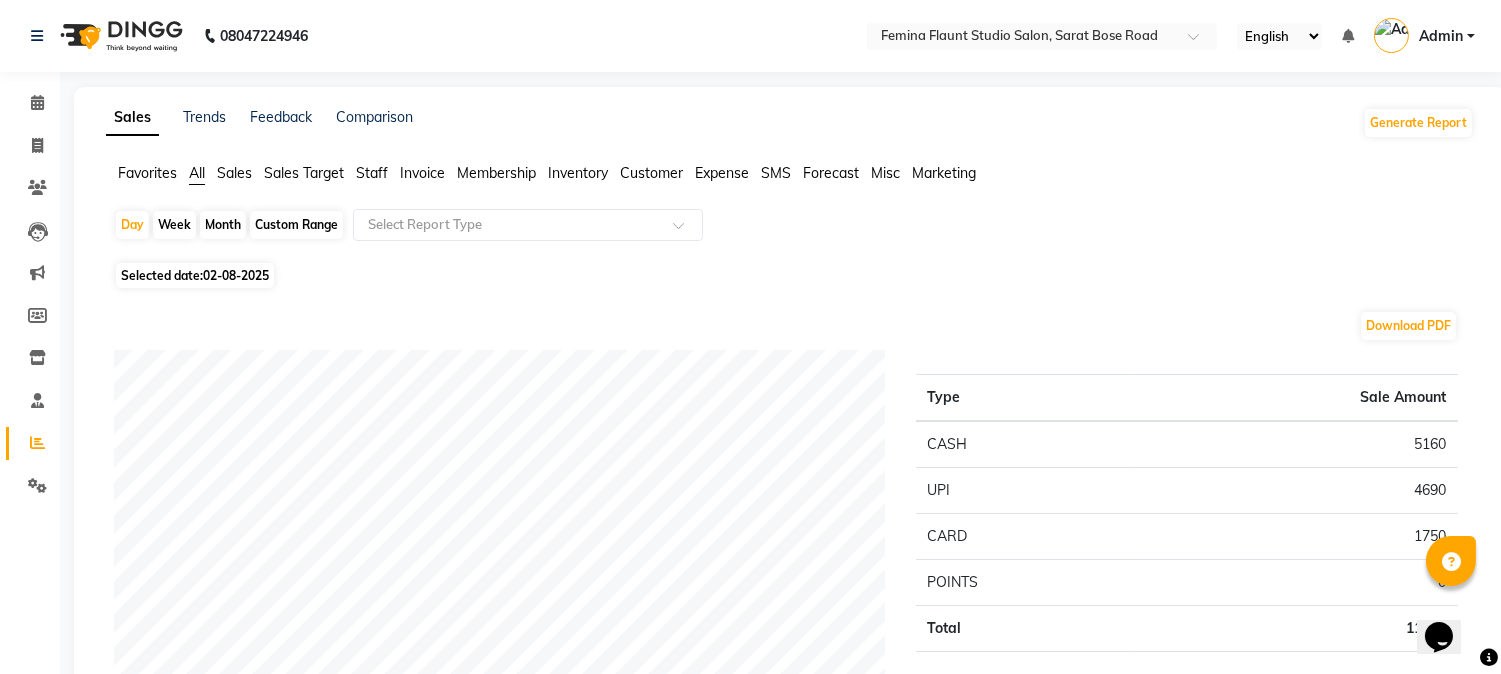 click at bounding box center (1391, 35) 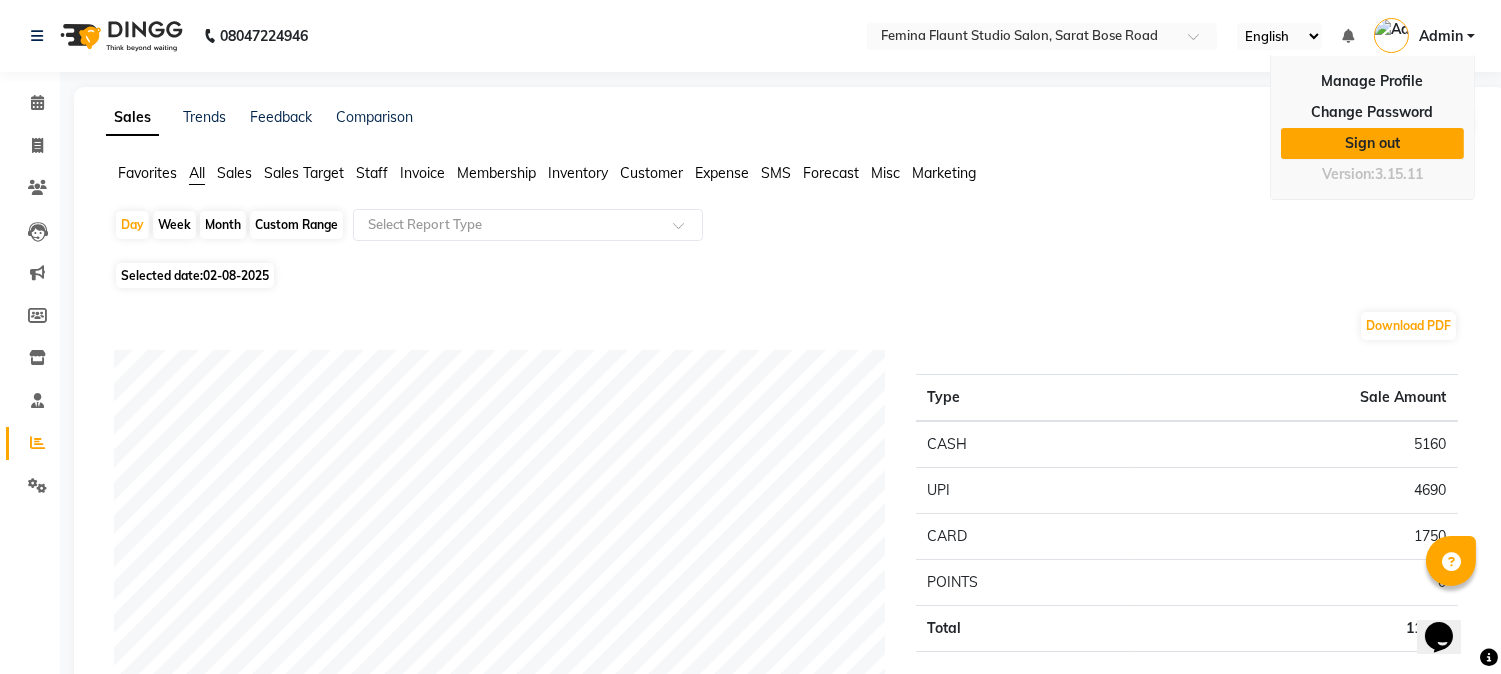 click on "Sign out" at bounding box center [1372, 143] 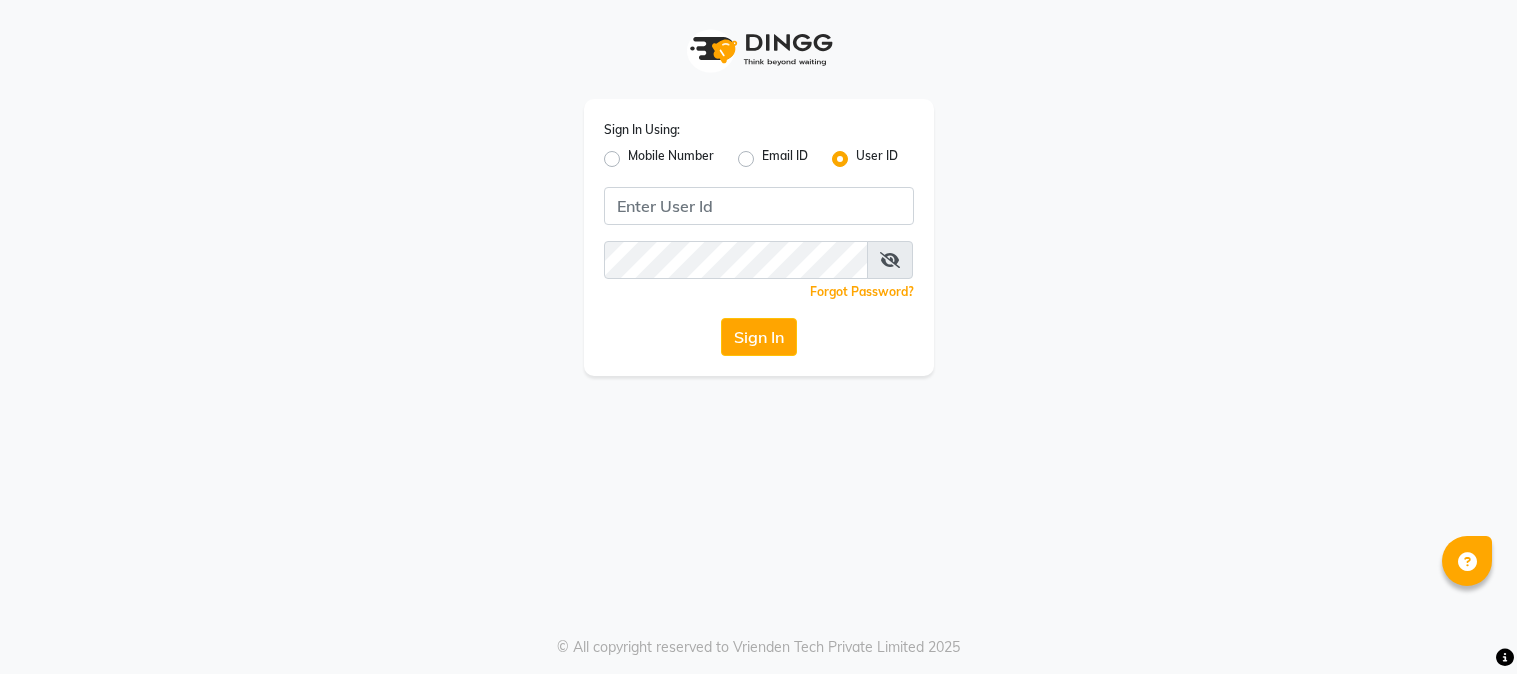 scroll, scrollTop: 0, scrollLeft: 0, axis: both 